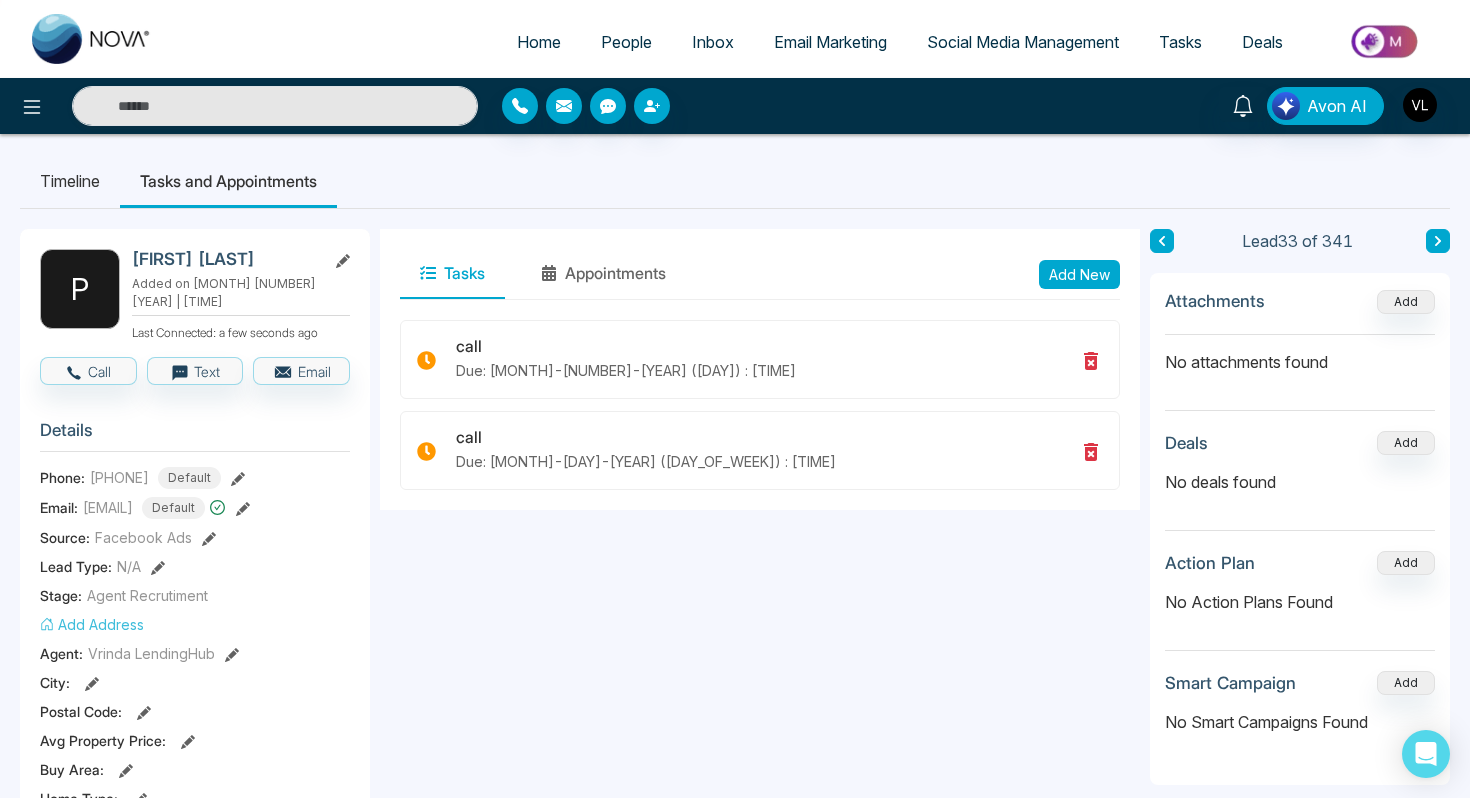 scroll, scrollTop: 17, scrollLeft: 0, axis: vertical 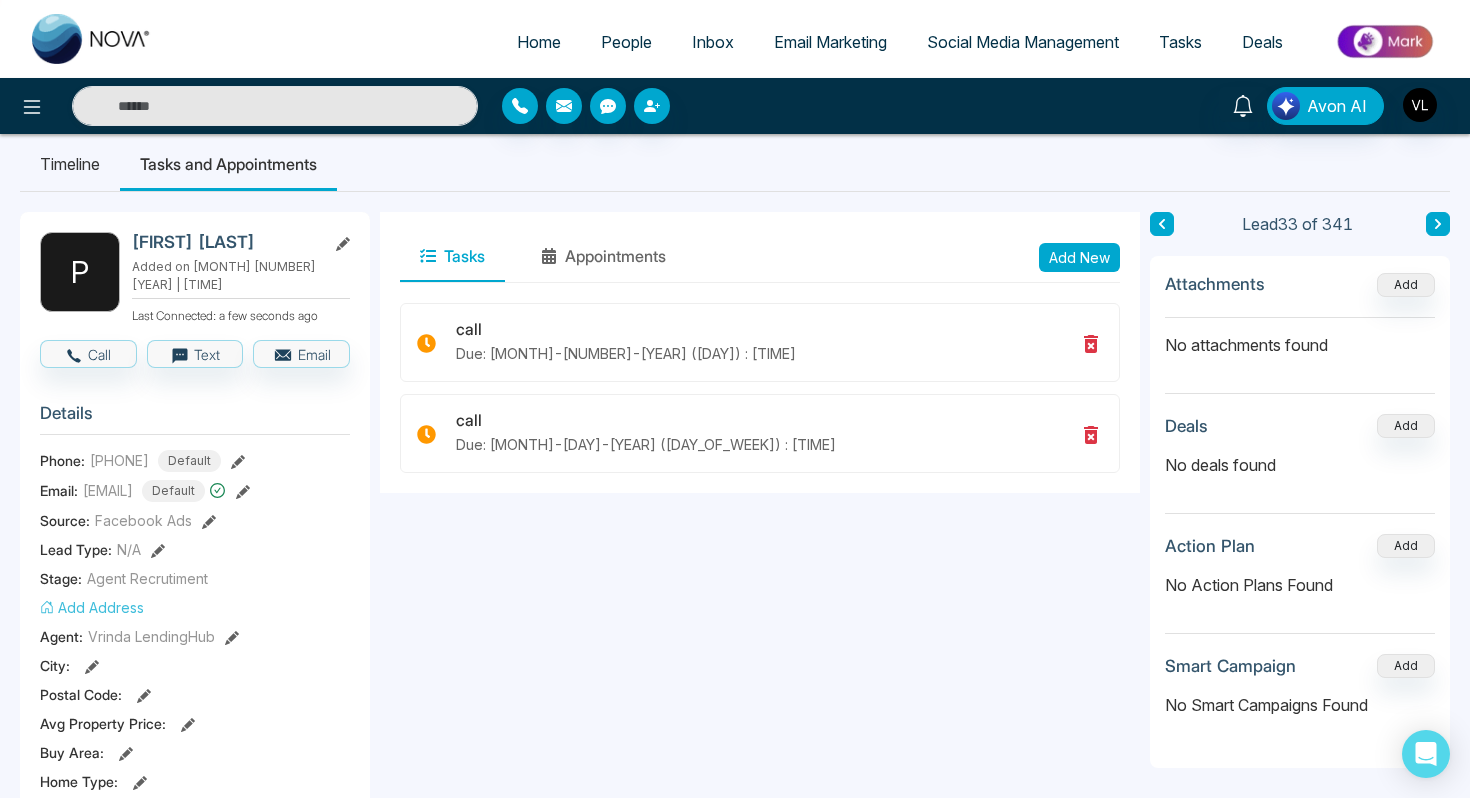 click on "People" at bounding box center (626, 42) 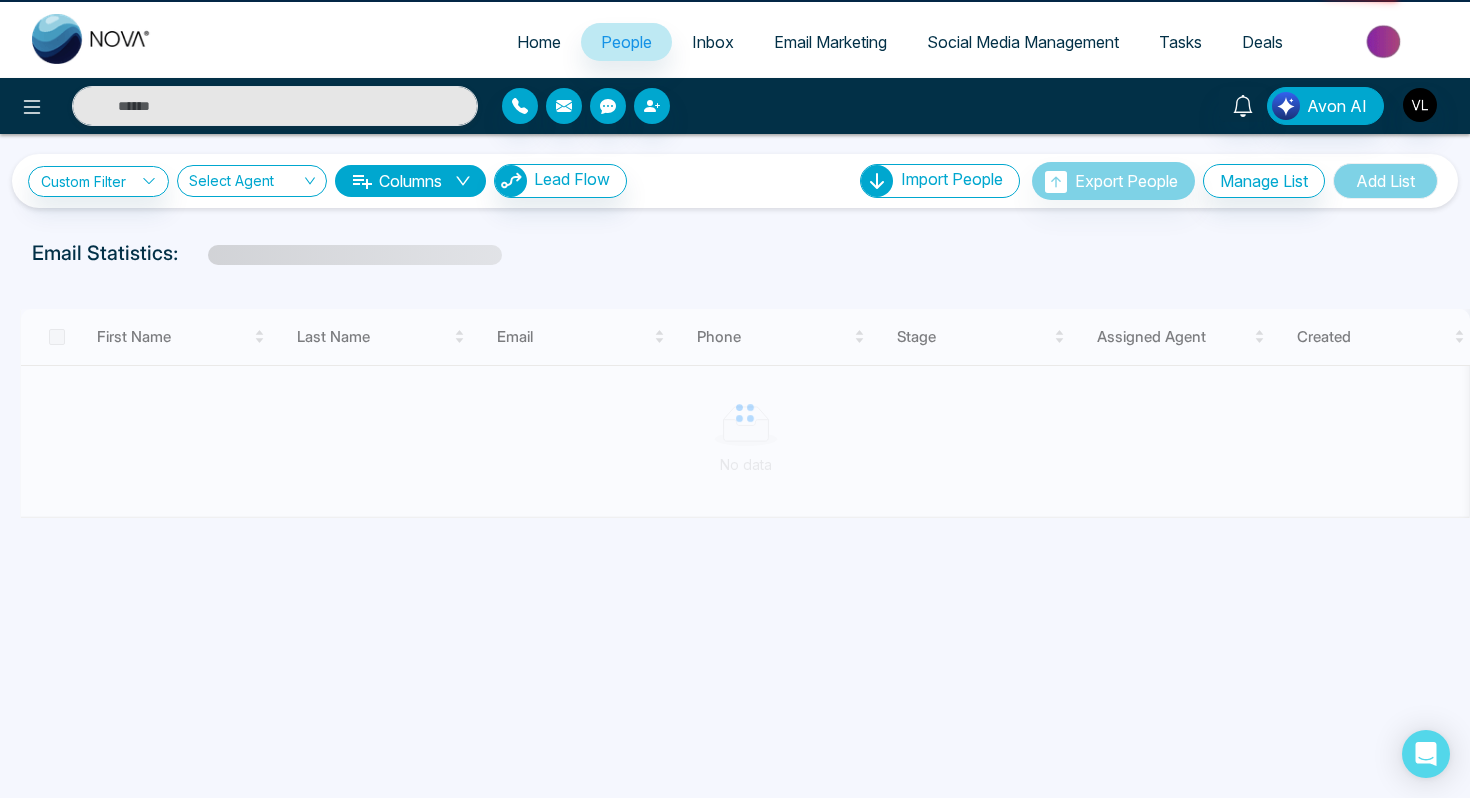 scroll, scrollTop: 0, scrollLeft: 0, axis: both 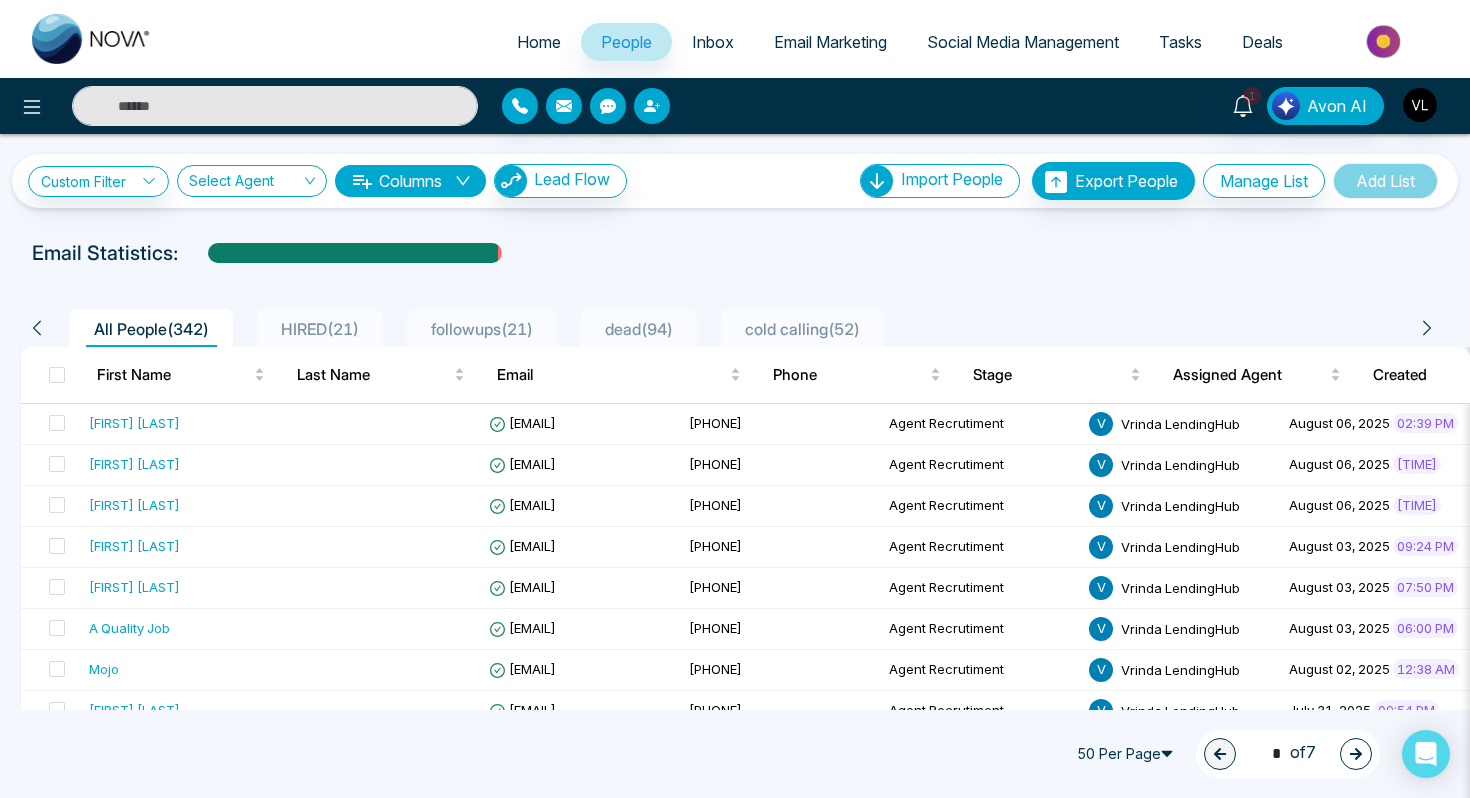 click at bounding box center (275, 106) 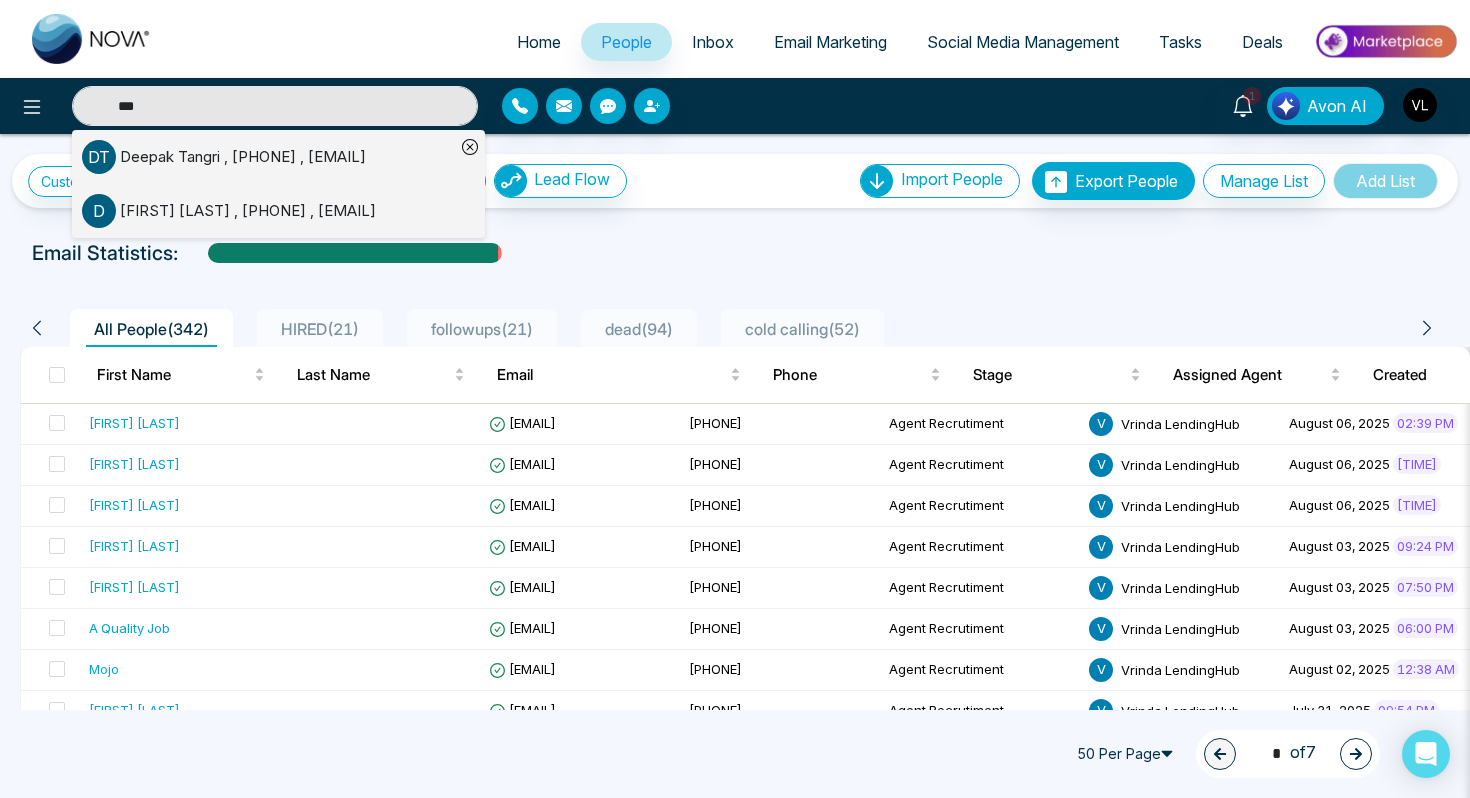 type on "***" 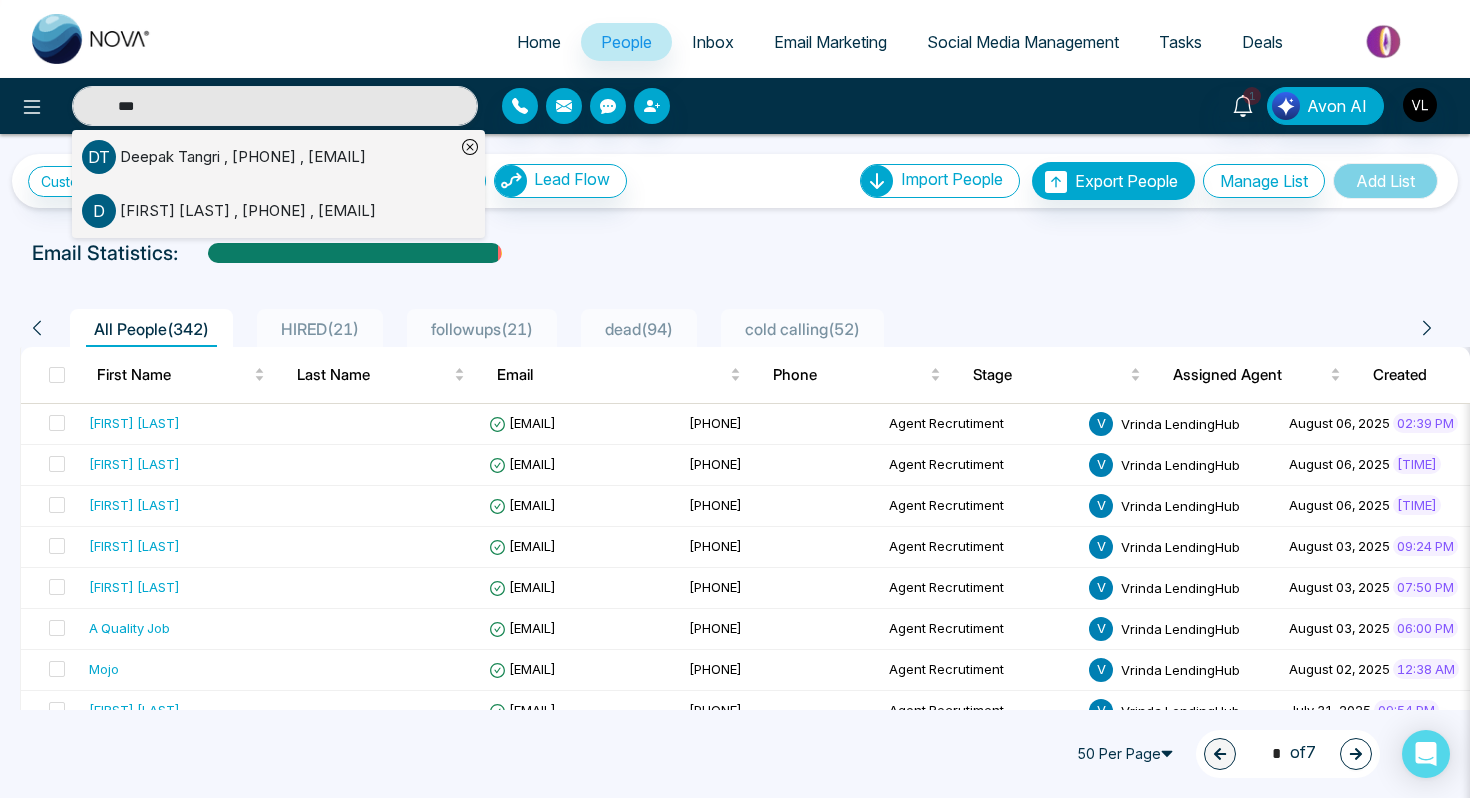 click on "[FIRST] [LAST] , [PHONE] , [EMAIL]" at bounding box center [243, 157] 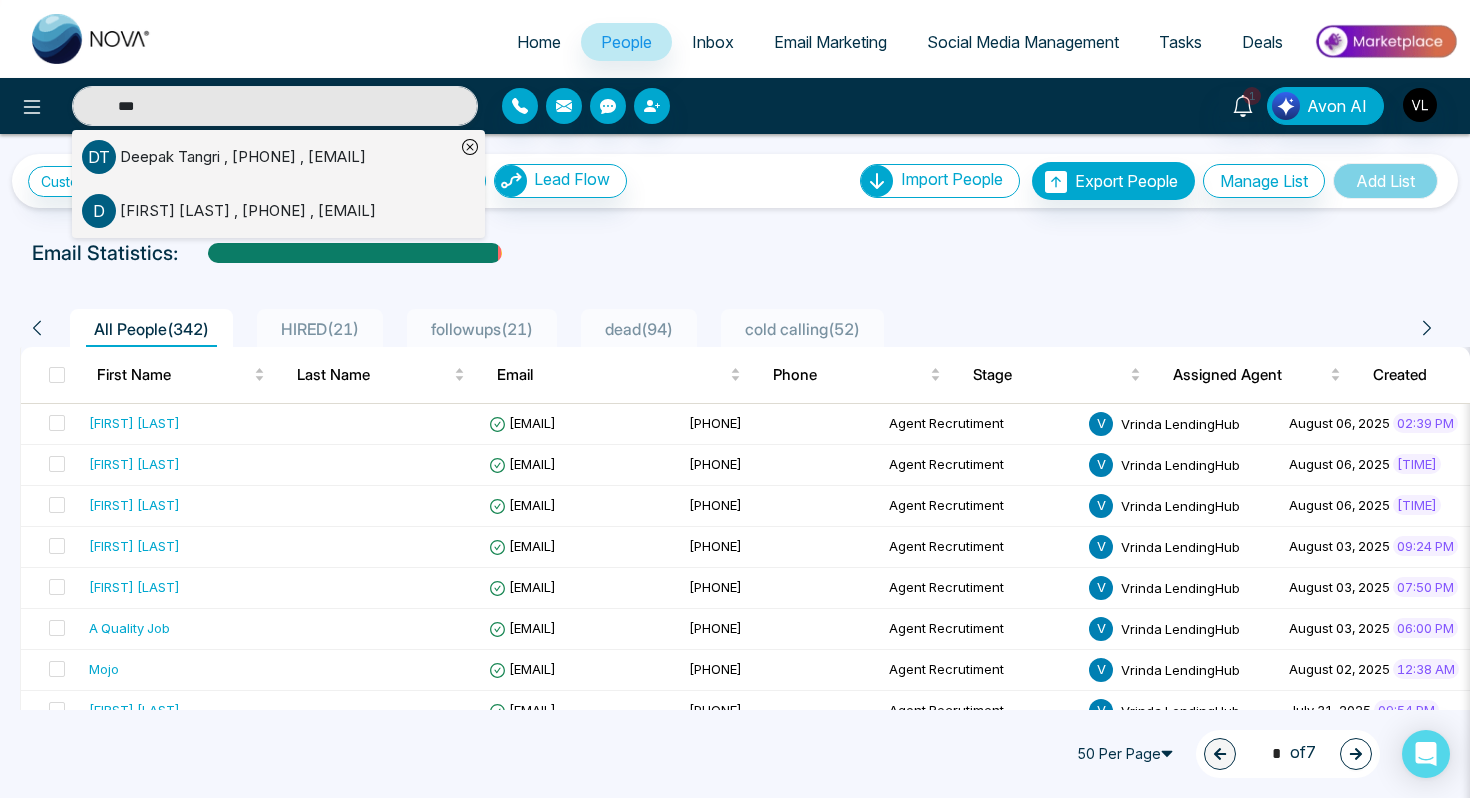 type 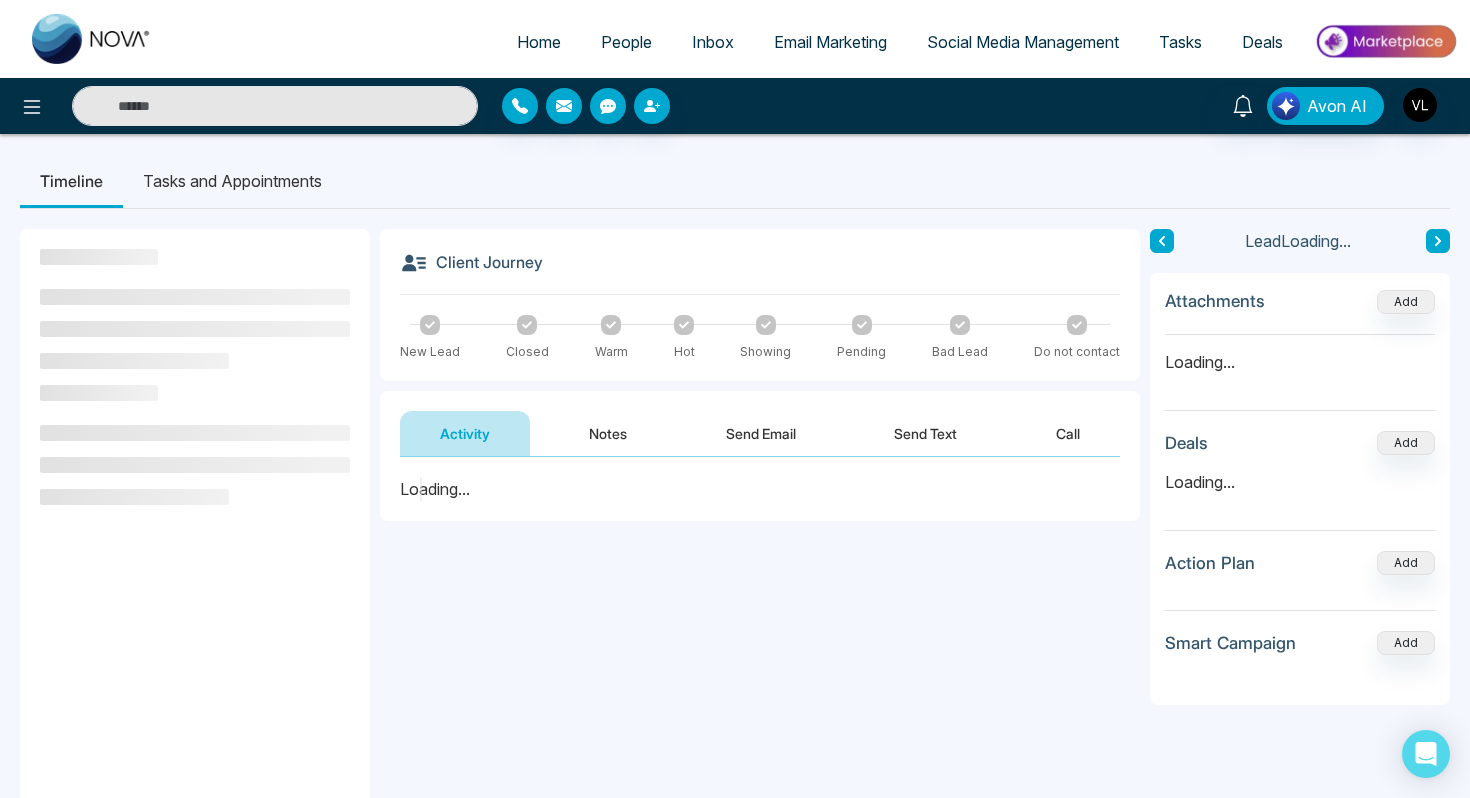 click on "Notes" at bounding box center [608, 433] 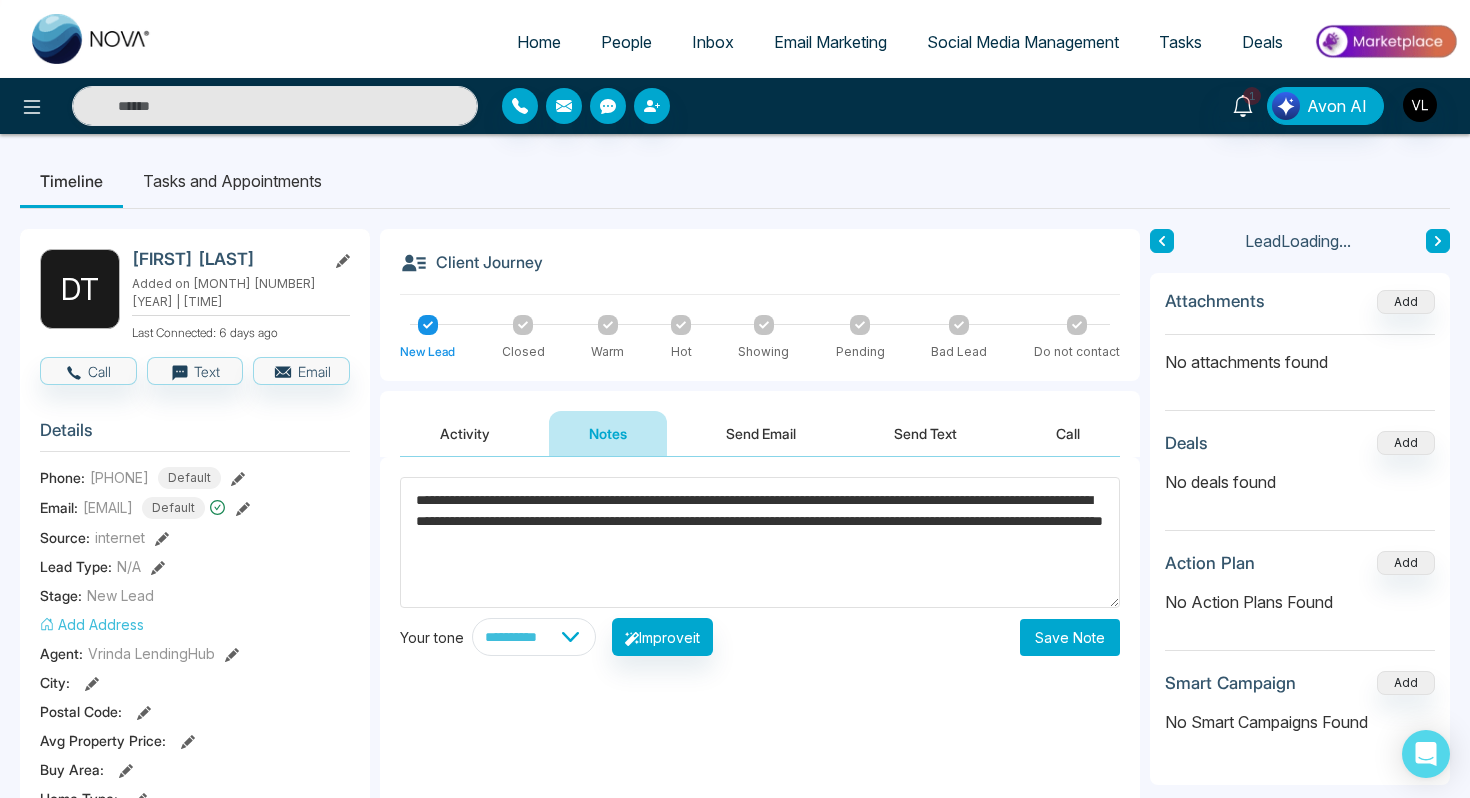 type on "**********" 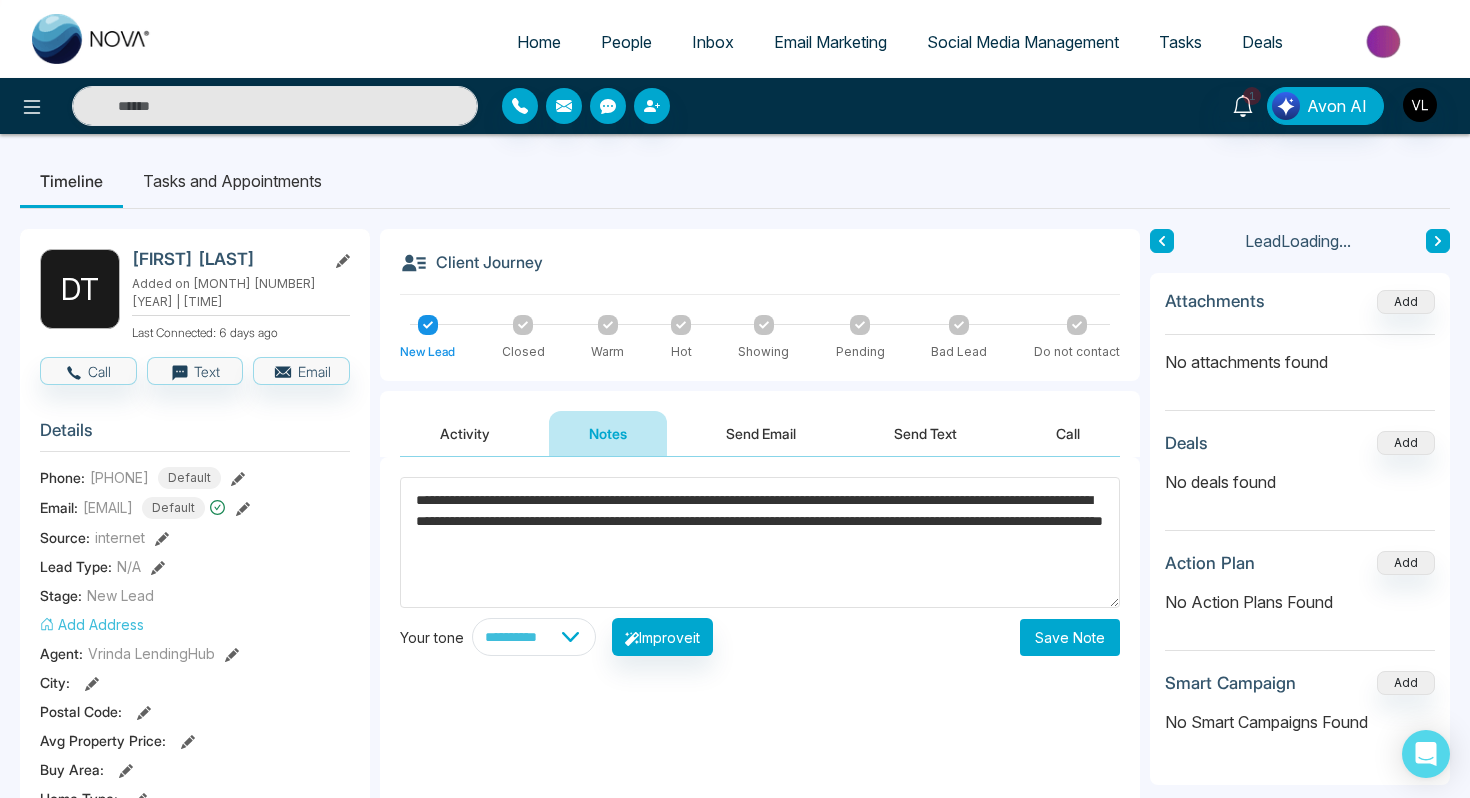 click on "Save Note" at bounding box center [1070, 637] 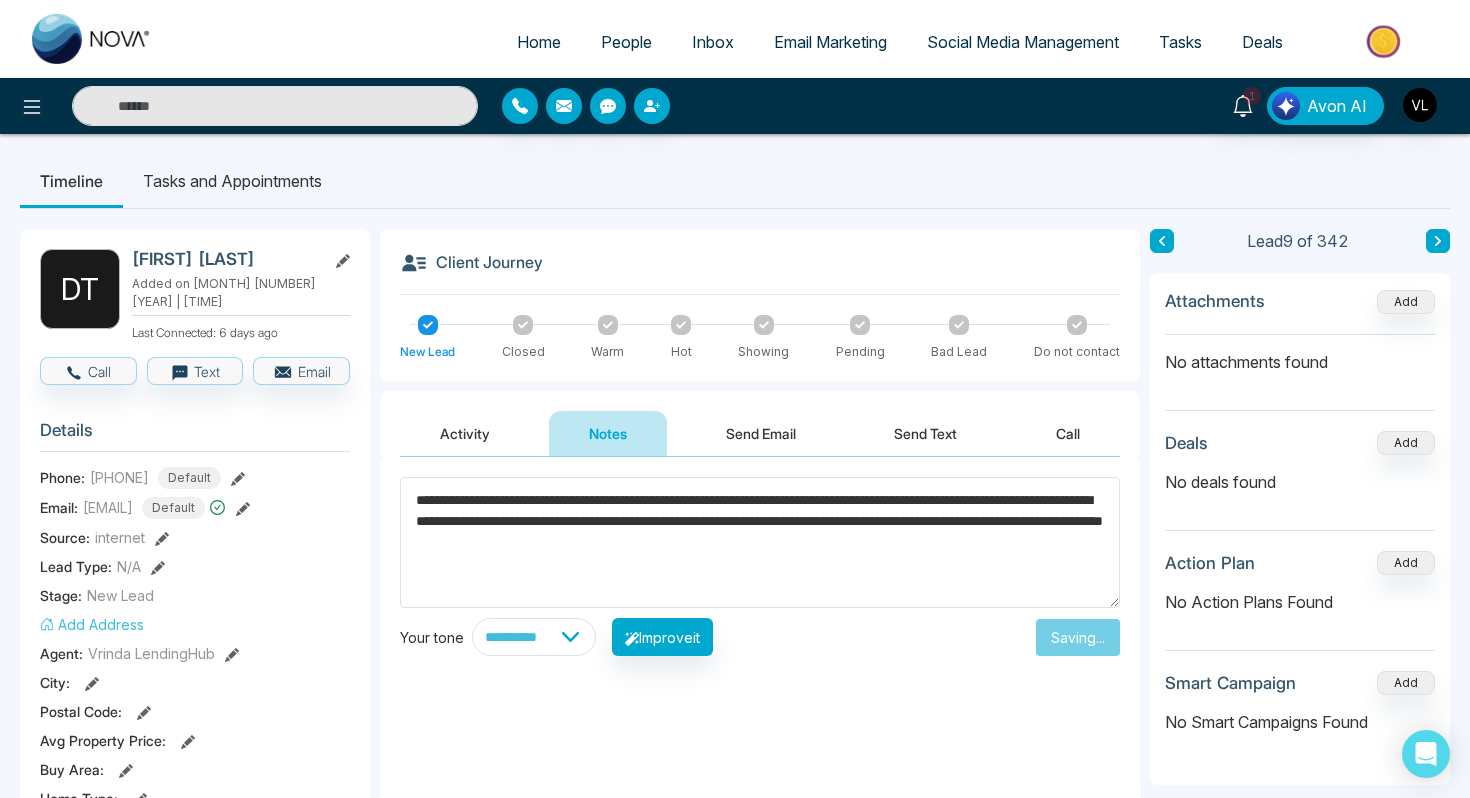 type 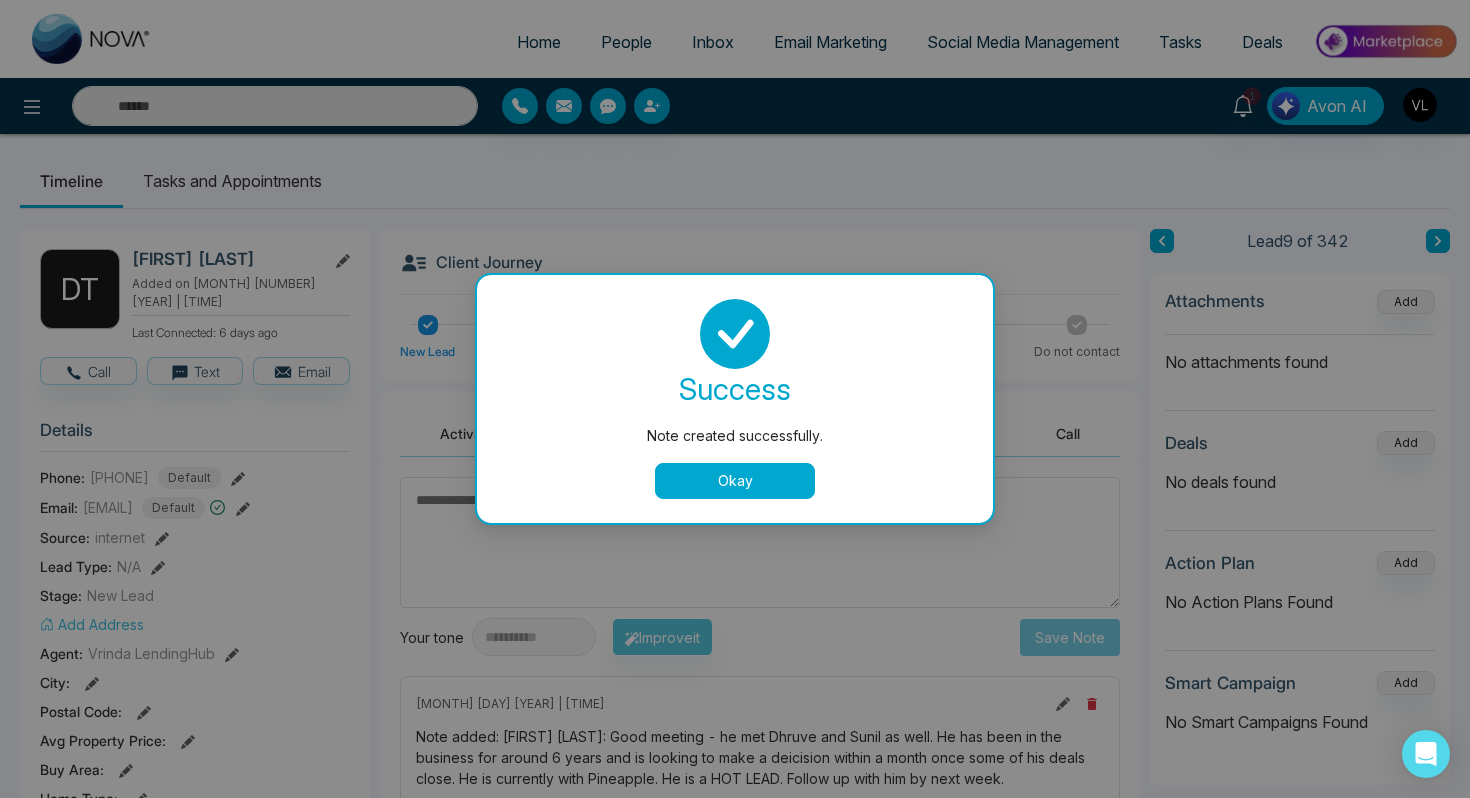click on "Note created successfully. success Note created successfully.   Okay" at bounding box center (735, 399) 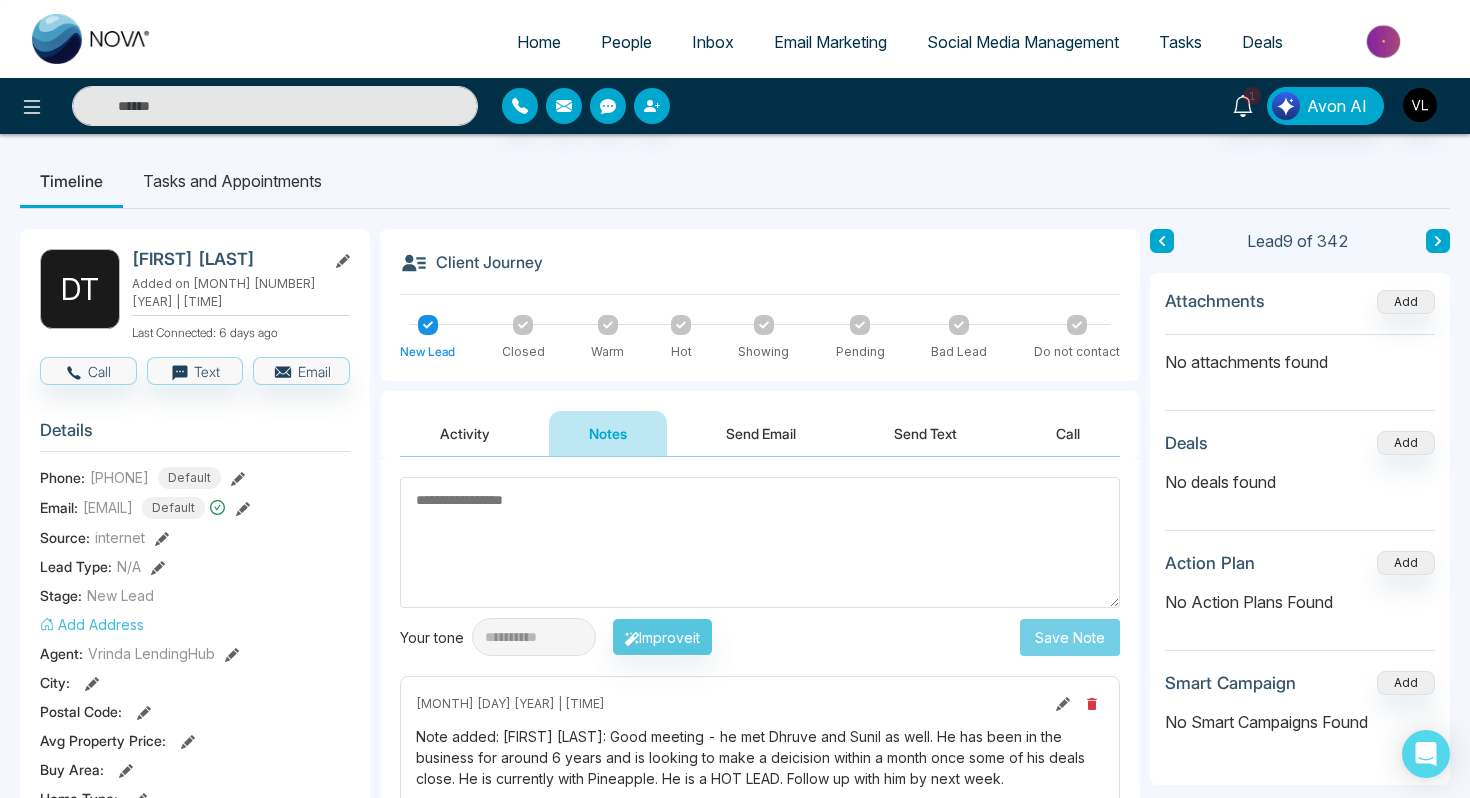click on "Tasks and Appointments" at bounding box center (232, 181) 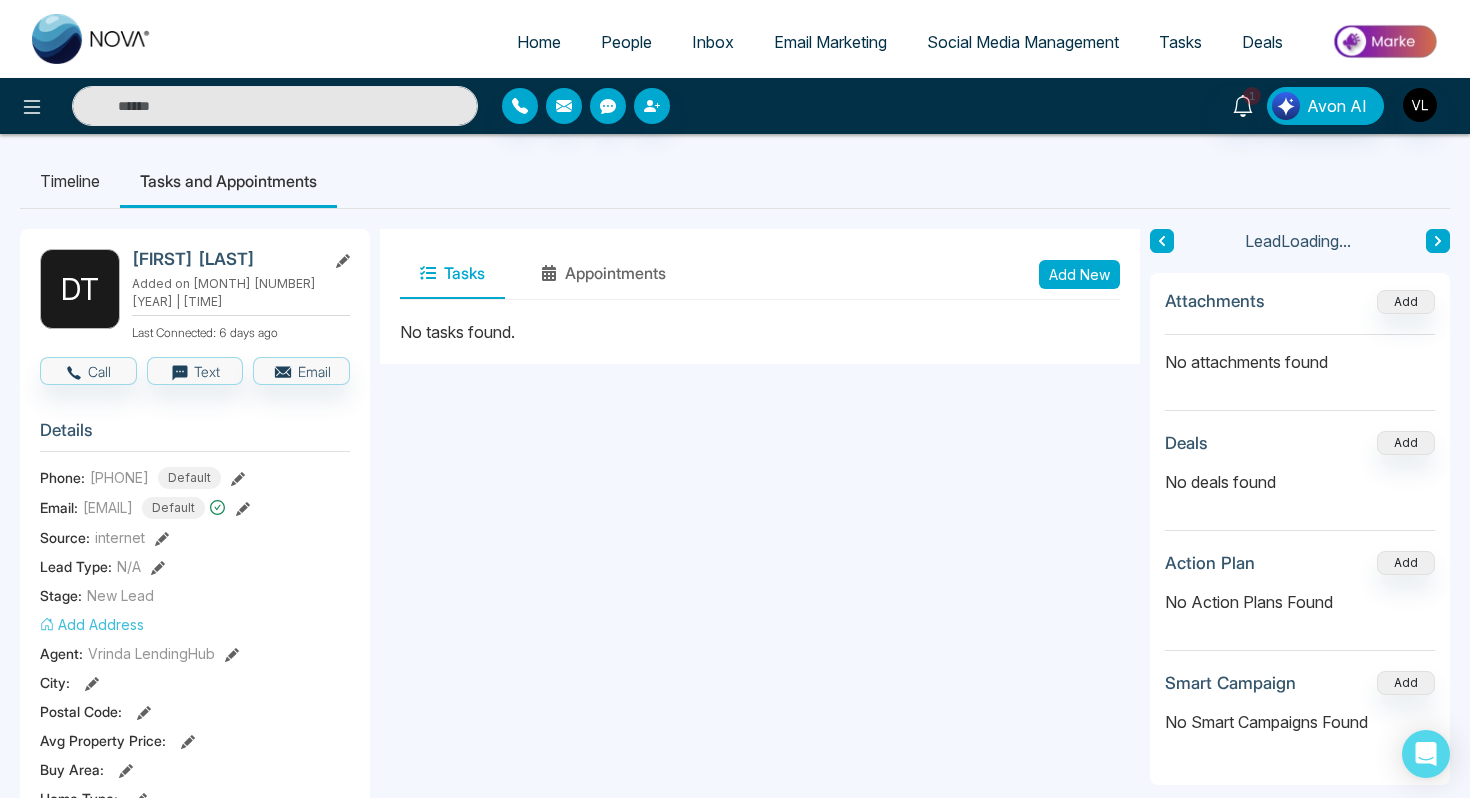 click on "Add New" at bounding box center (1079, 274) 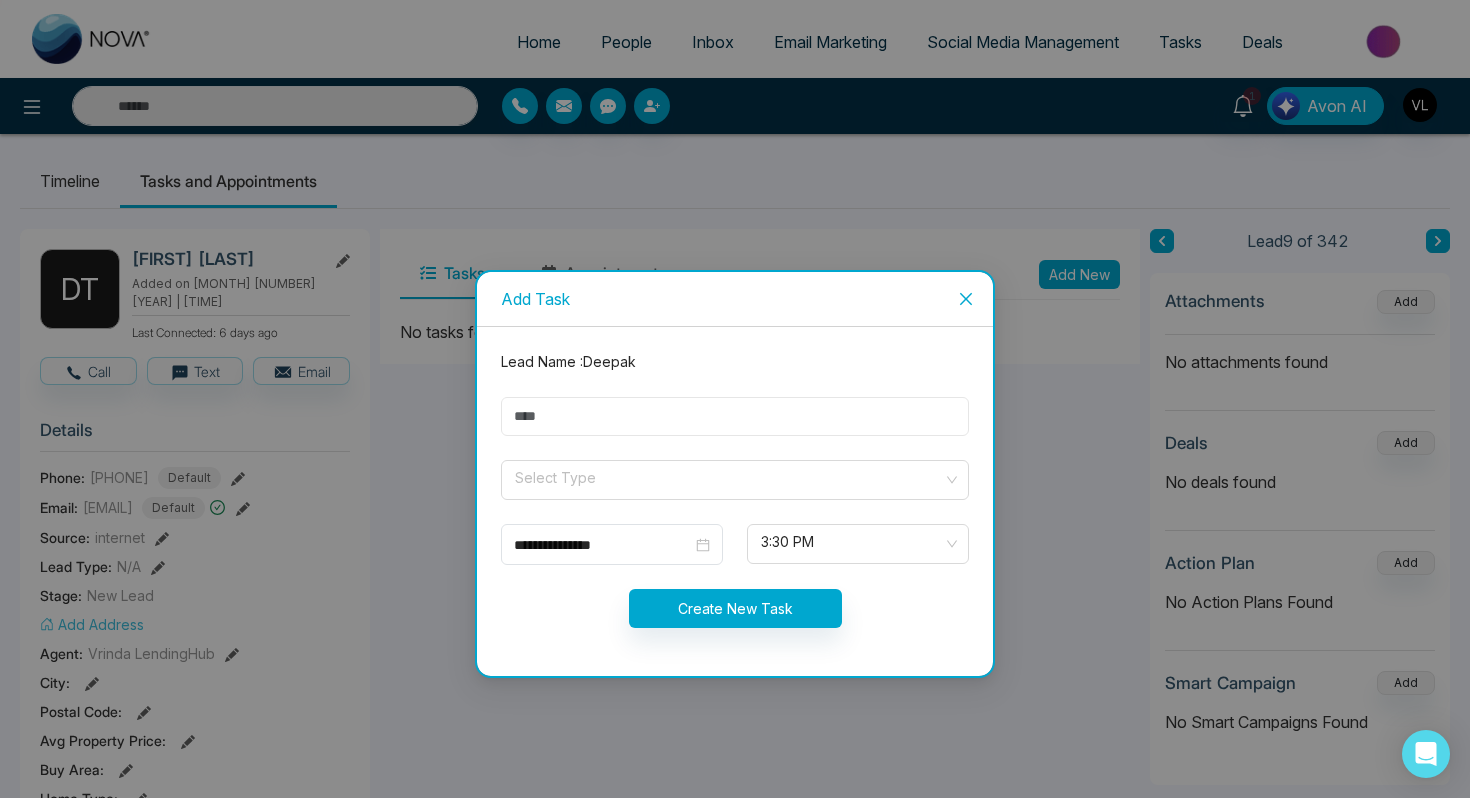 click at bounding box center [735, 416] 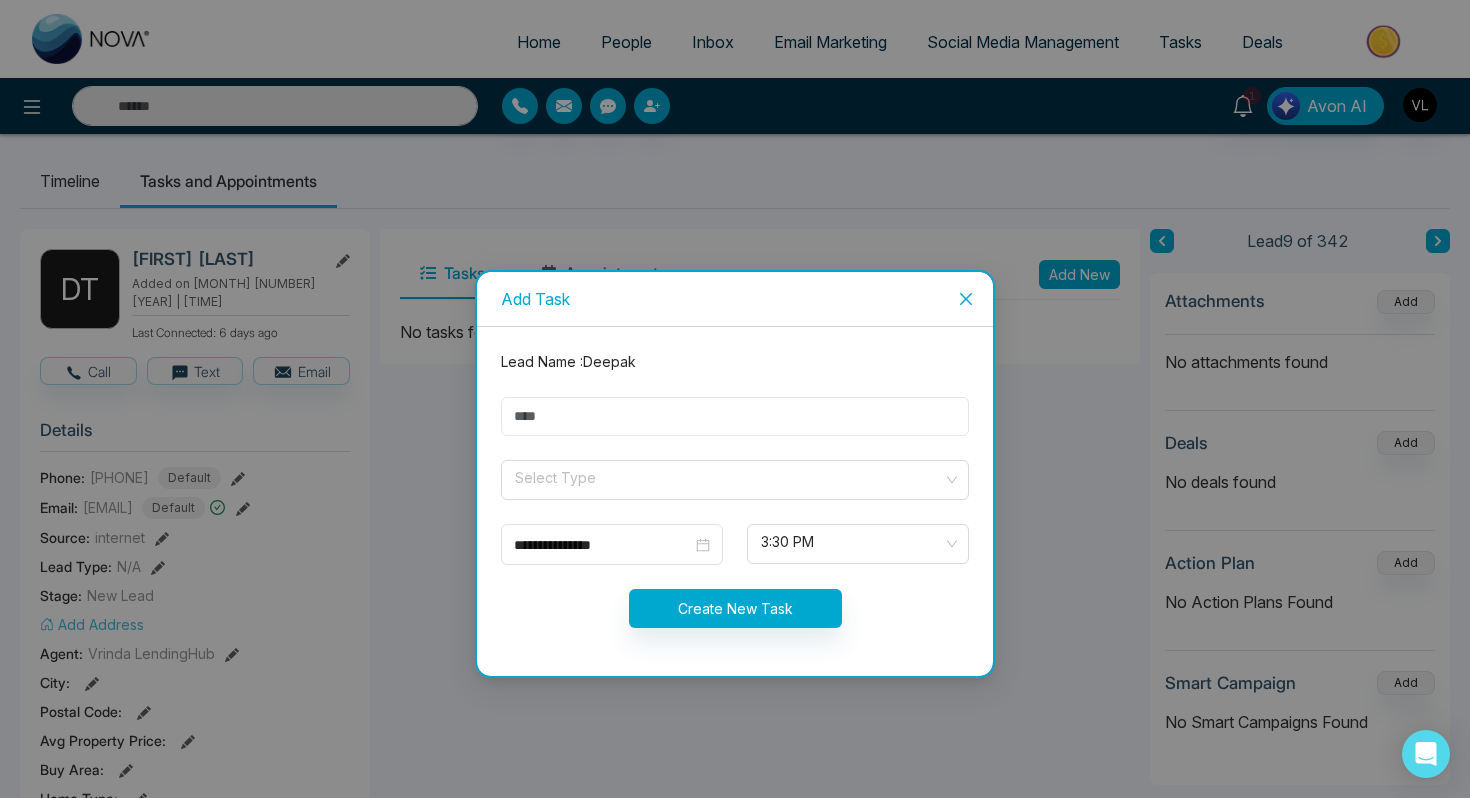 type on "****" 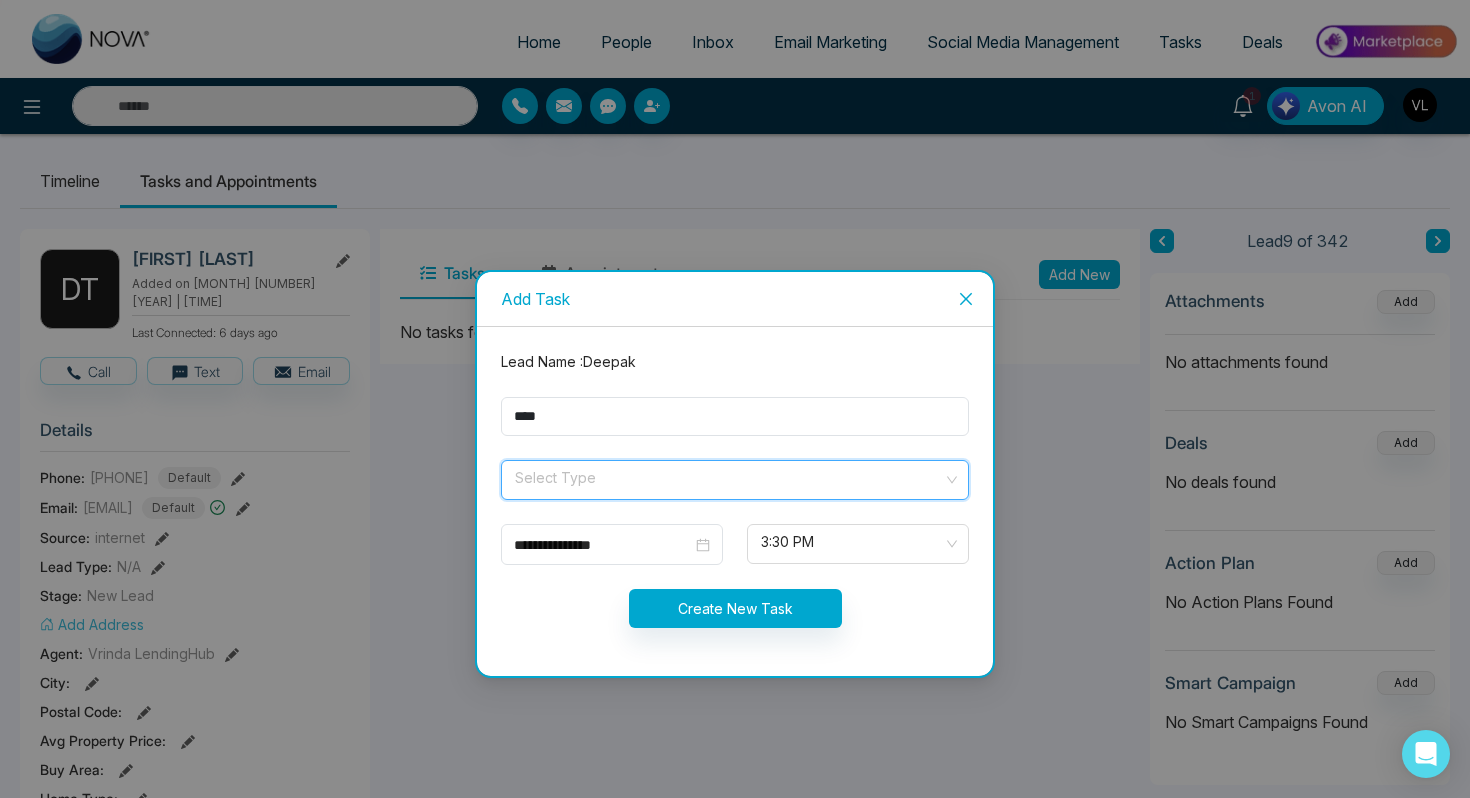 click at bounding box center (728, 476) 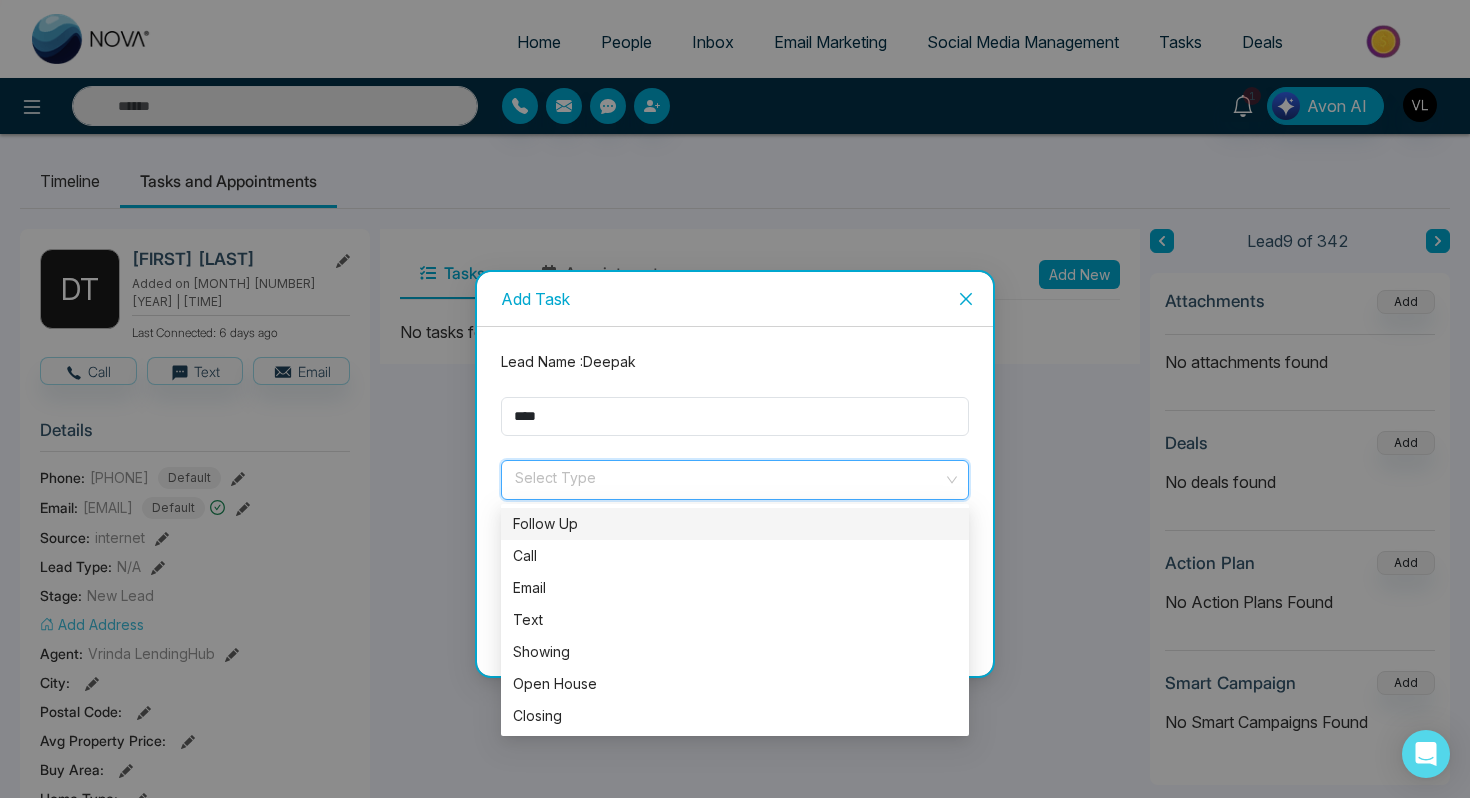 click on "Follow Up" at bounding box center (735, 524) 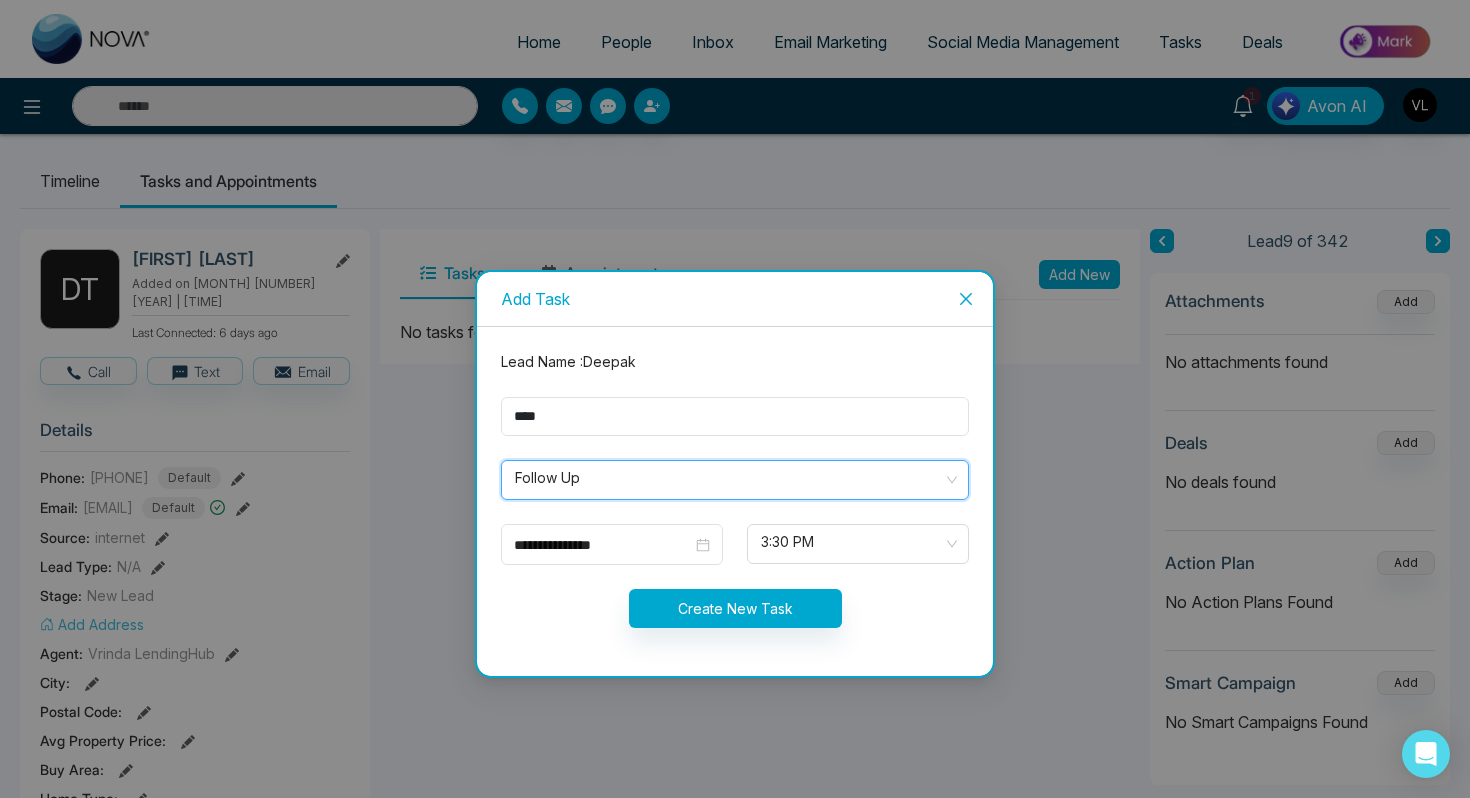 click on "**********" at bounding box center (735, 501) 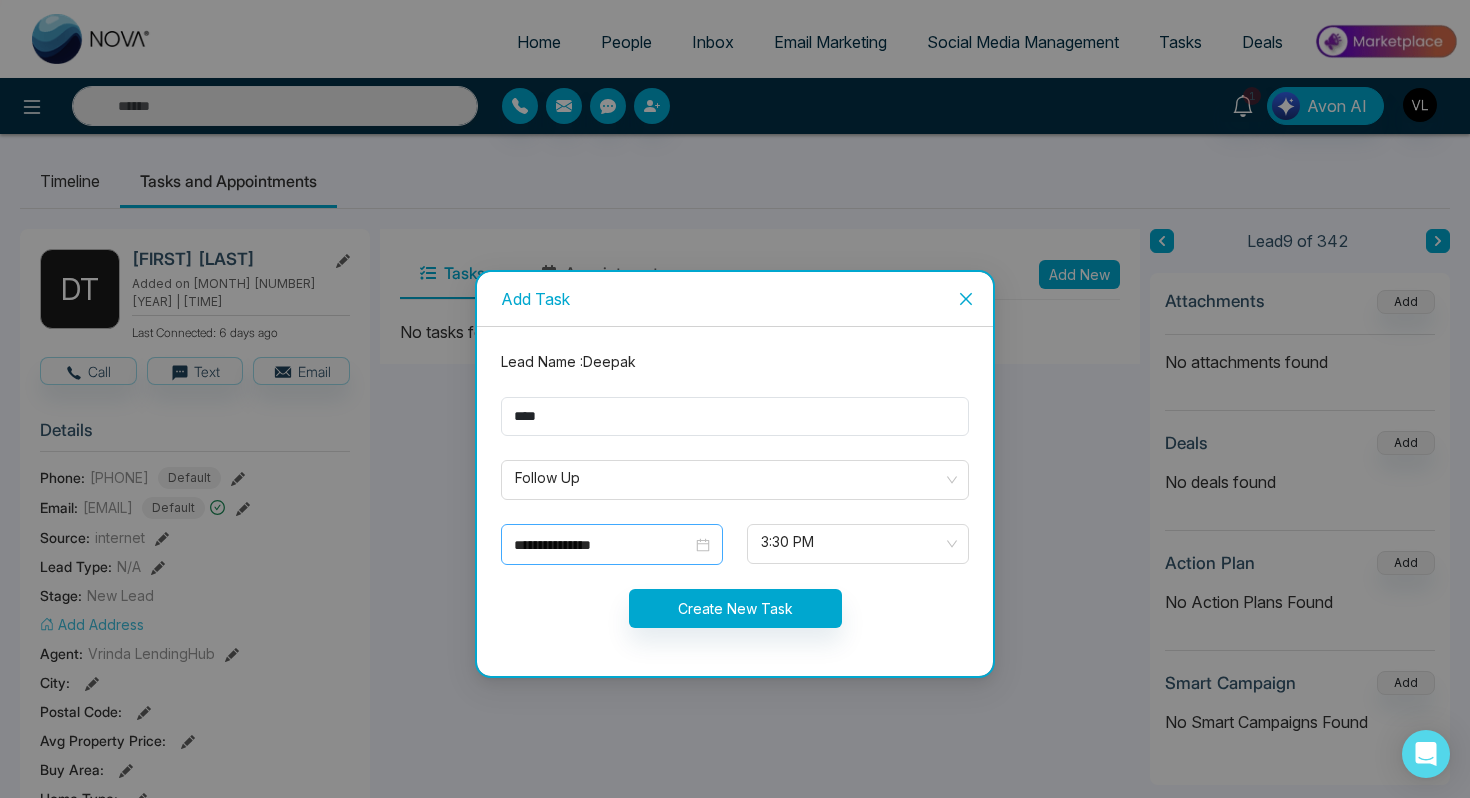 click on "**********" at bounding box center (612, 544) 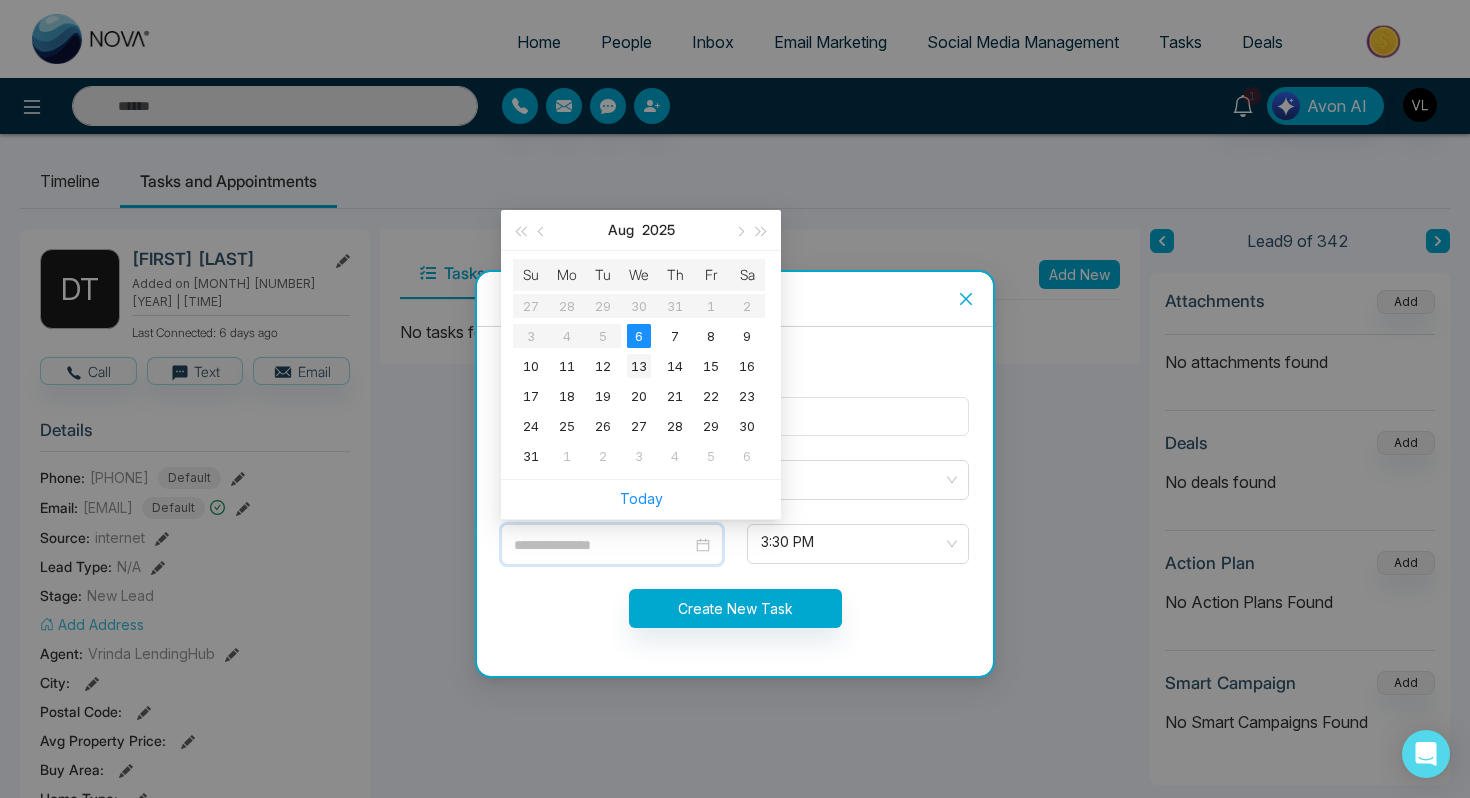type on "**********" 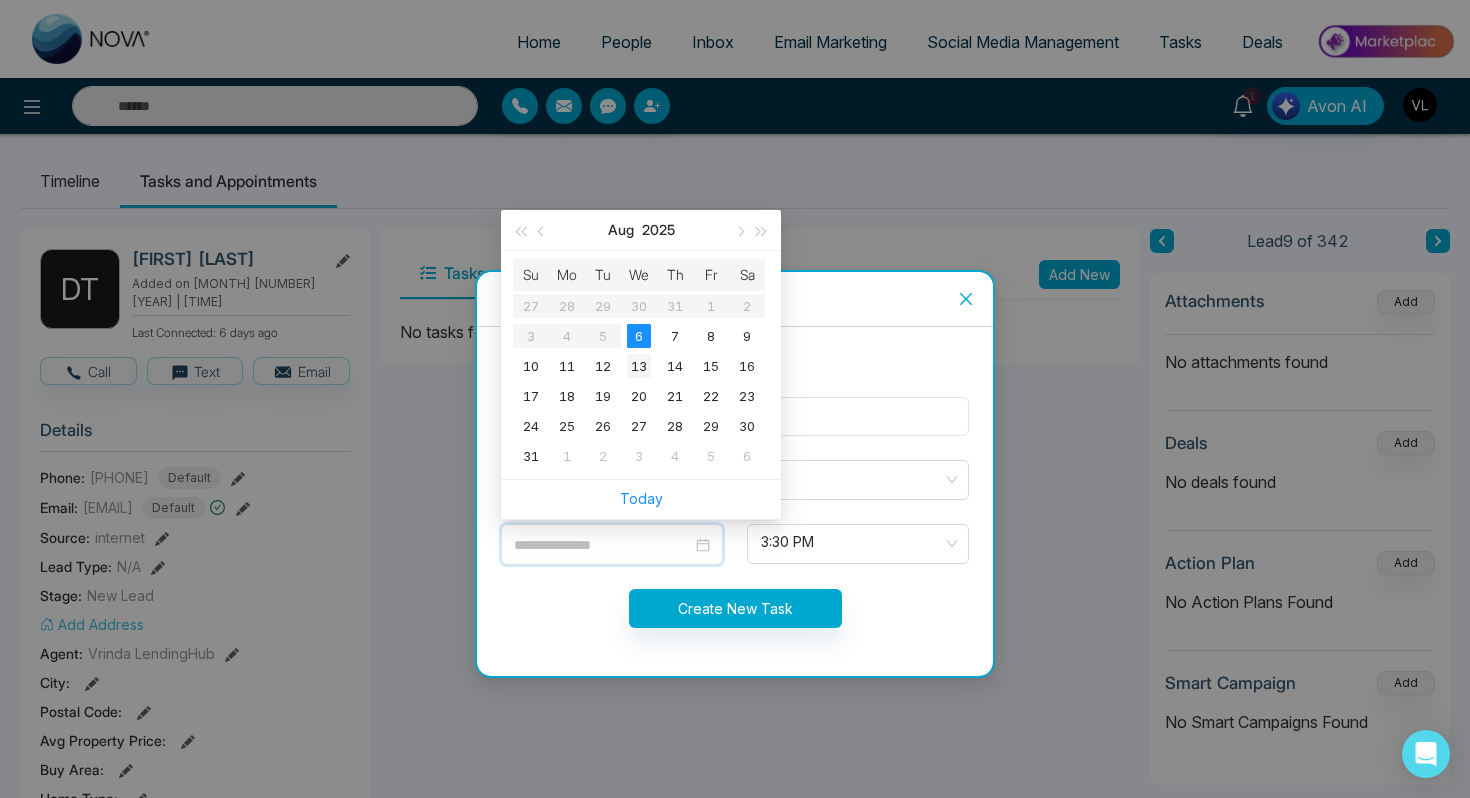 click on "13" at bounding box center (639, 366) 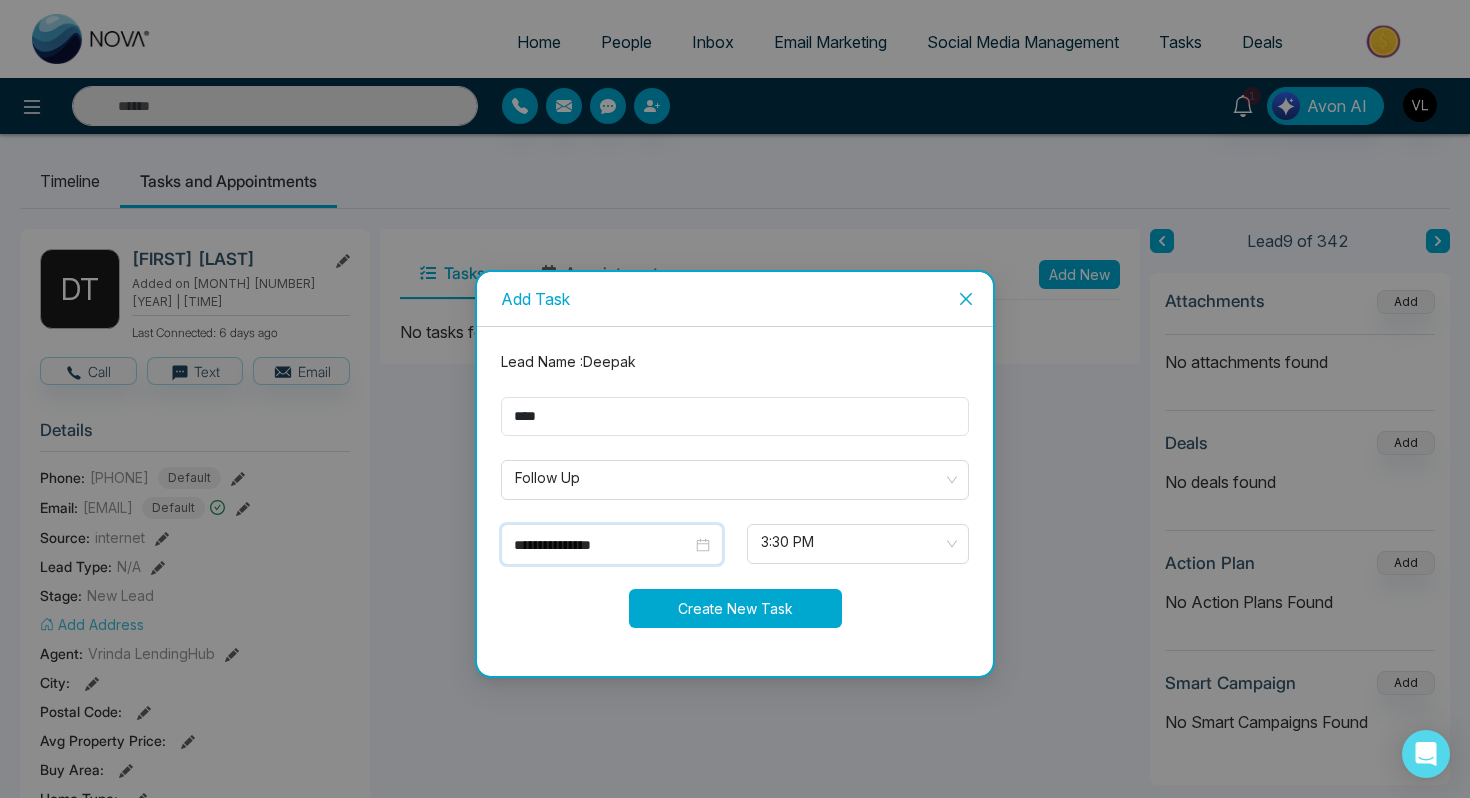 click on "Create New Task" at bounding box center (735, 608) 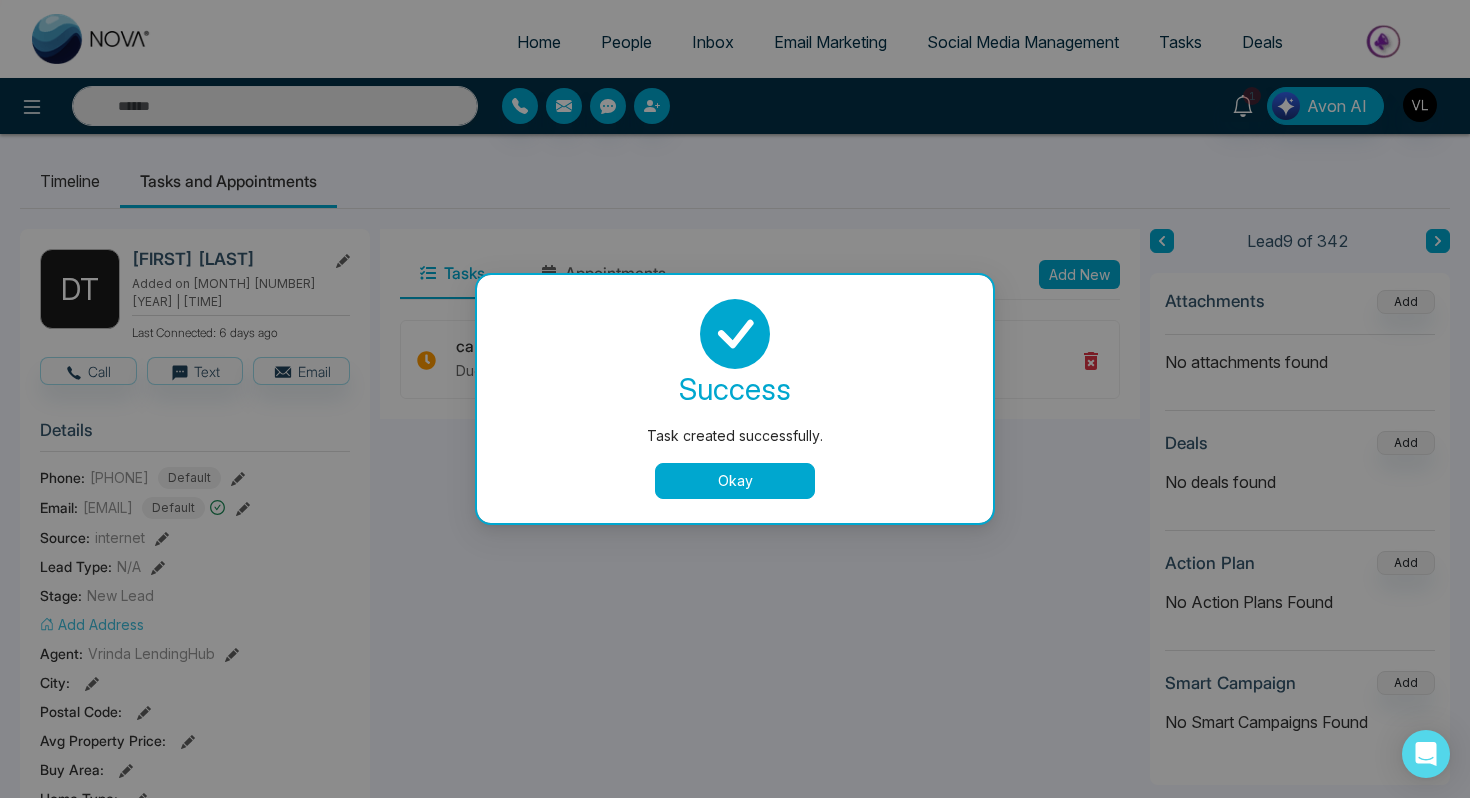 click on "Okay" at bounding box center [735, 481] 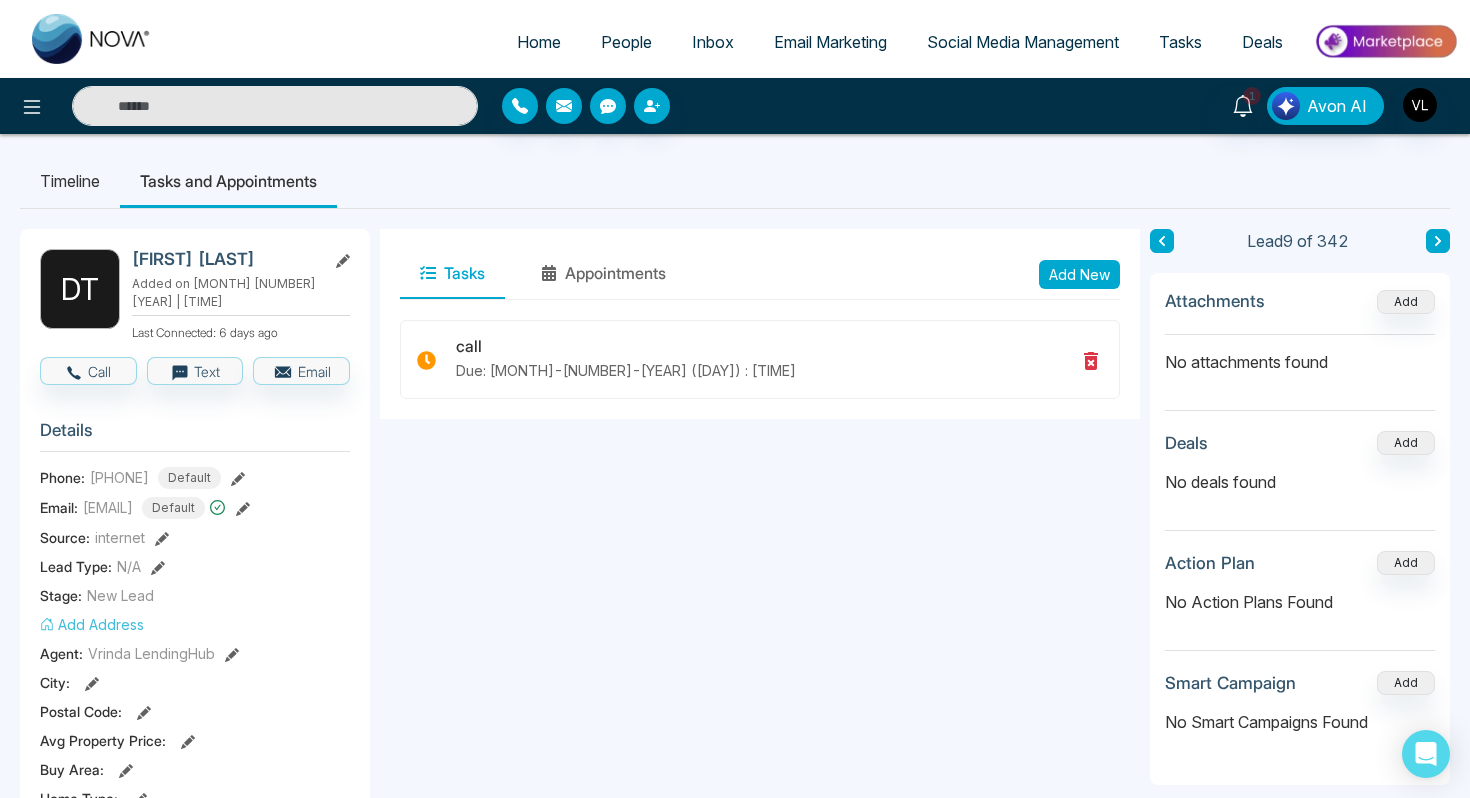 click at bounding box center (275, 106) 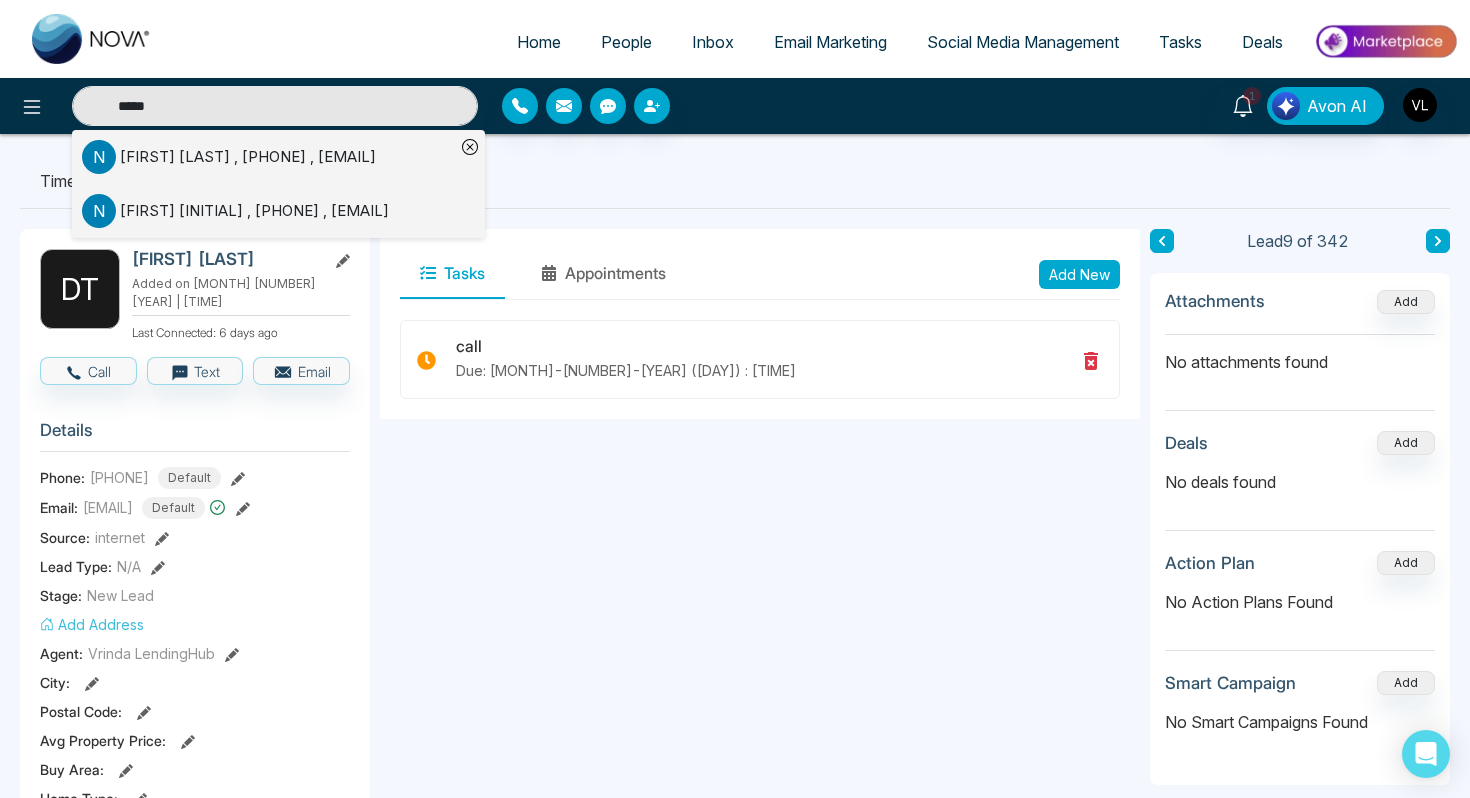 type on "*****" 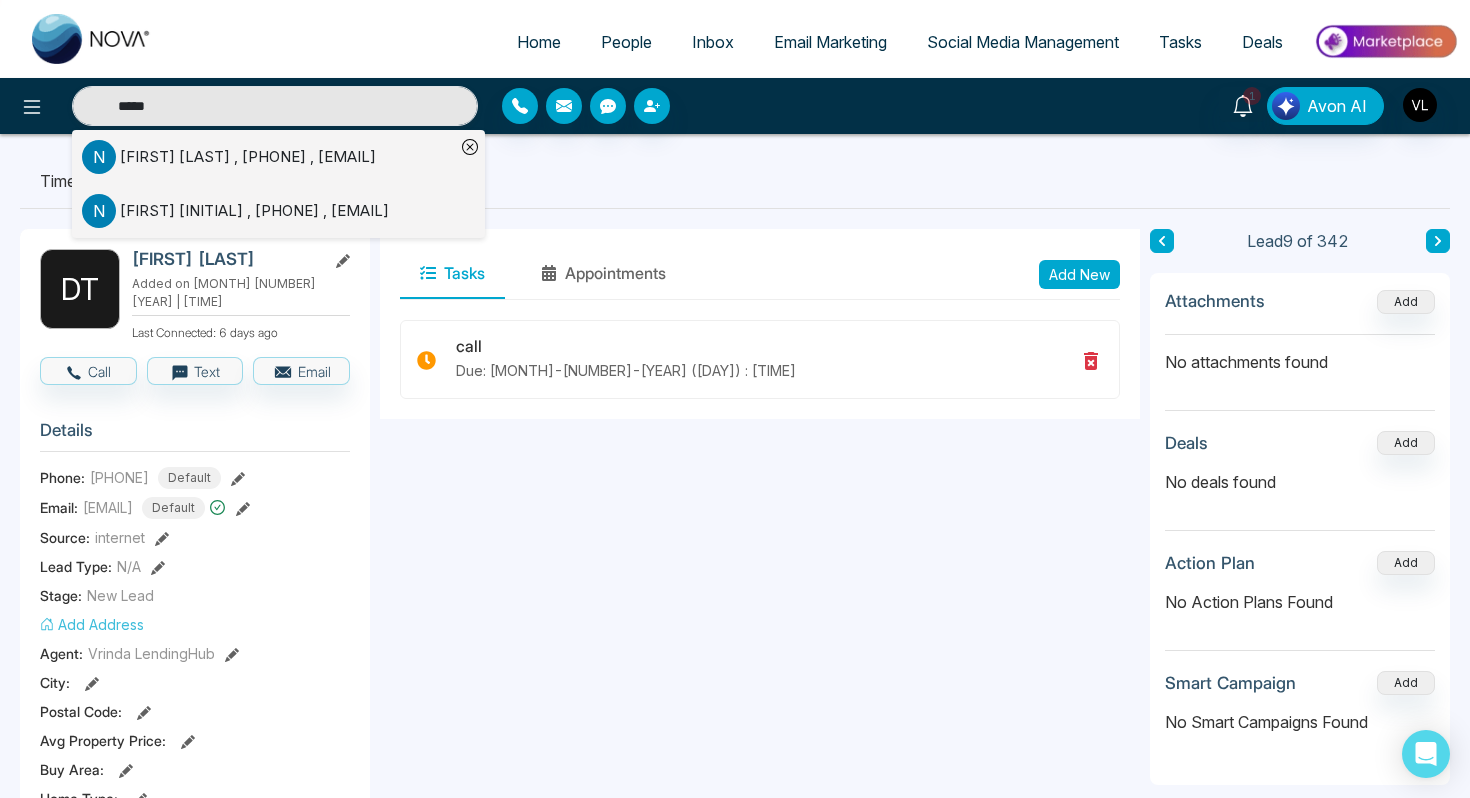click on "[FIRST] [LAST] , [PHONE] , [EMAIL]" at bounding box center [248, 157] 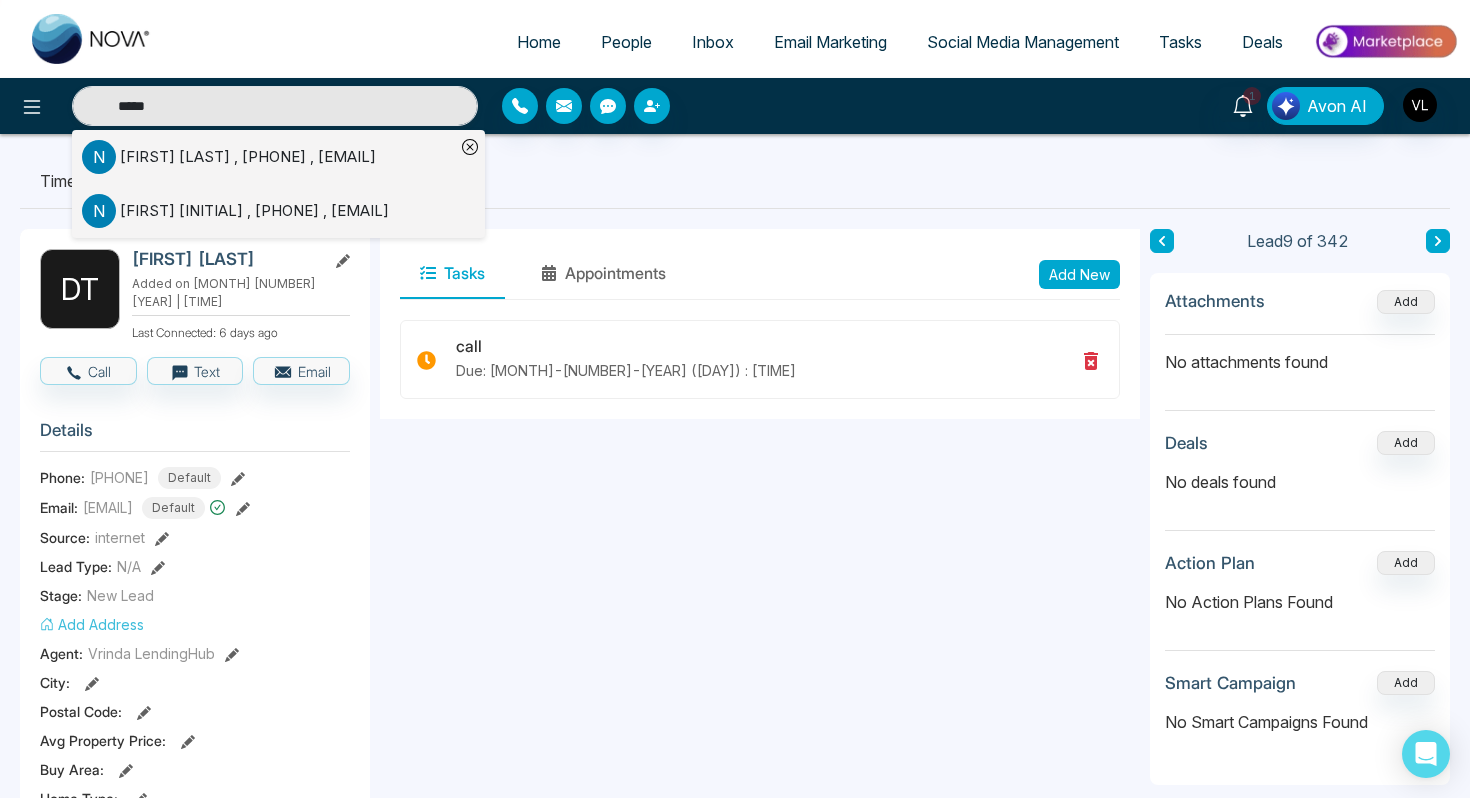 type 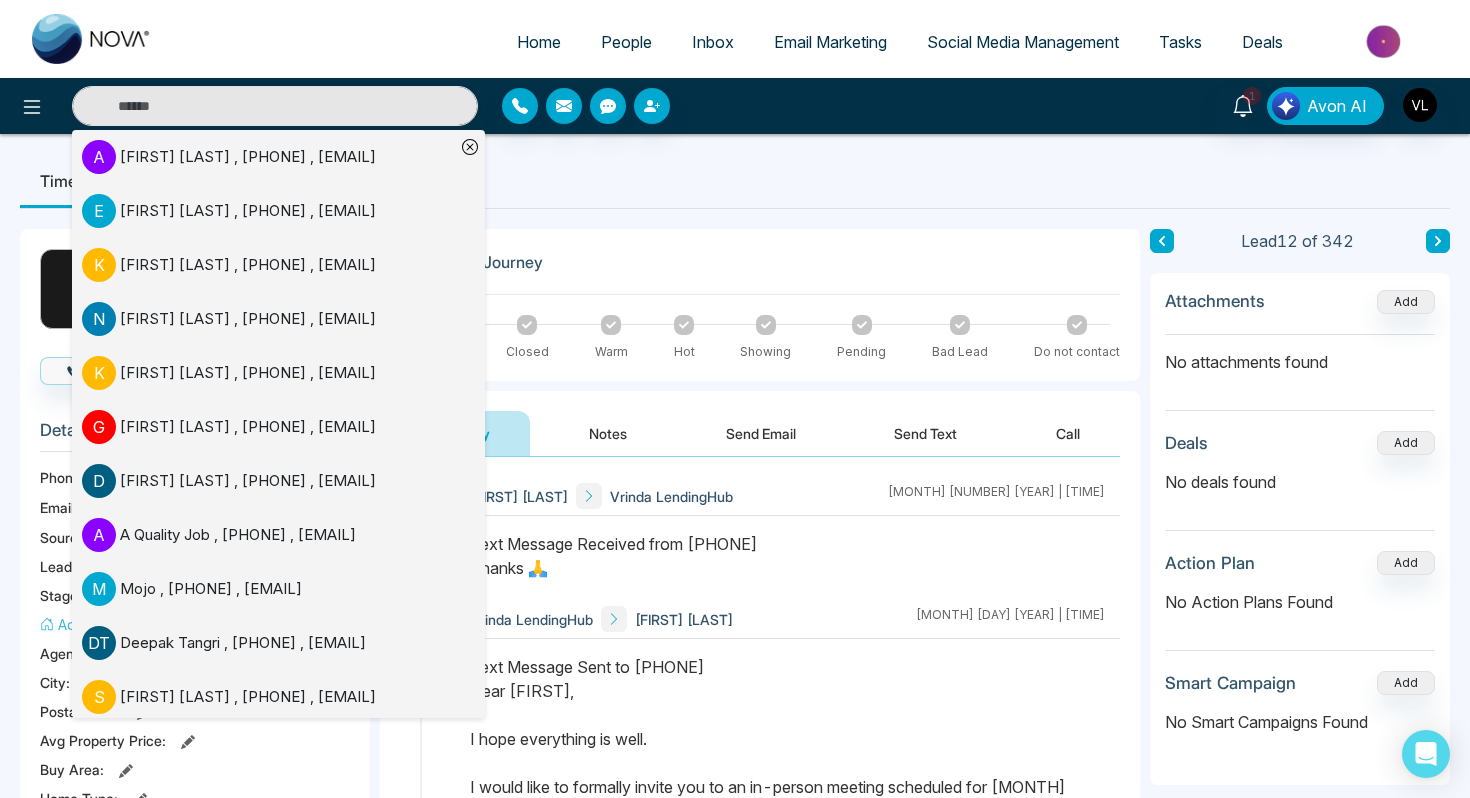 click on "Timeline Tasks and Appointments" at bounding box center (735, 181) 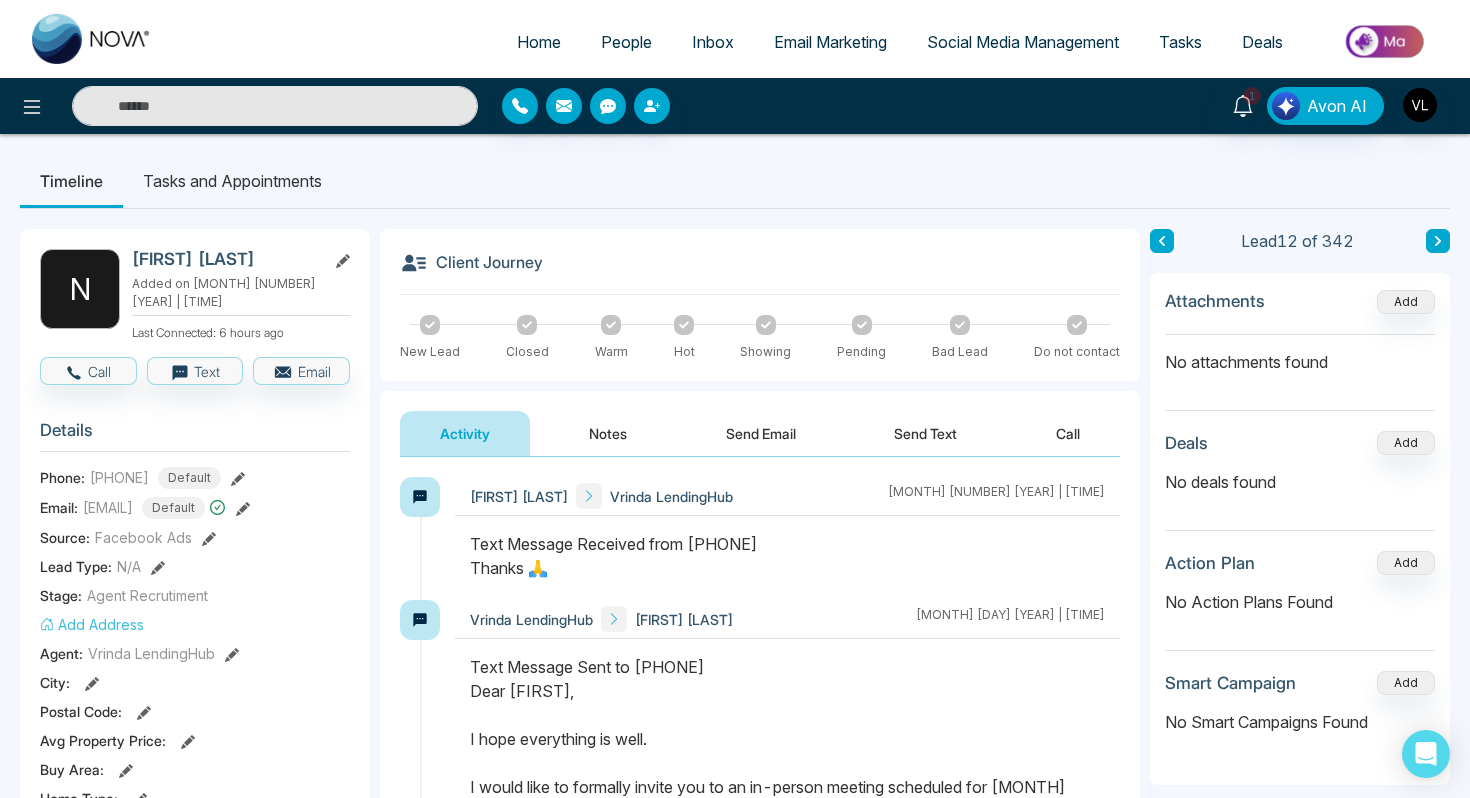 click on "Notes" at bounding box center (608, 433) 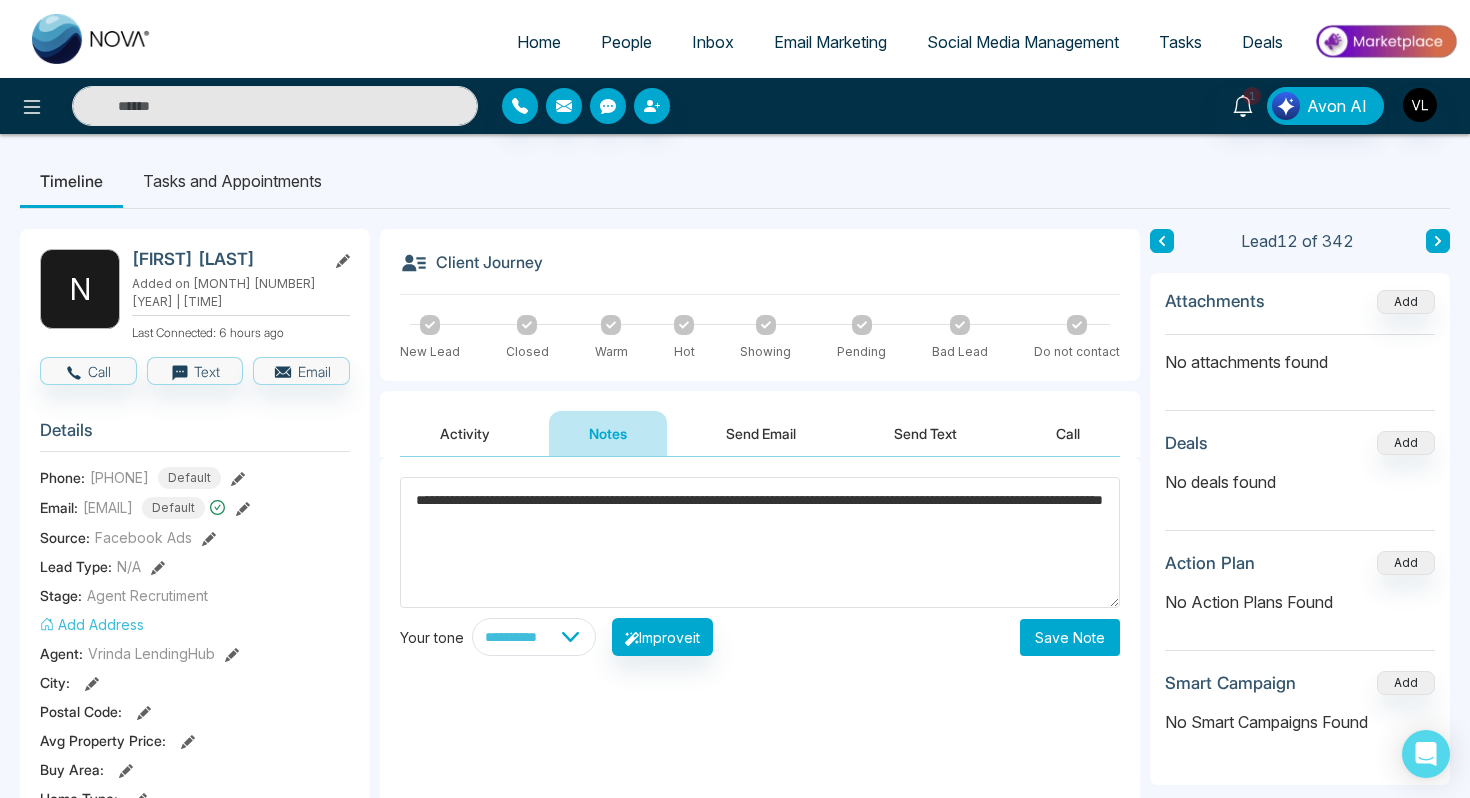 type on "**********" 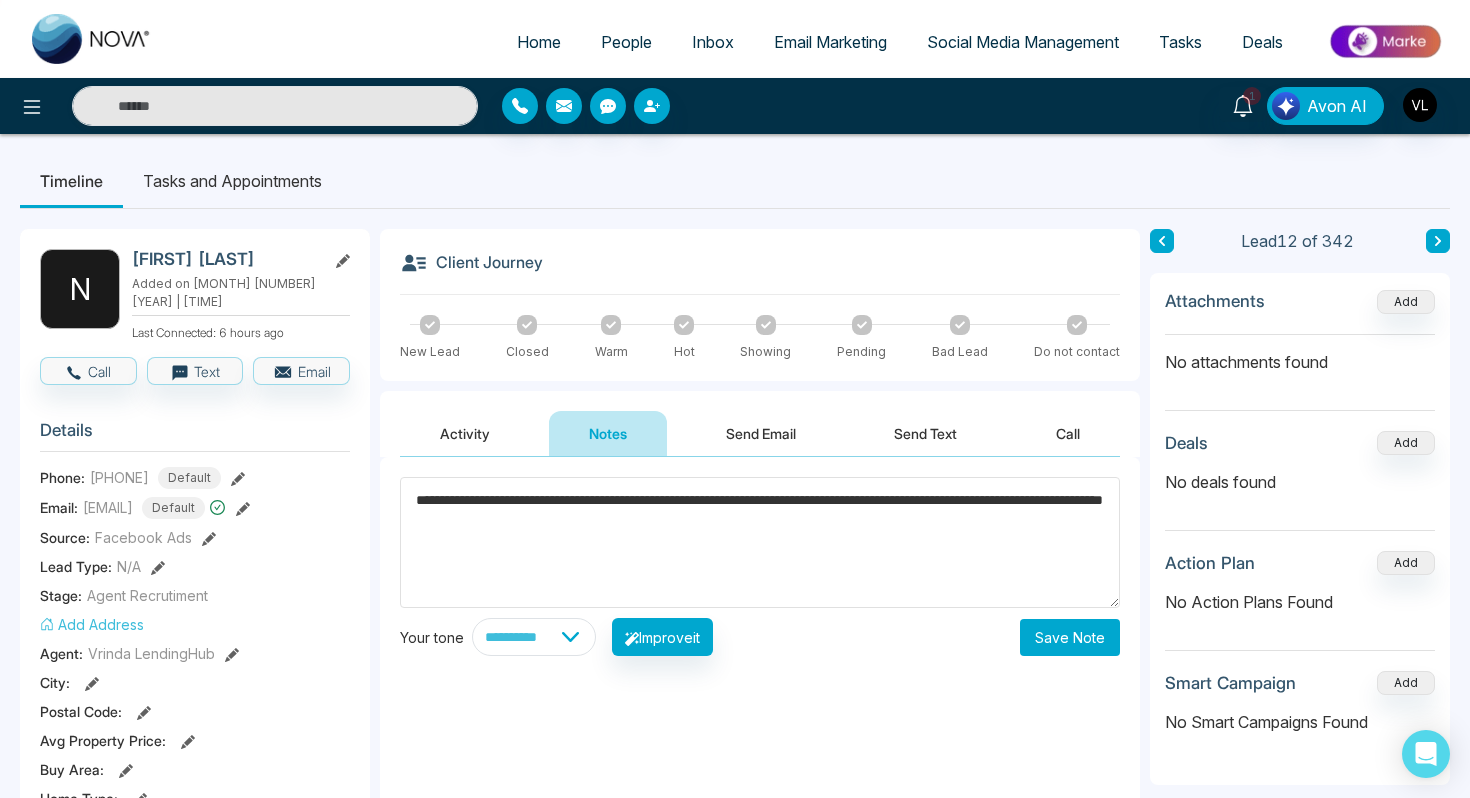 click on "Save Note" at bounding box center (1070, 637) 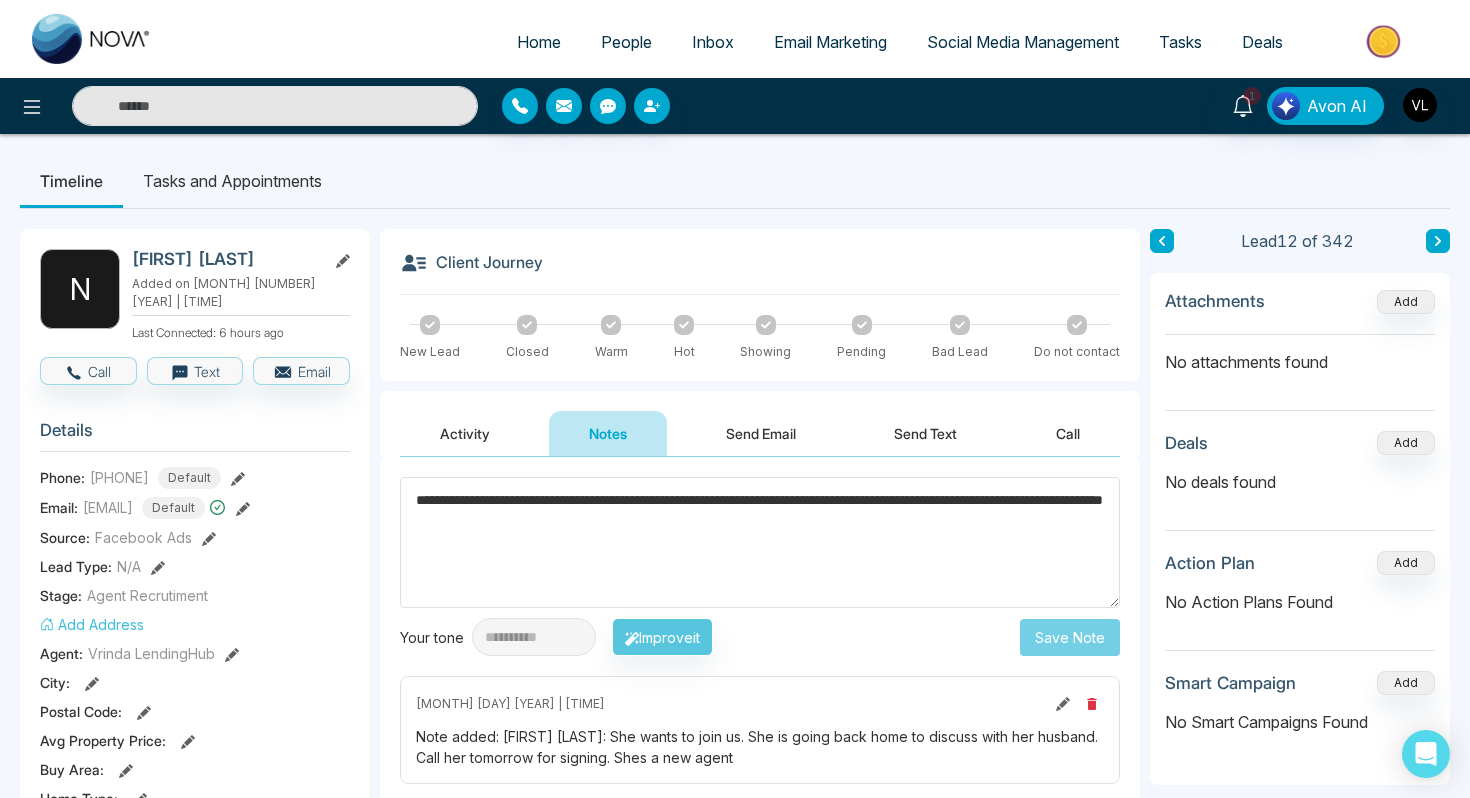 type 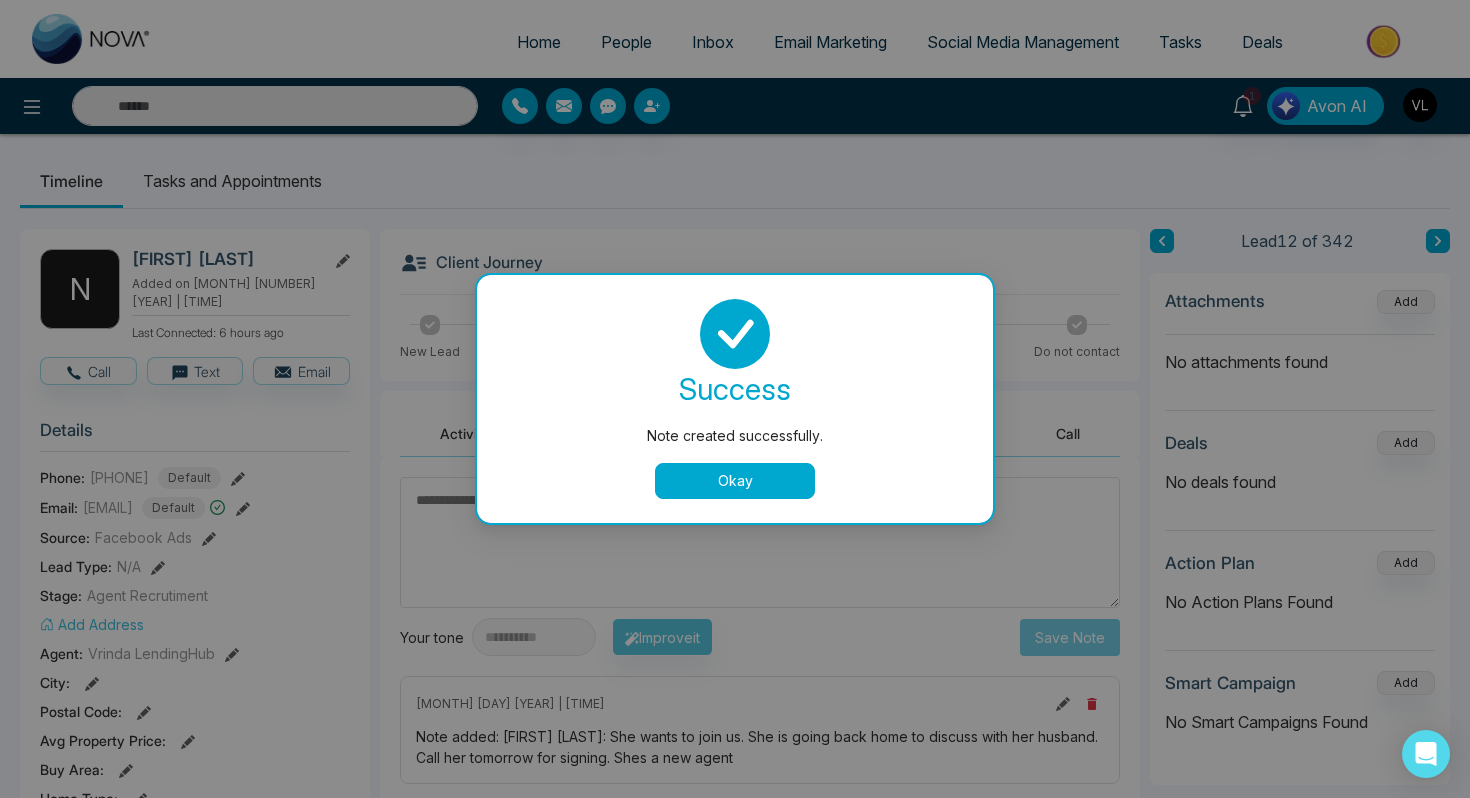 click on "Note created successfully. success Note created successfully.   Okay" at bounding box center (735, 399) 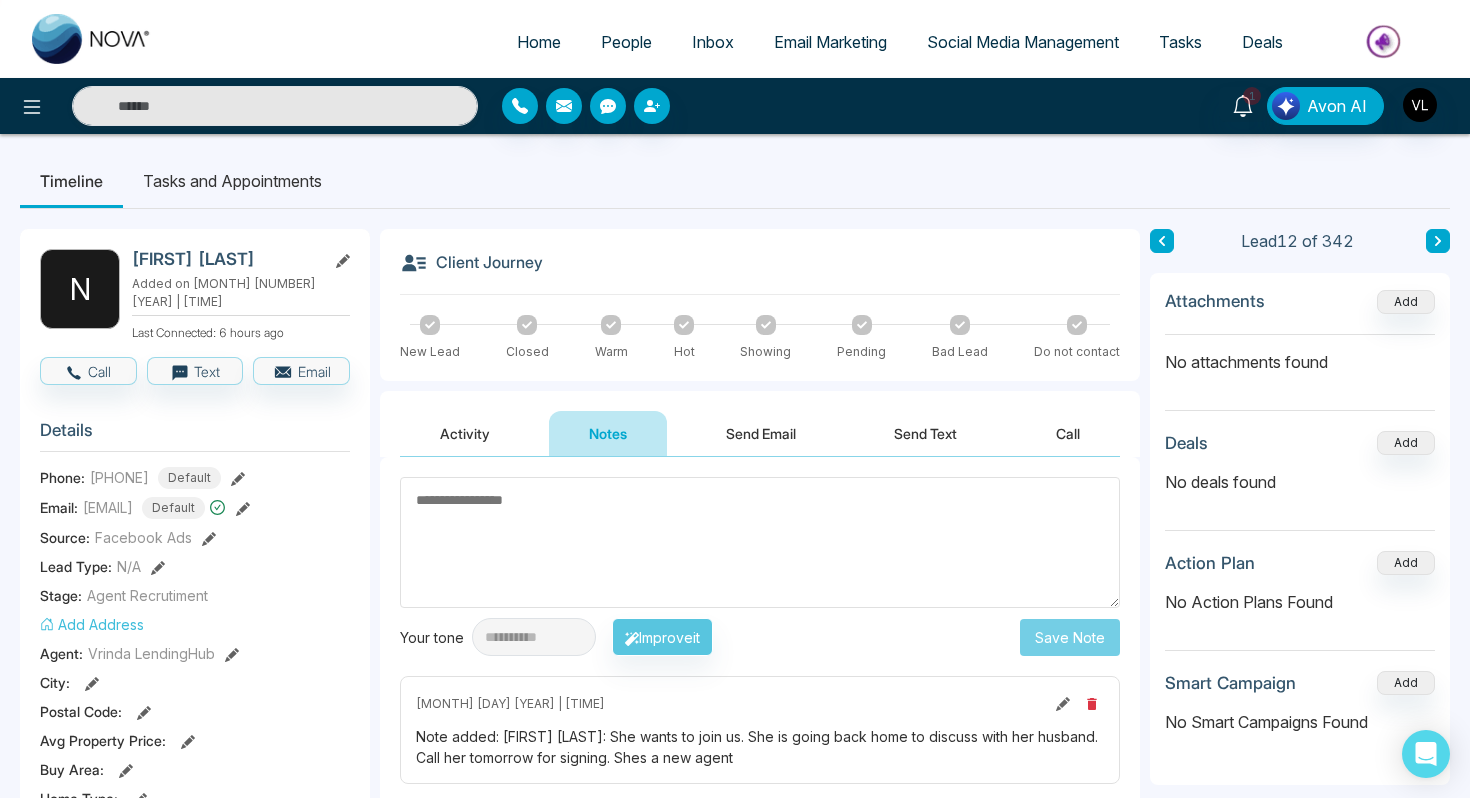 click on "Tasks and Appointments" at bounding box center (232, 181) 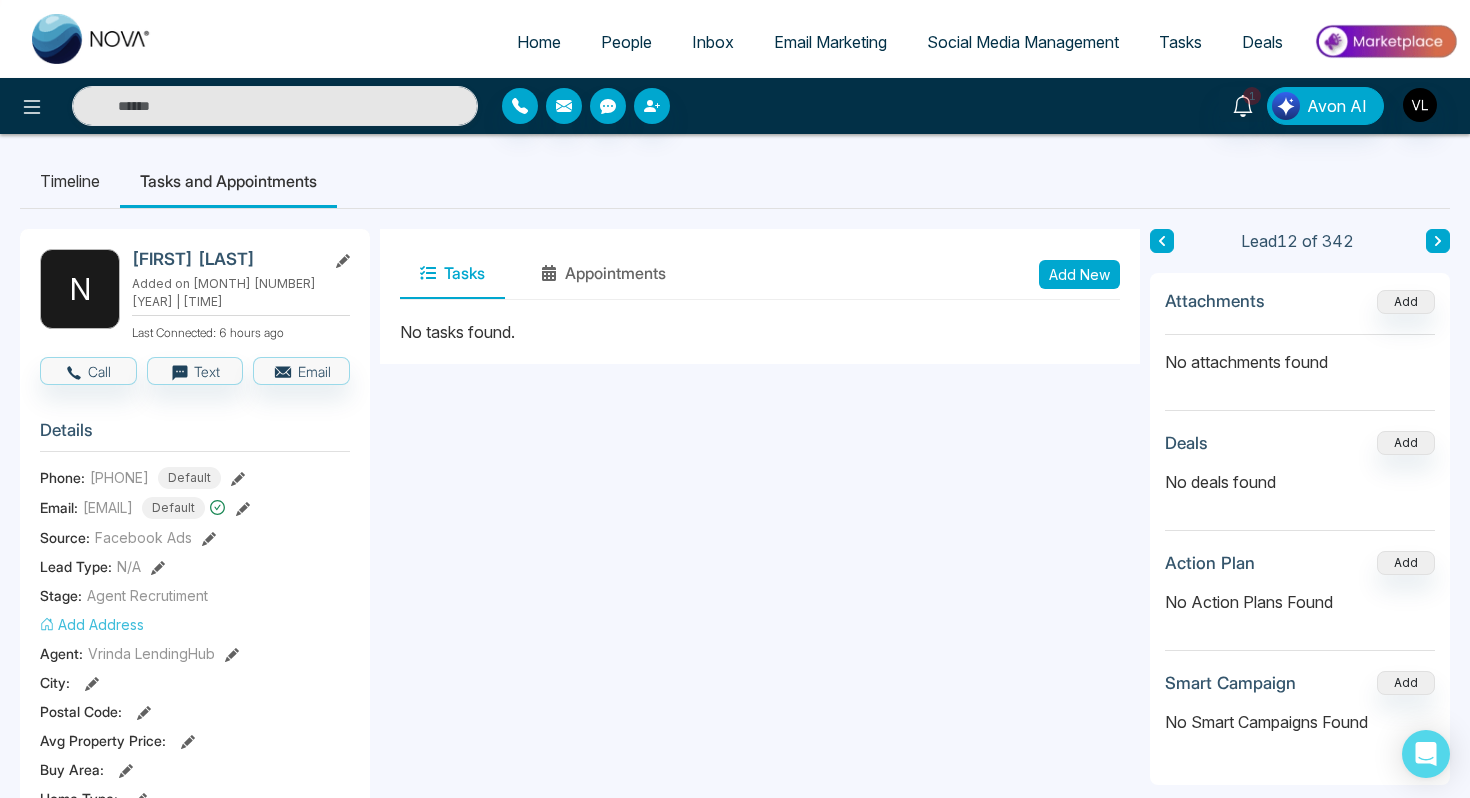 click on "Add New" at bounding box center [1079, 274] 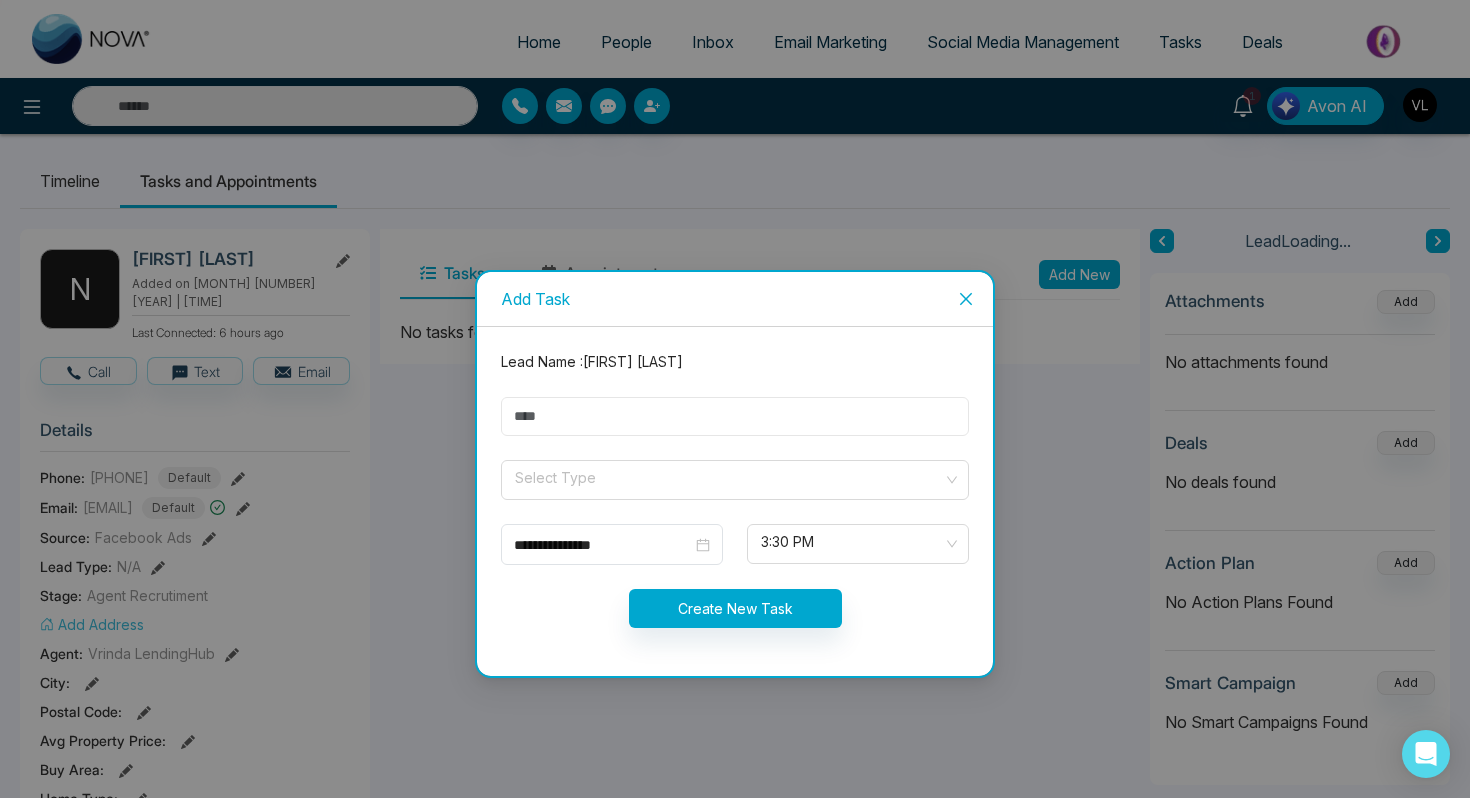 click at bounding box center [735, 416] 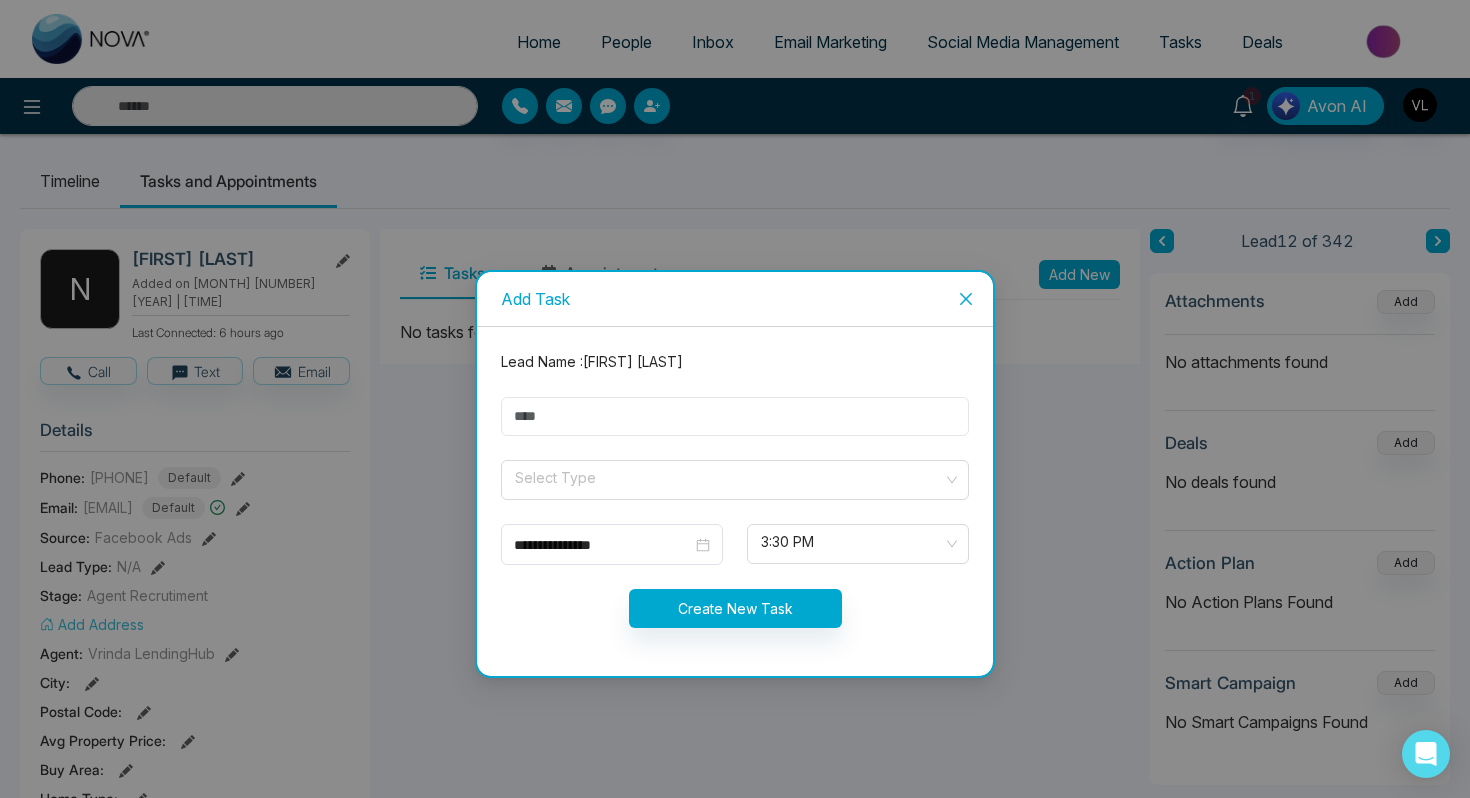 type on "****" 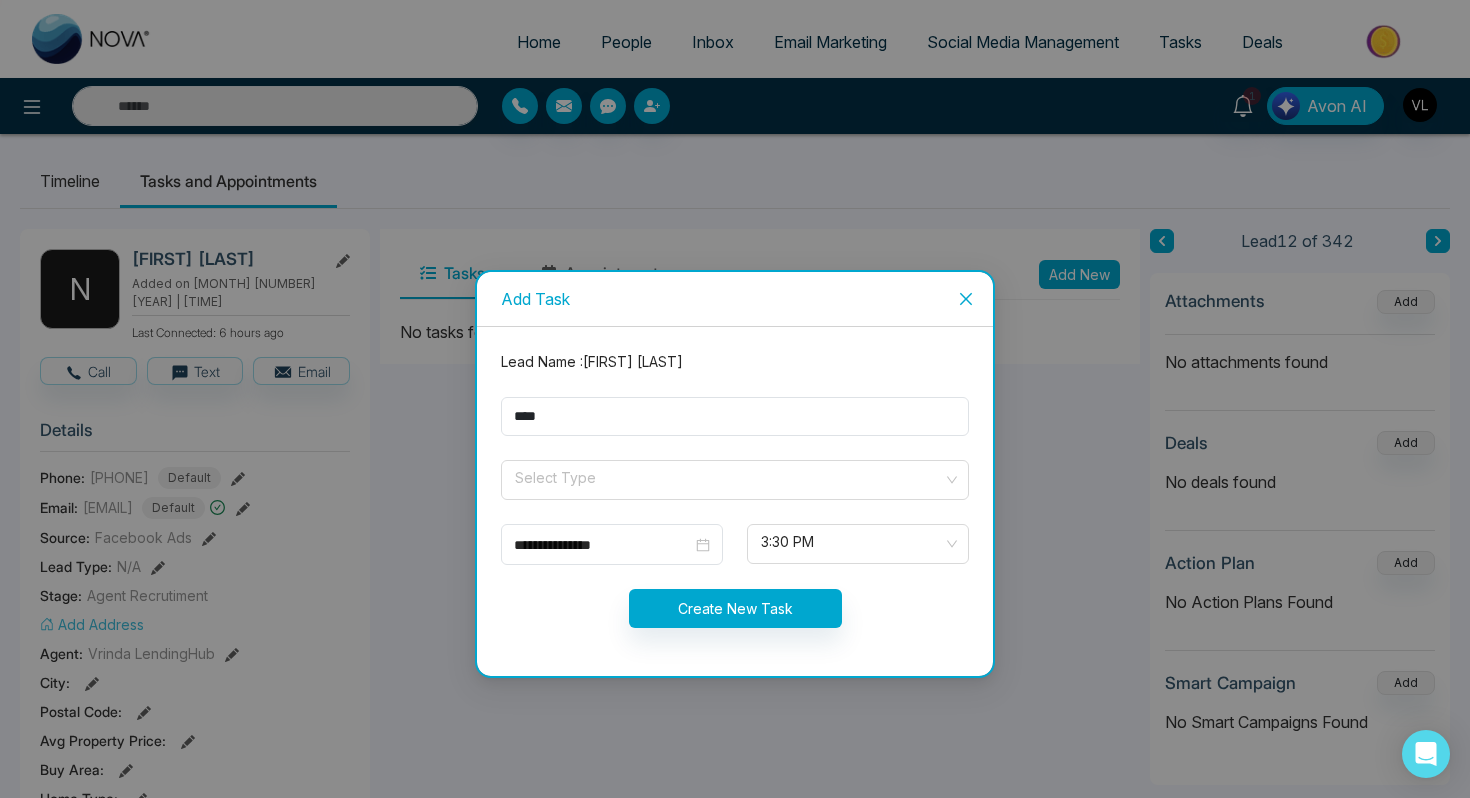 click on "**********" at bounding box center (735, 501) 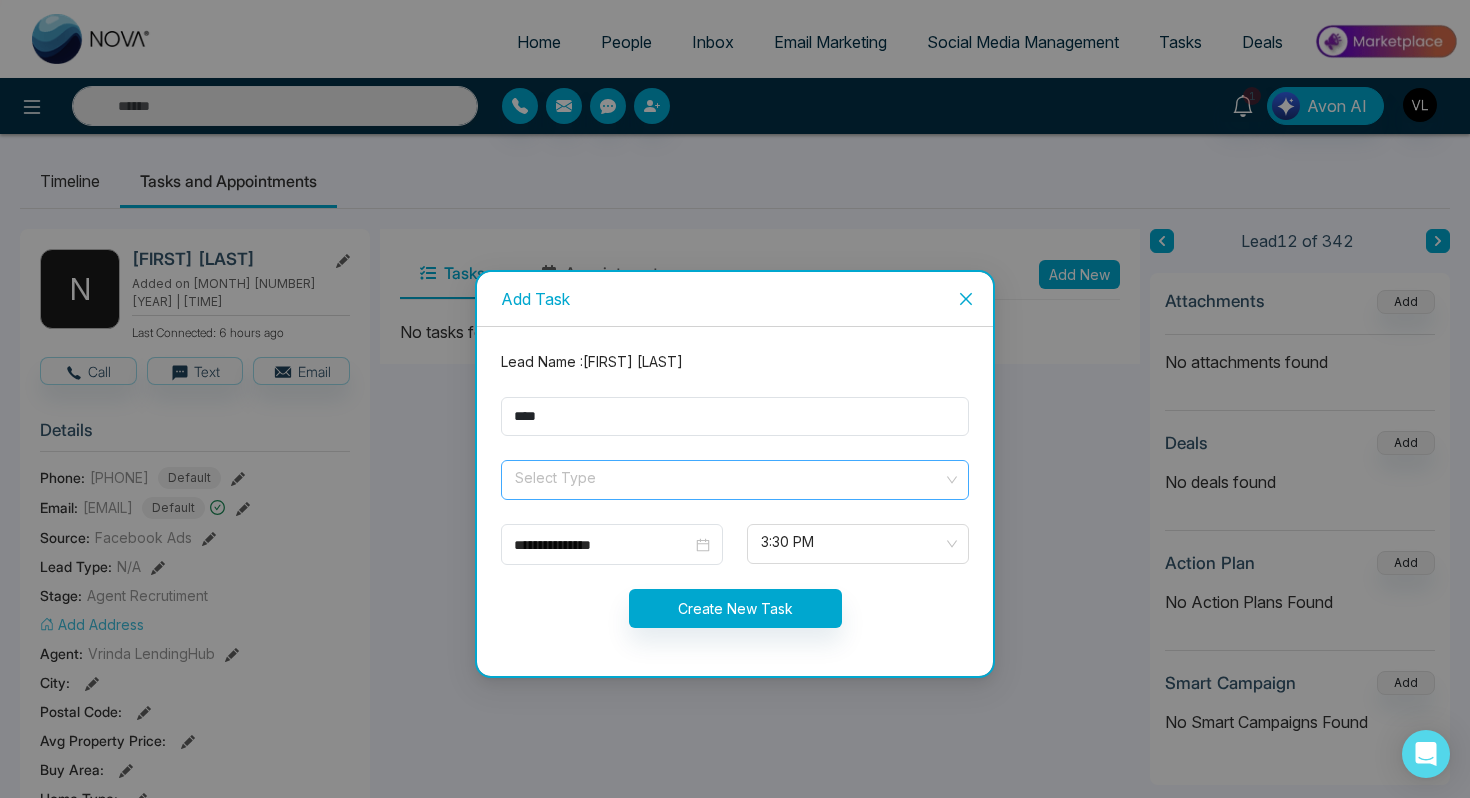 click at bounding box center (728, 476) 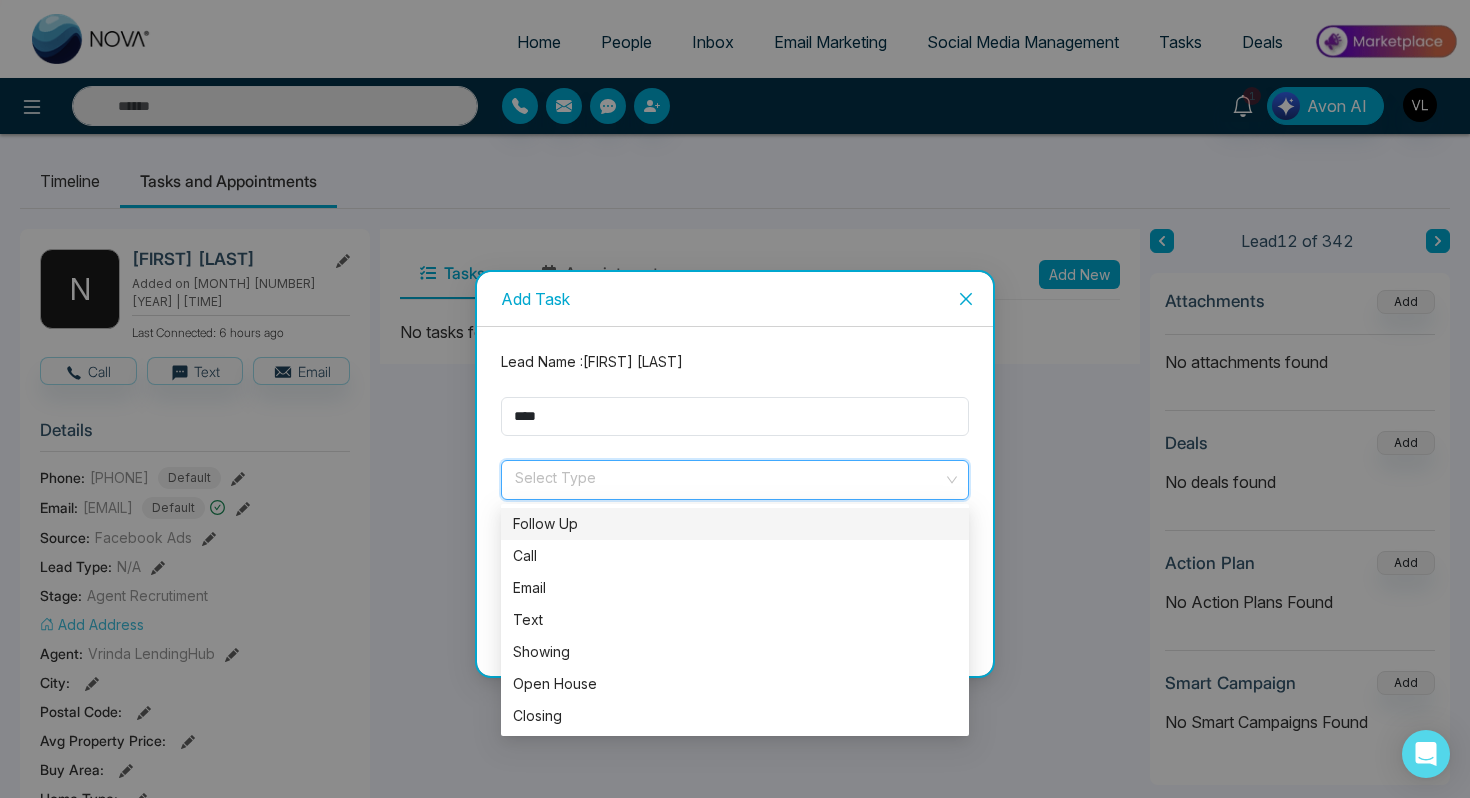 click on "Follow Up" at bounding box center [735, 524] 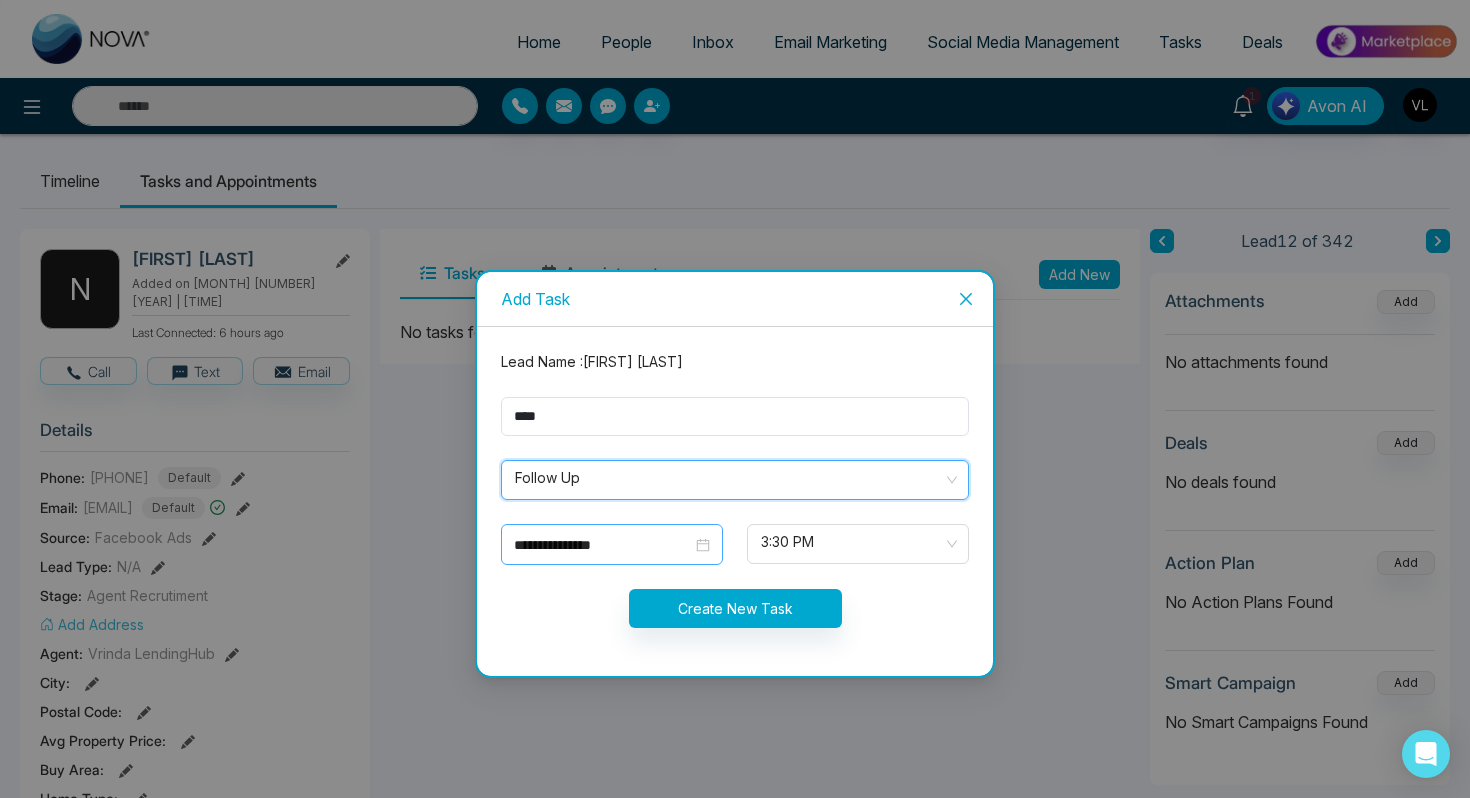 click on "**********" at bounding box center (612, 545) 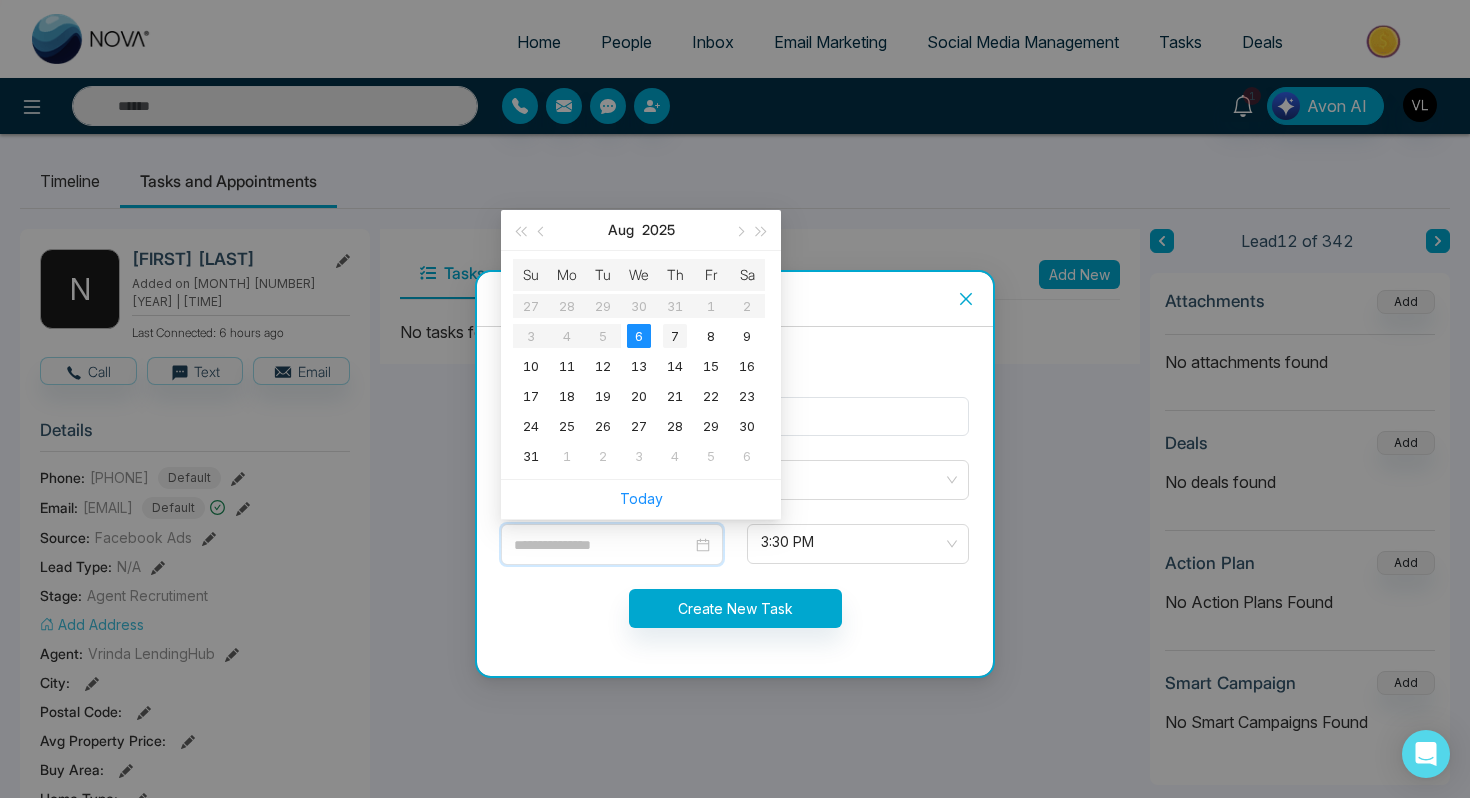 type on "**********" 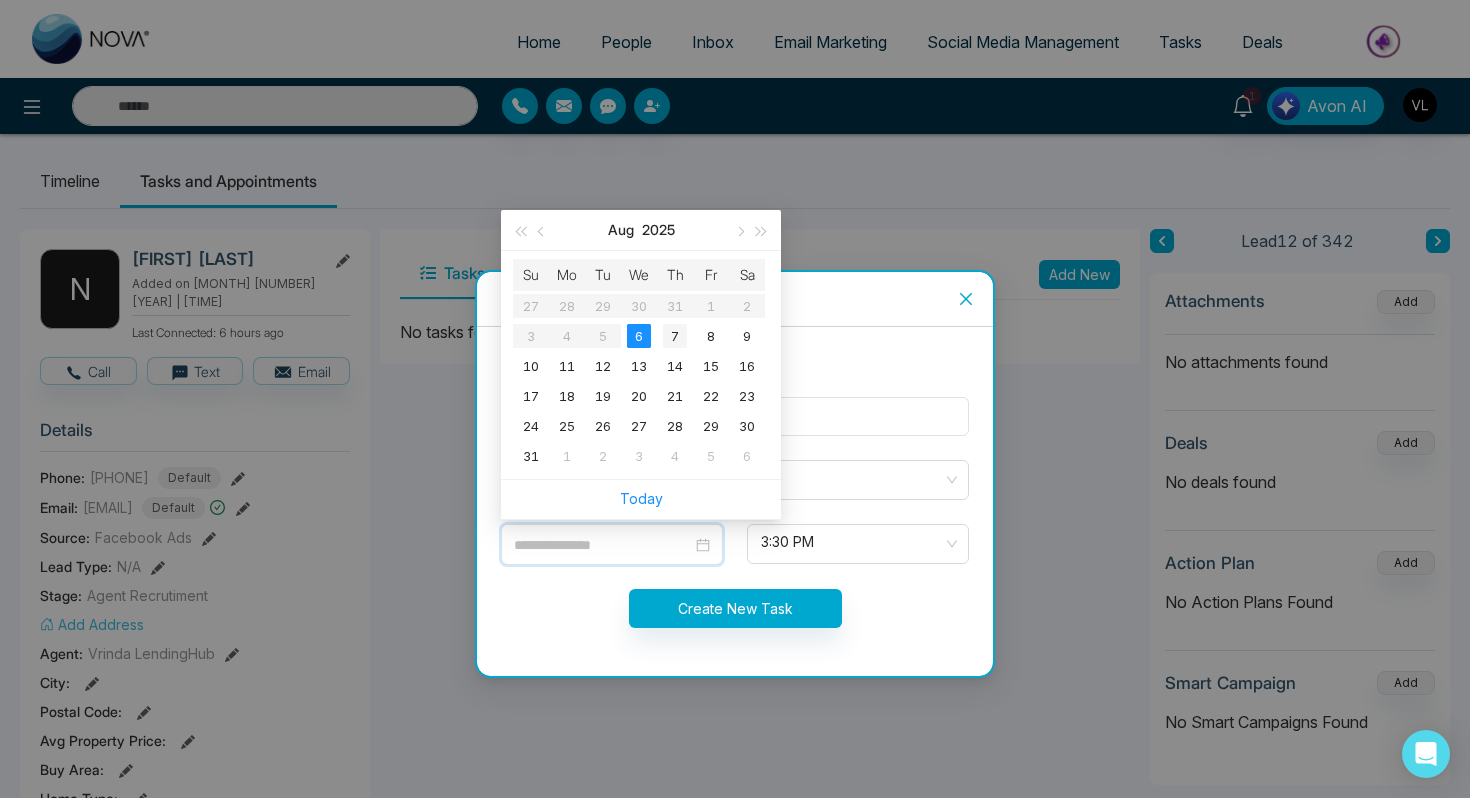 click on "7" at bounding box center [675, 336] 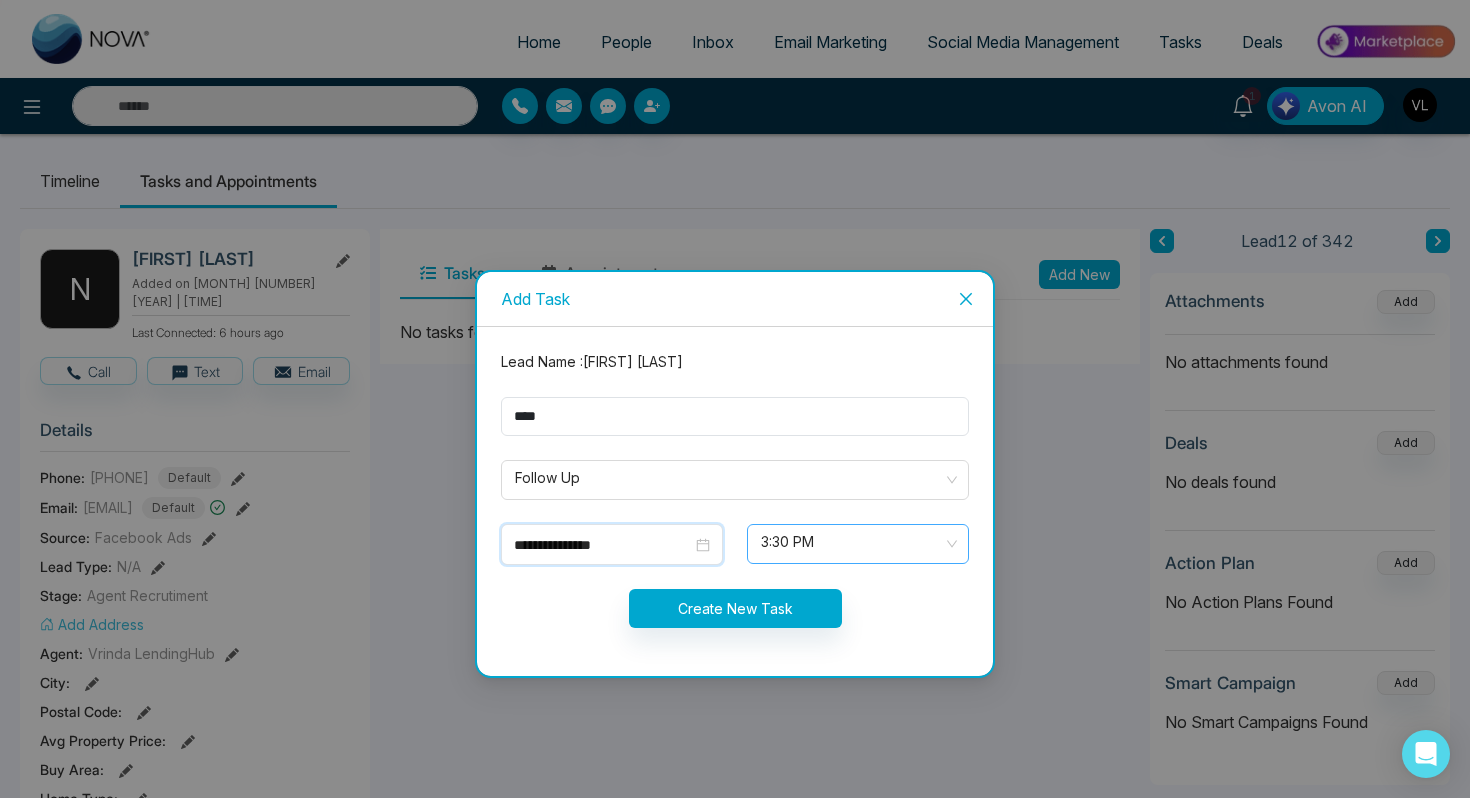 click on "3:30 PM" at bounding box center [858, 544] 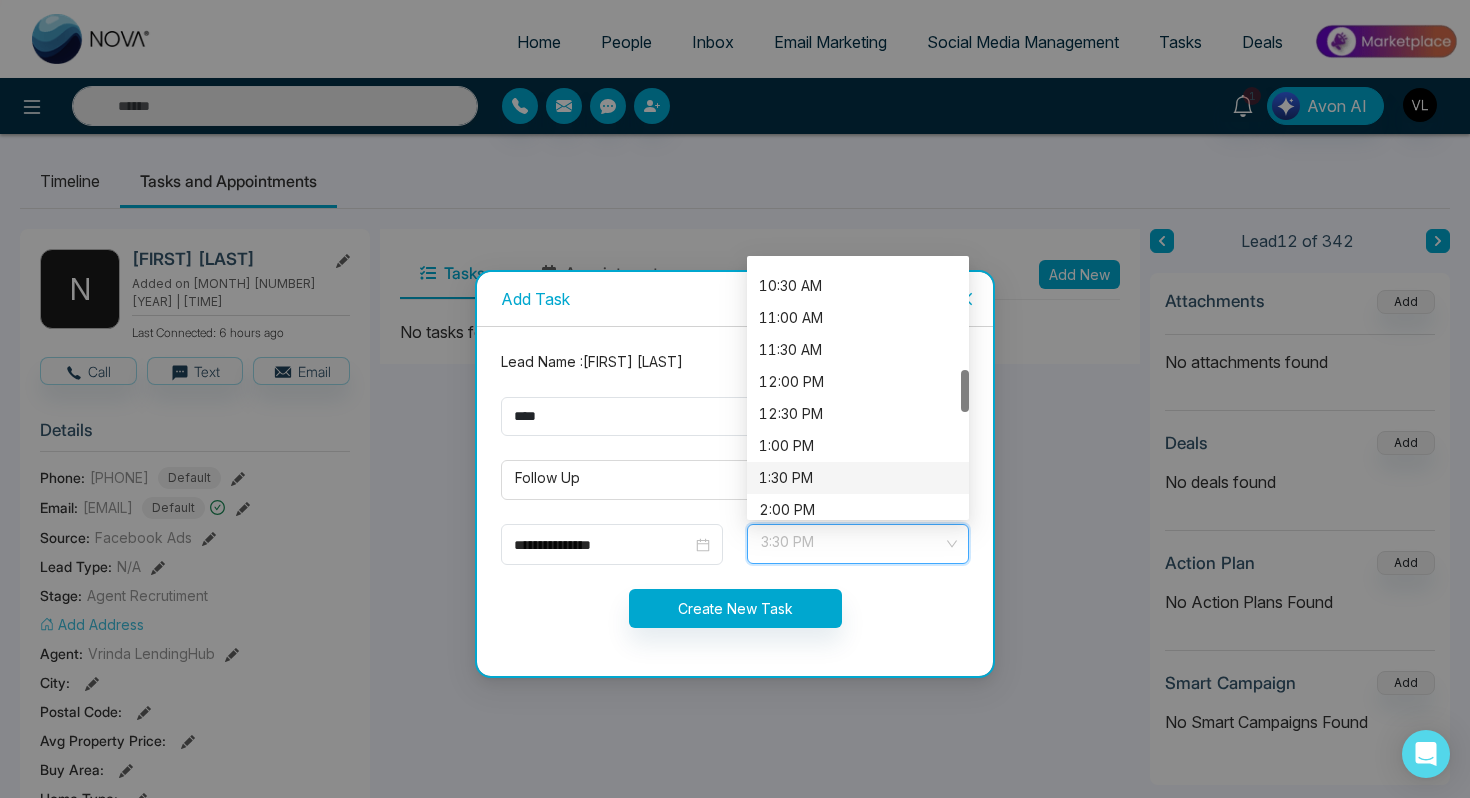 scroll, scrollTop: 656, scrollLeft: 0, axis: vertical 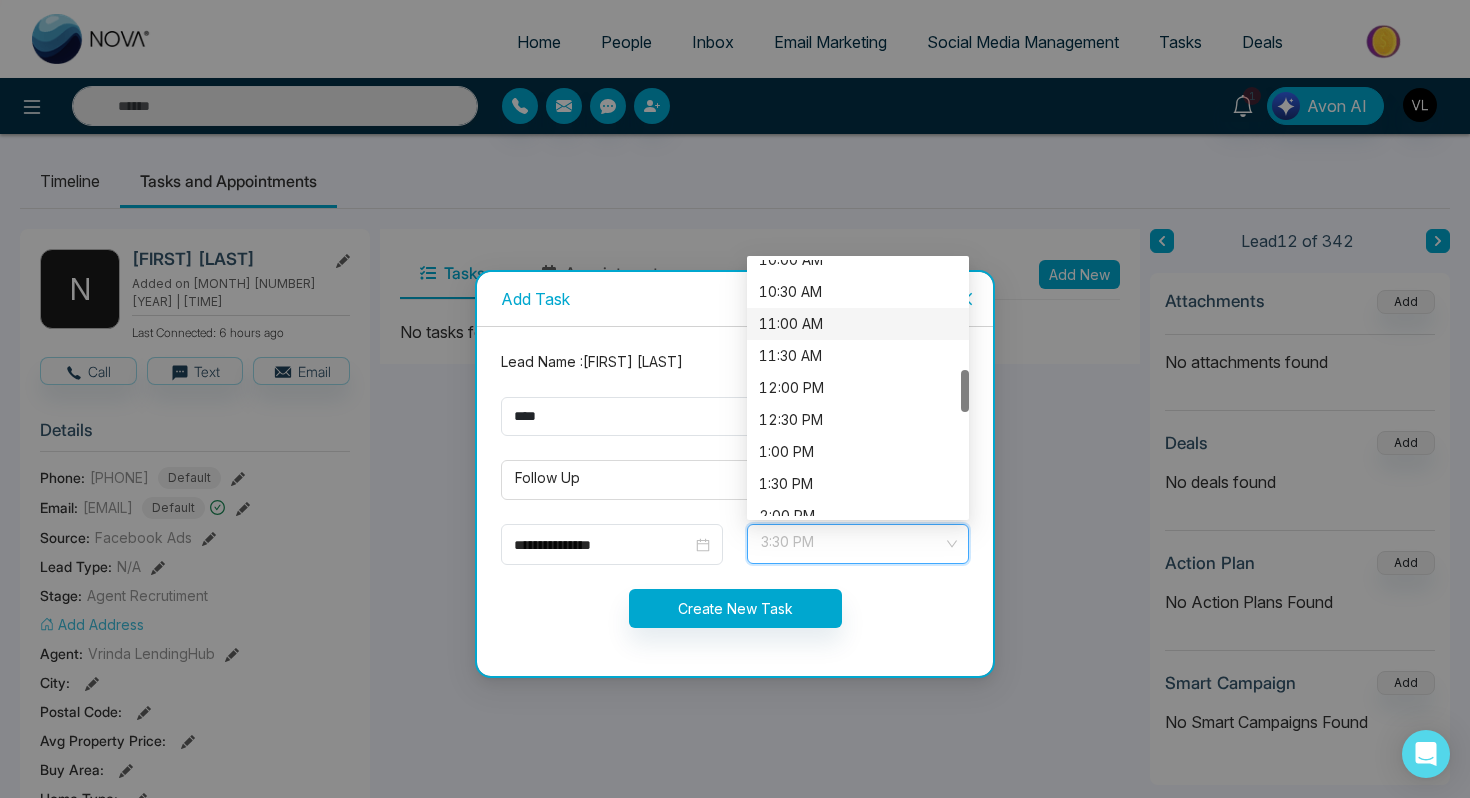 click on "11:00 AM" at bounding box center [858, 324] 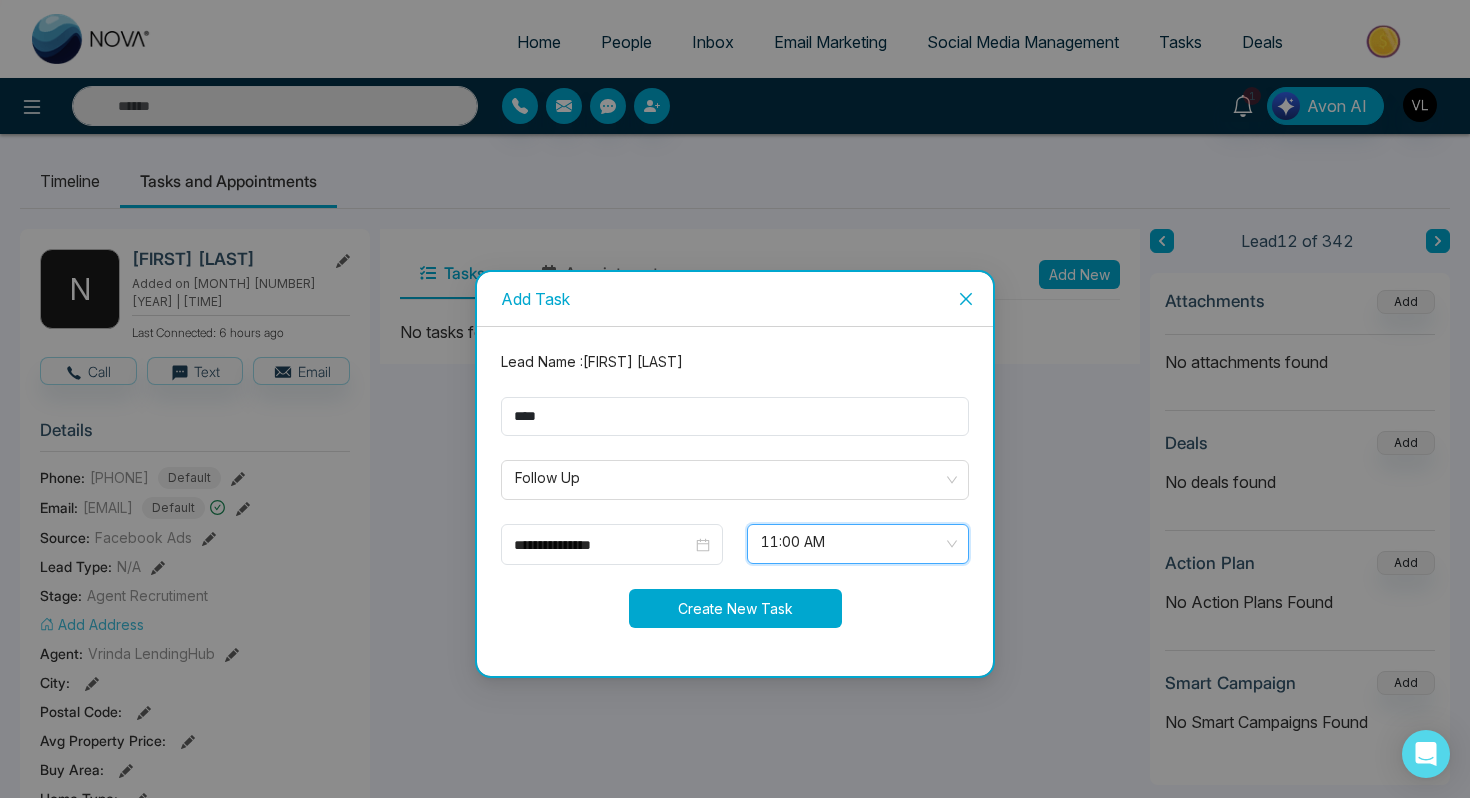 click on "Create New Task" at bounding box center (735, 608) 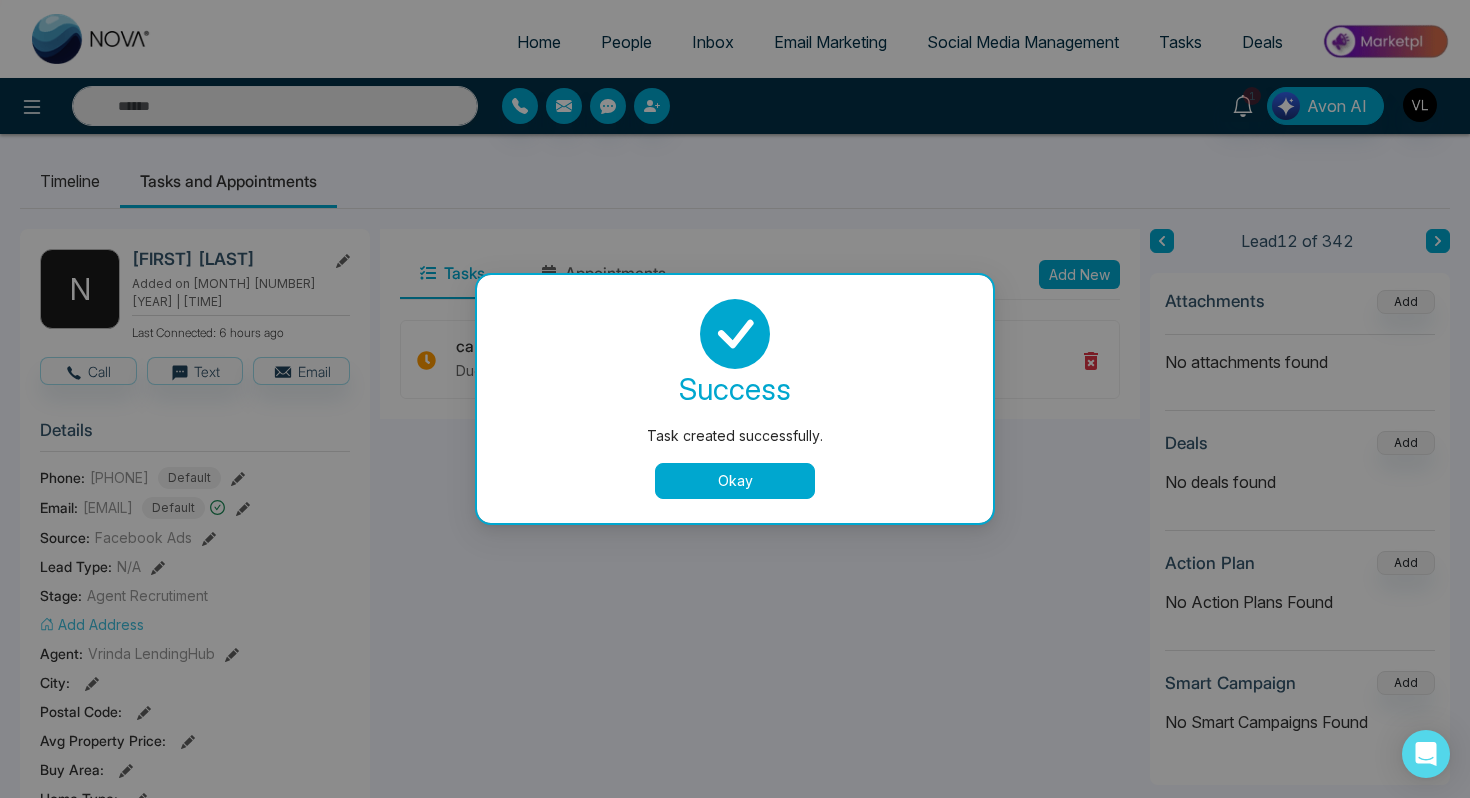 click on "Okay" at bounding box center [735, 481] 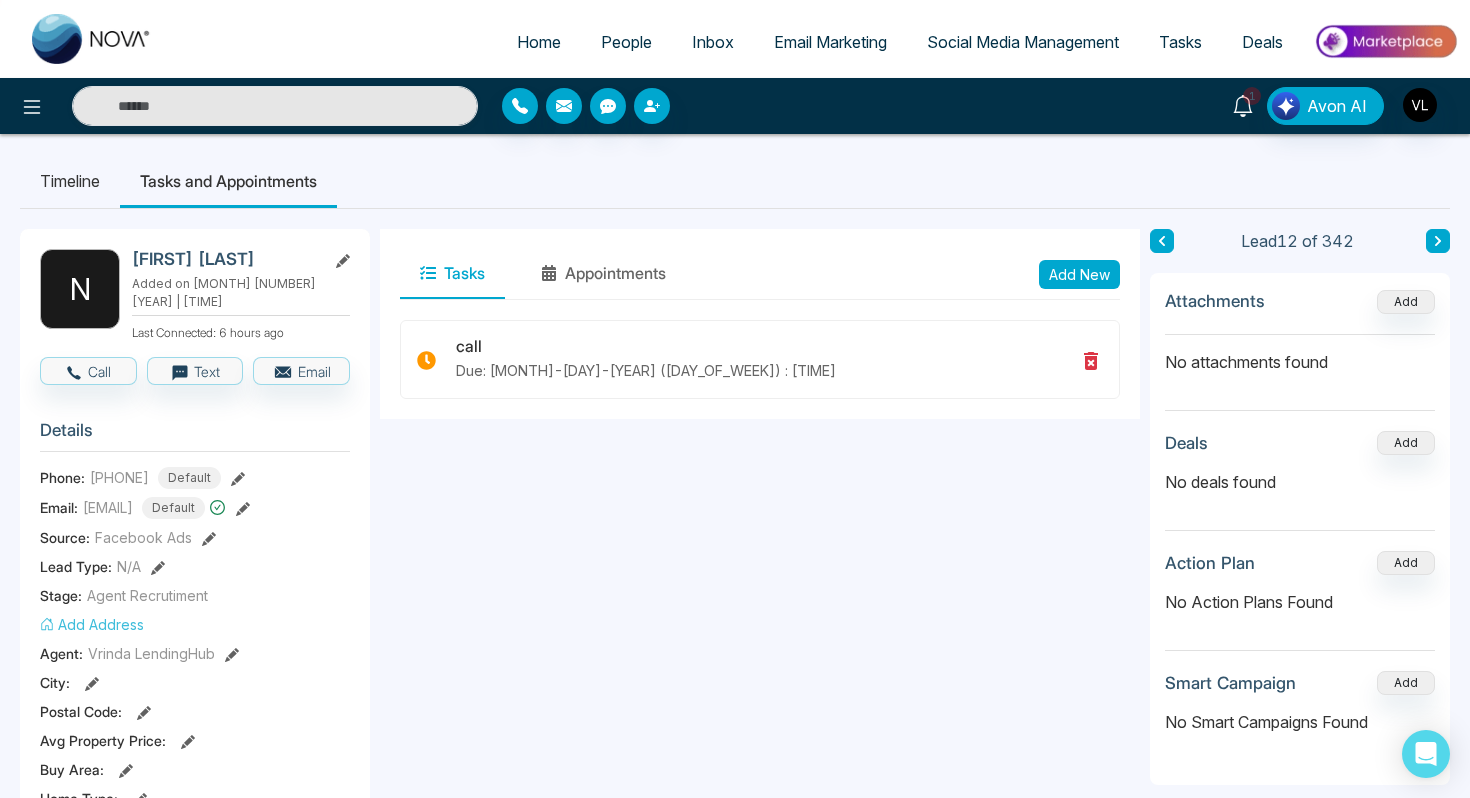 click on "1" at bounding box center (1252, 96) 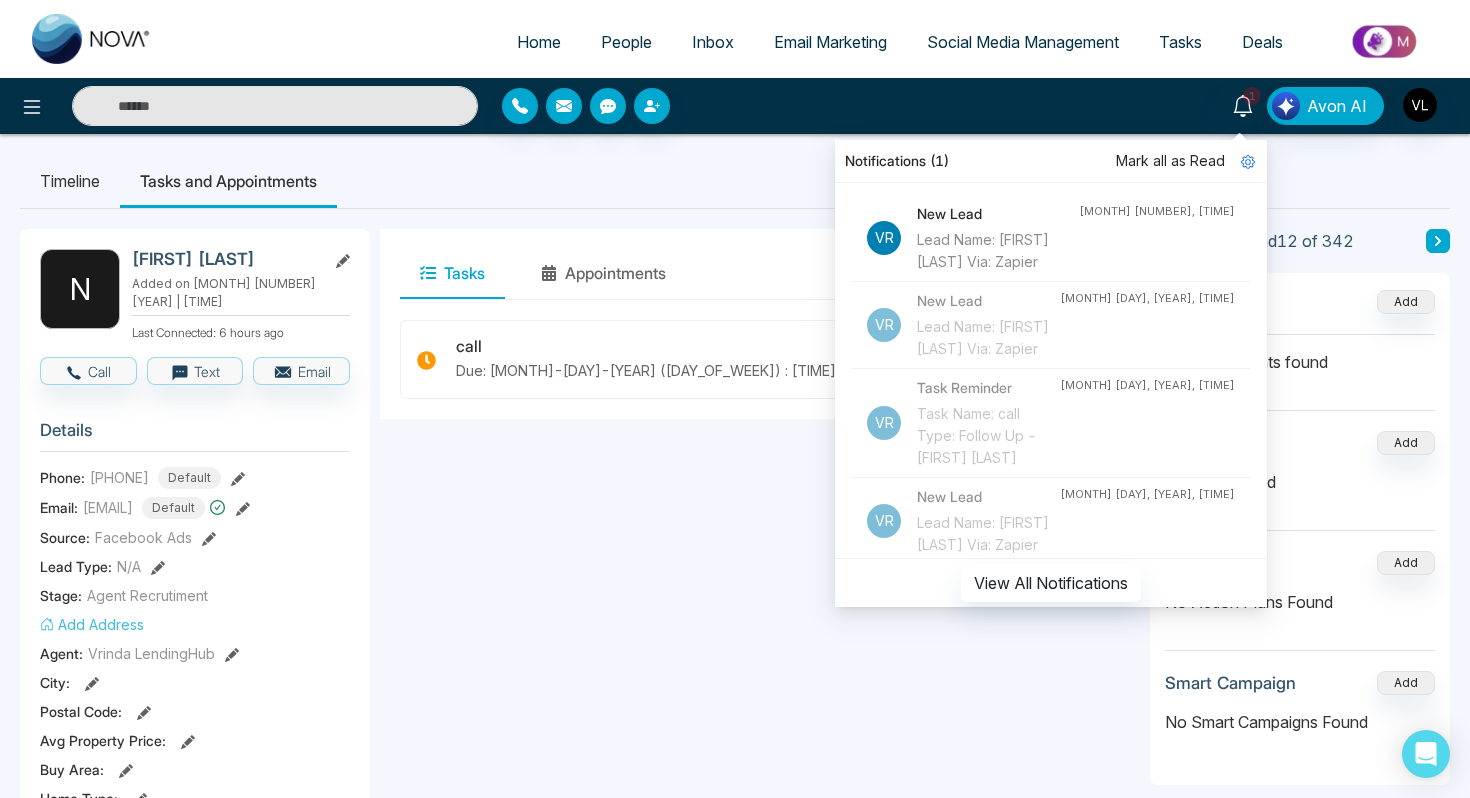 click on "Mark all as Read" at bounding box center [1170, 161] 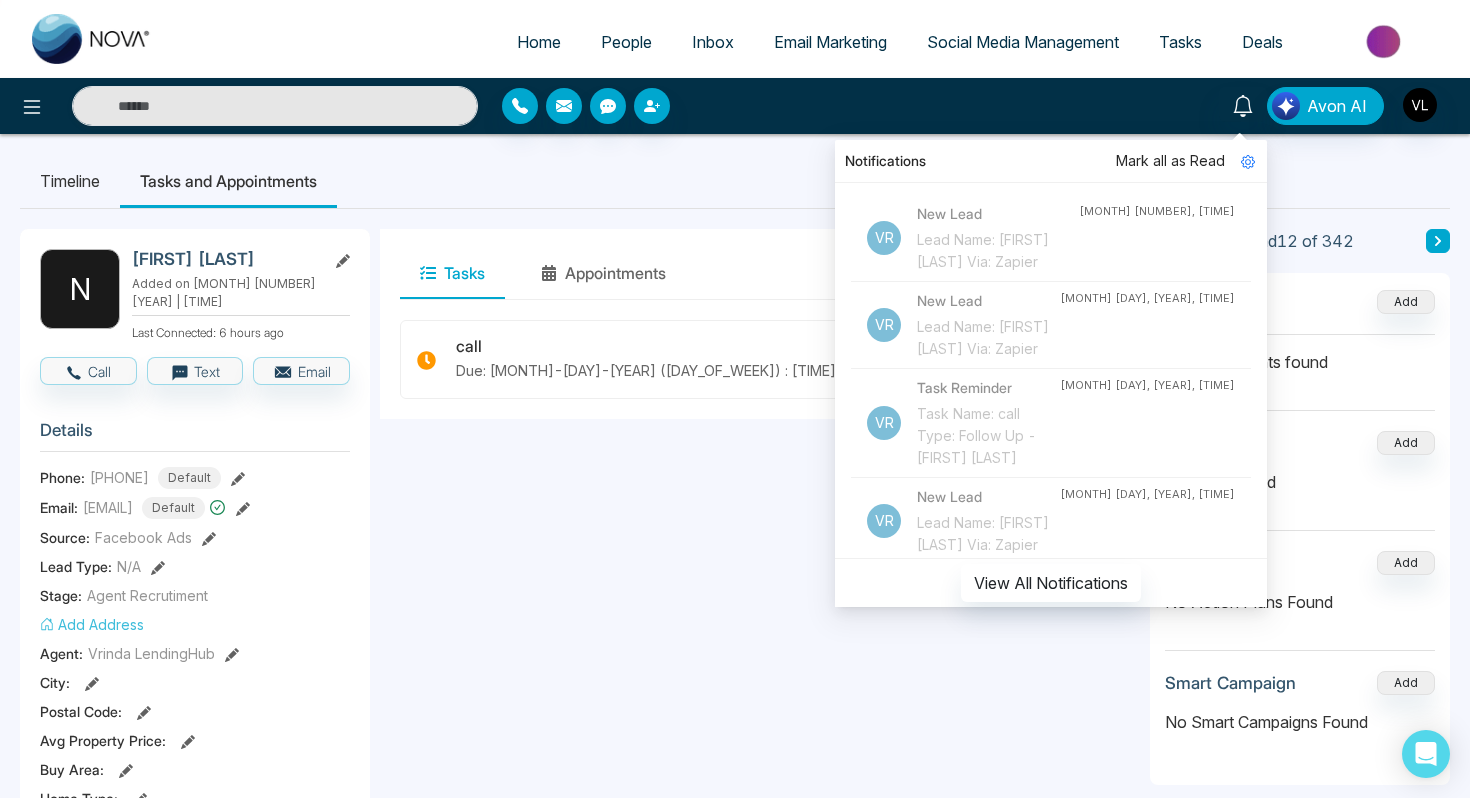 click on "People" at bounding box center [626, 42] 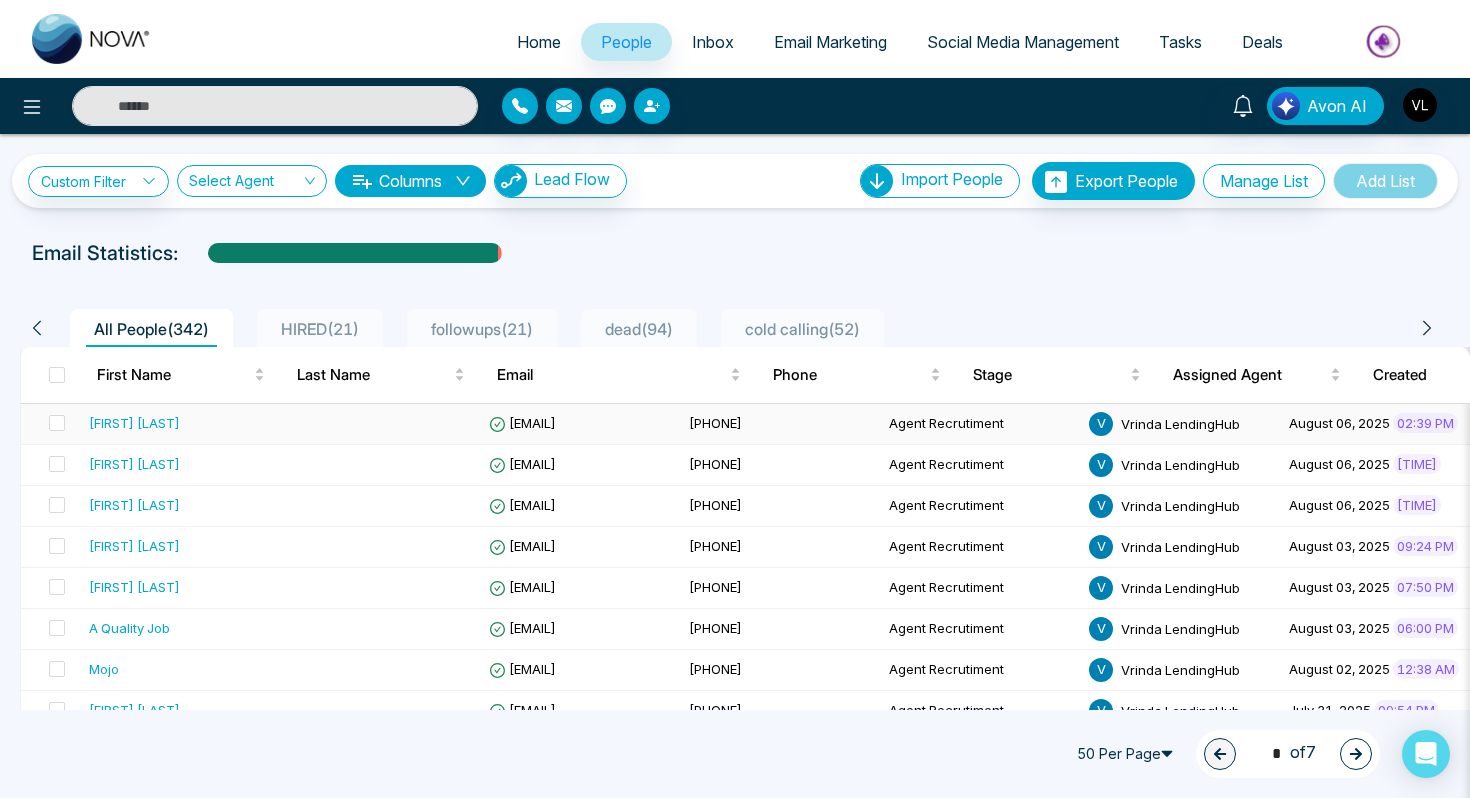 click on "[FIRST] [LAST]" at bounding box center [134, 423] 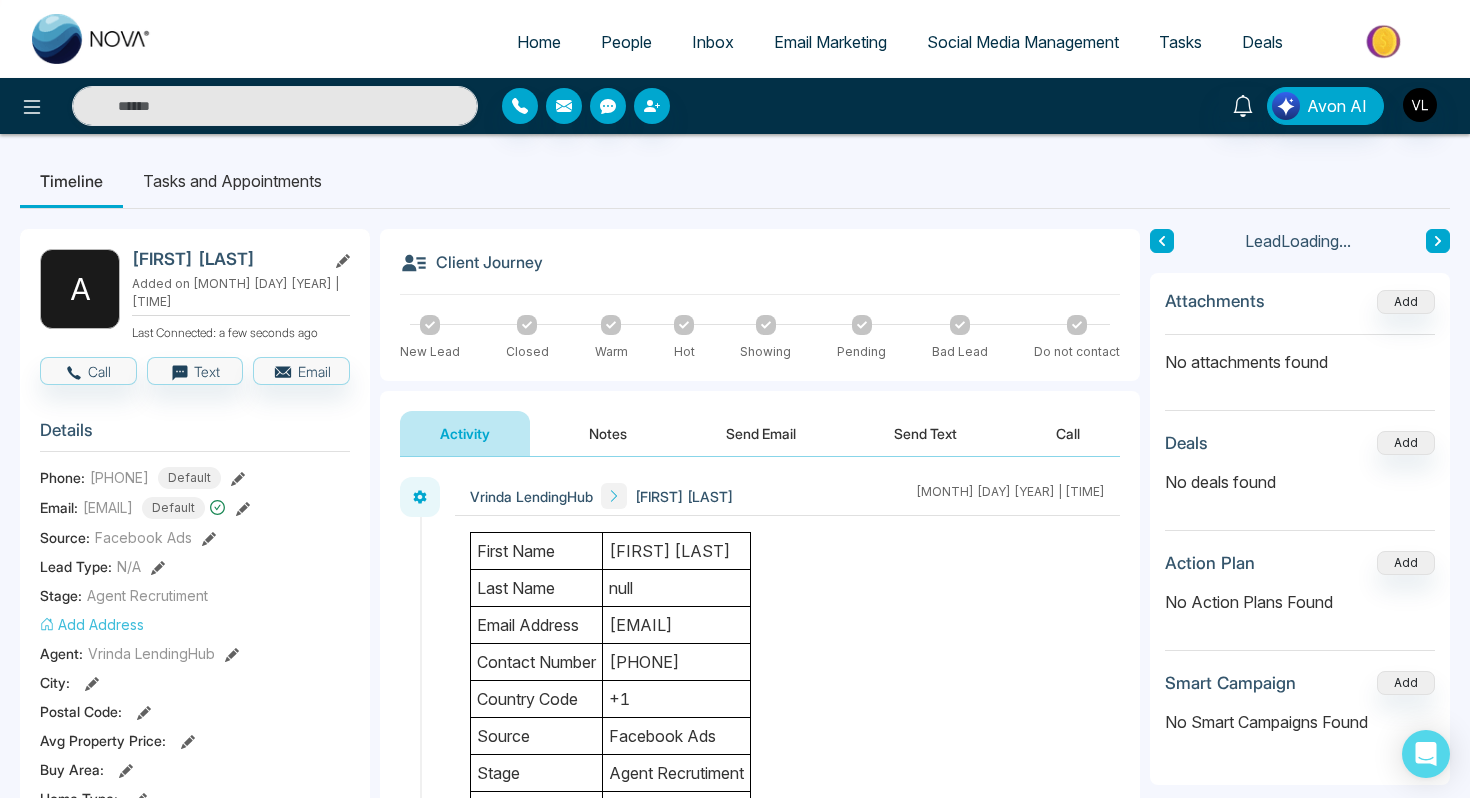 click on "[FIRST] [LAST]" at bounding box center [677, 551] 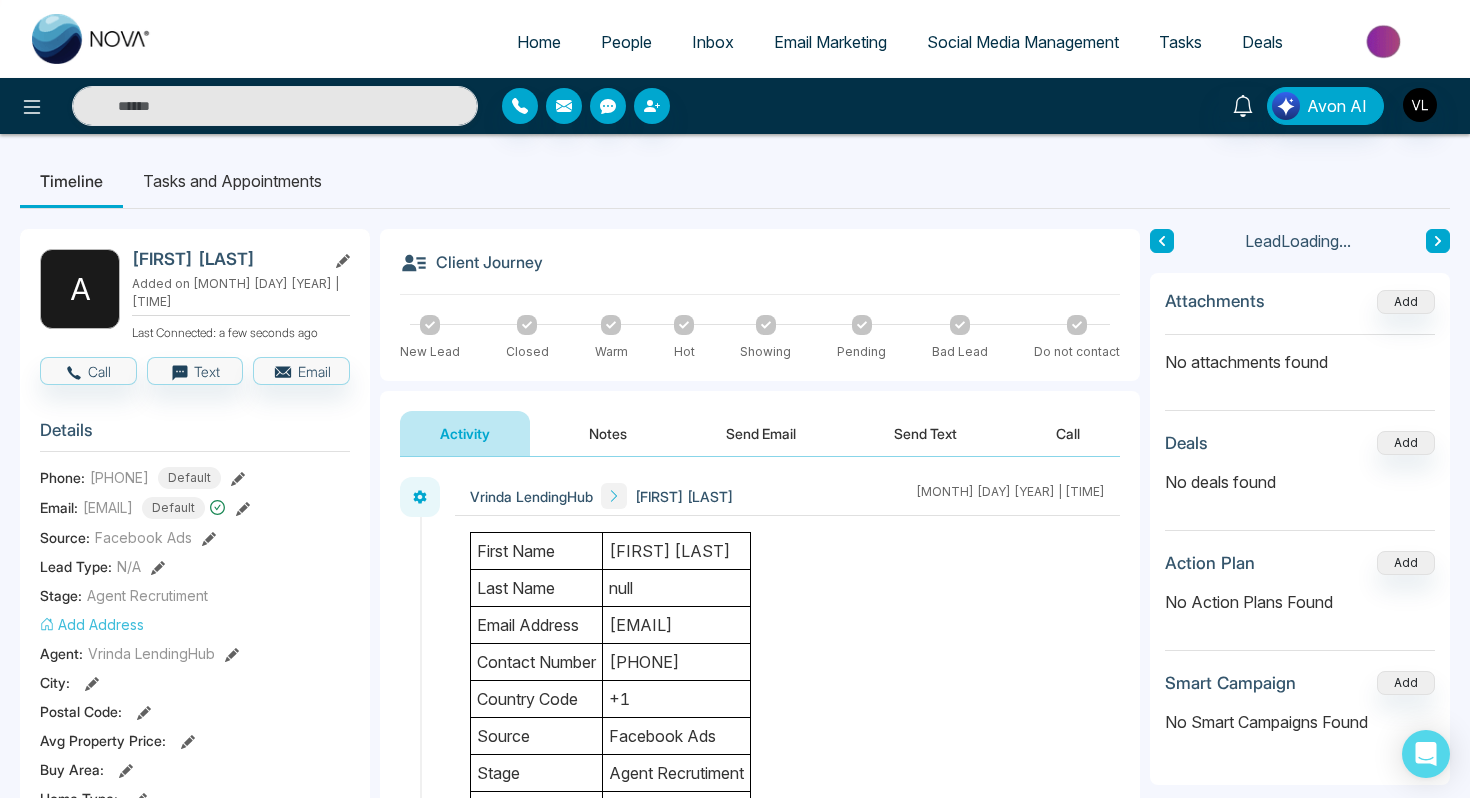 click on "[FIRST] [LAST]" at bounding box center [677, 551] 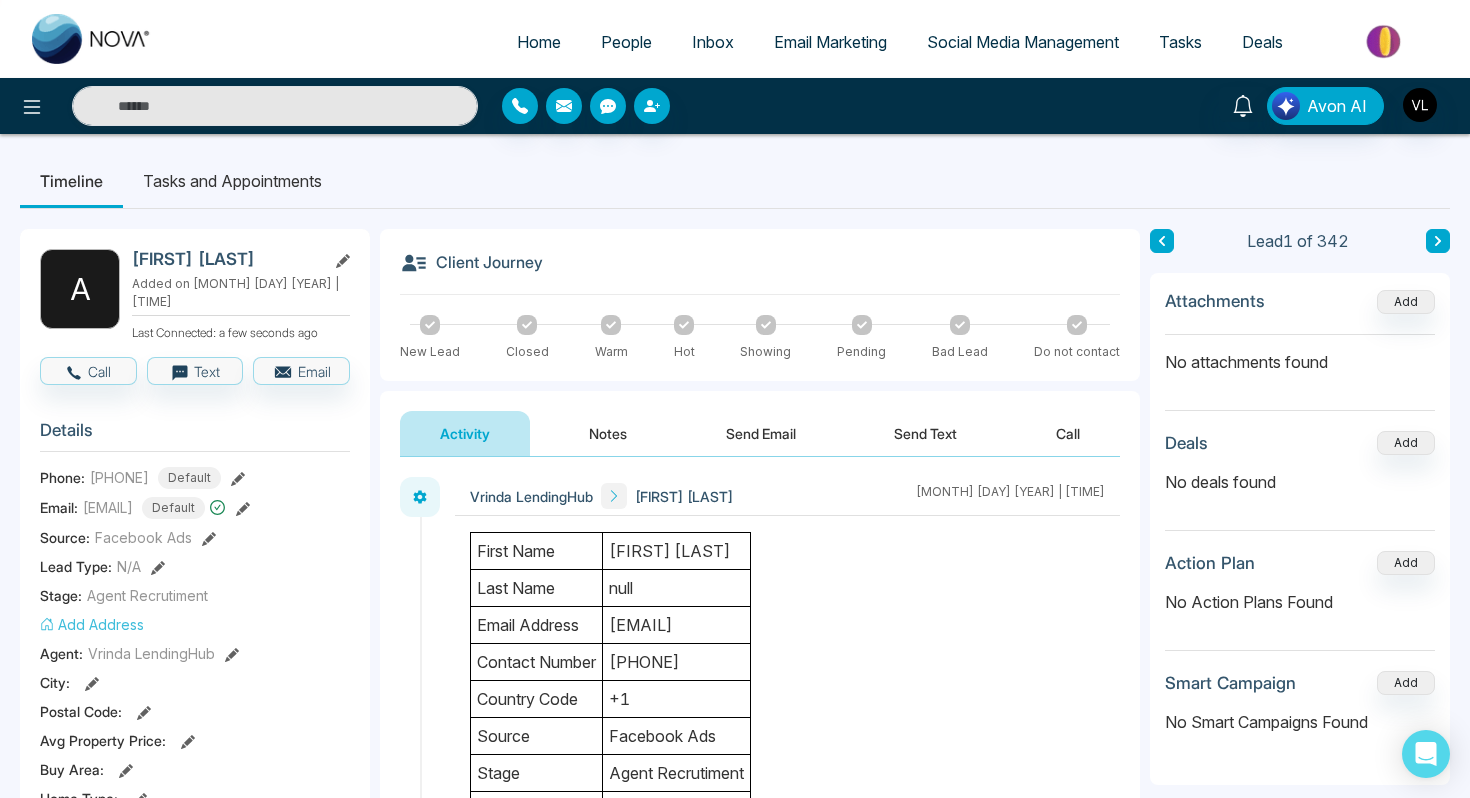 click on "[FIRST] [LAST]" at bounding box center [225, 259] 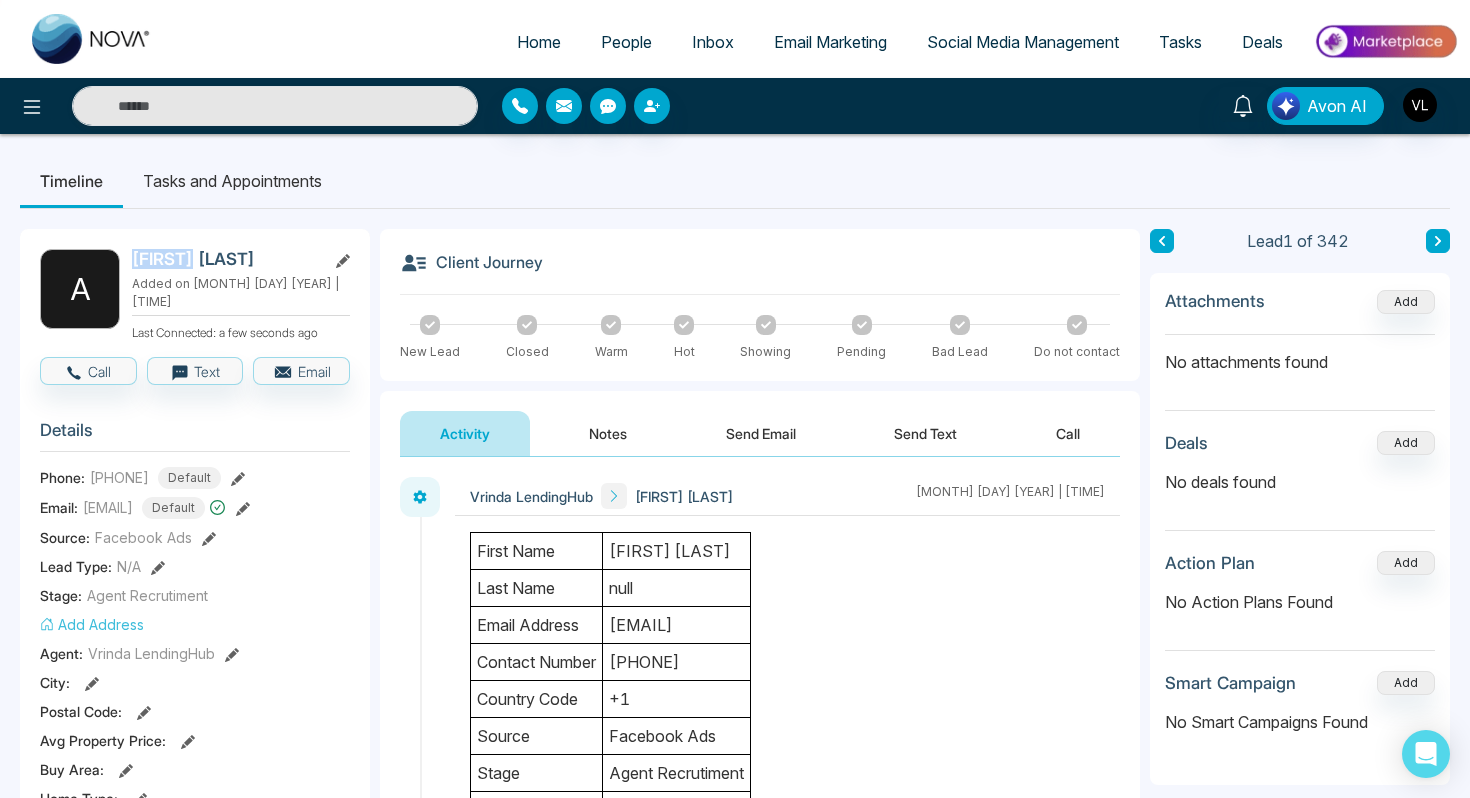 click on "[FIRST] [LAST]" at bounding box center (225, 259) 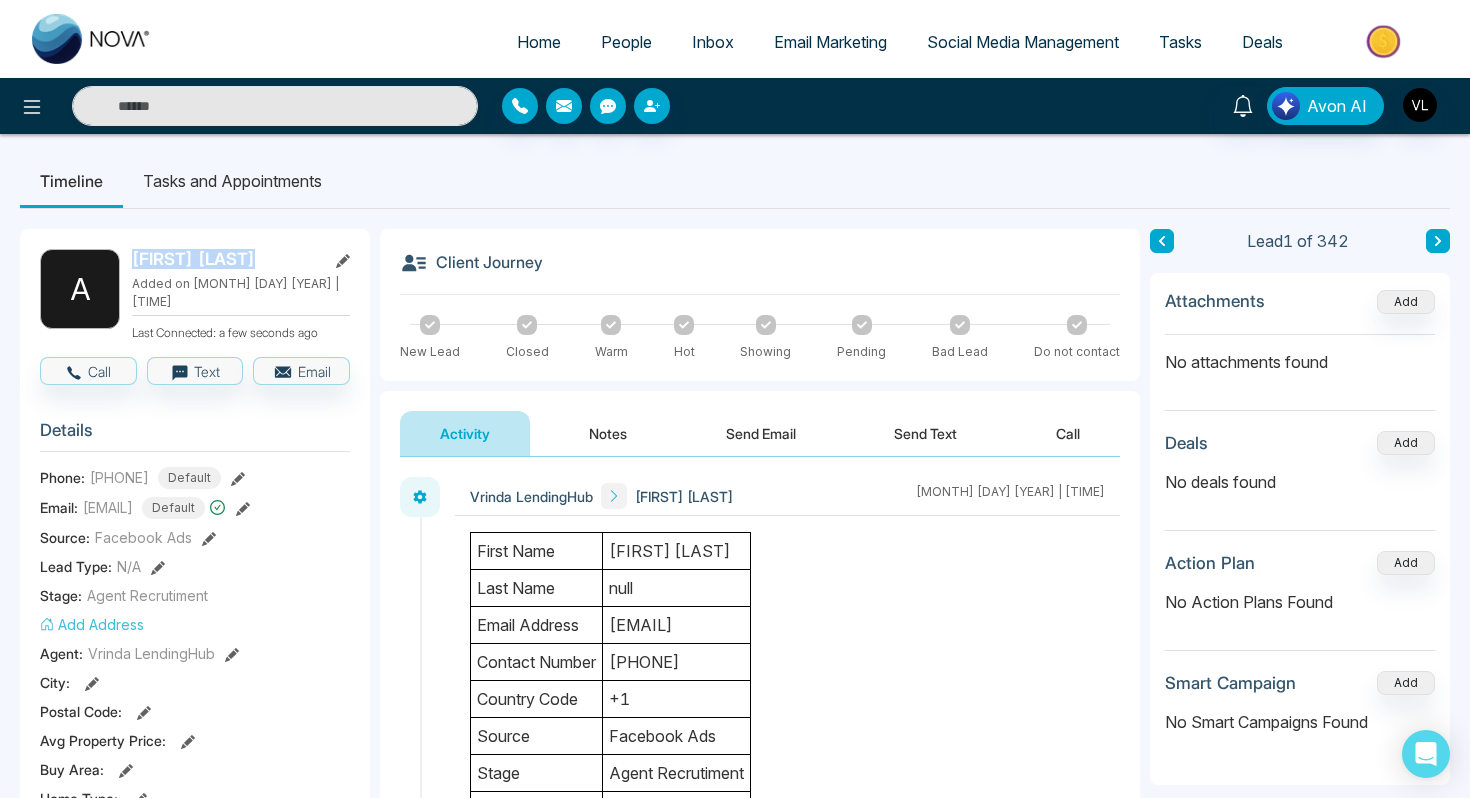 click on "[FIRST] [LAST]" at bounding box center [225, 259] 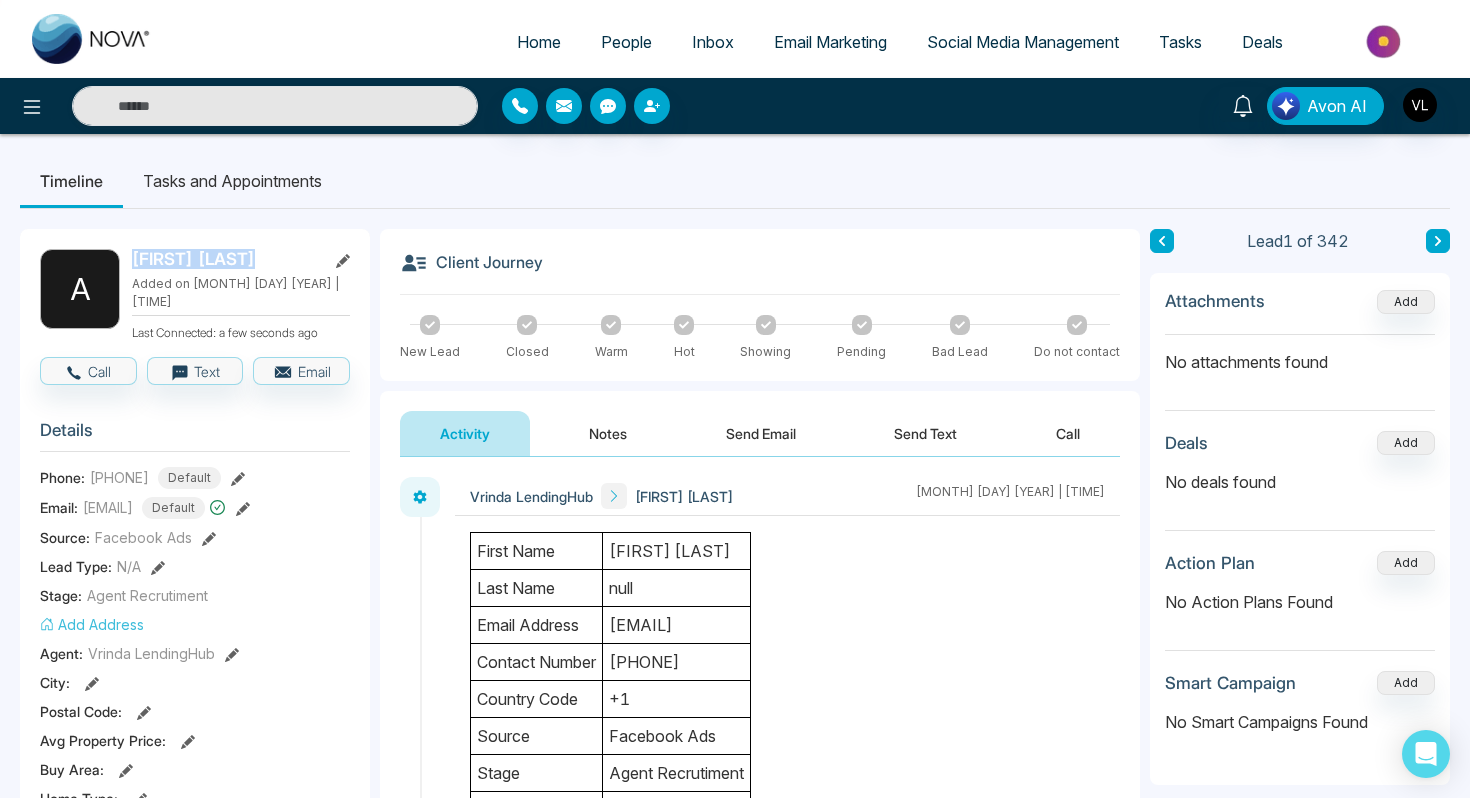 copy on "[FIRST] [LAST]" 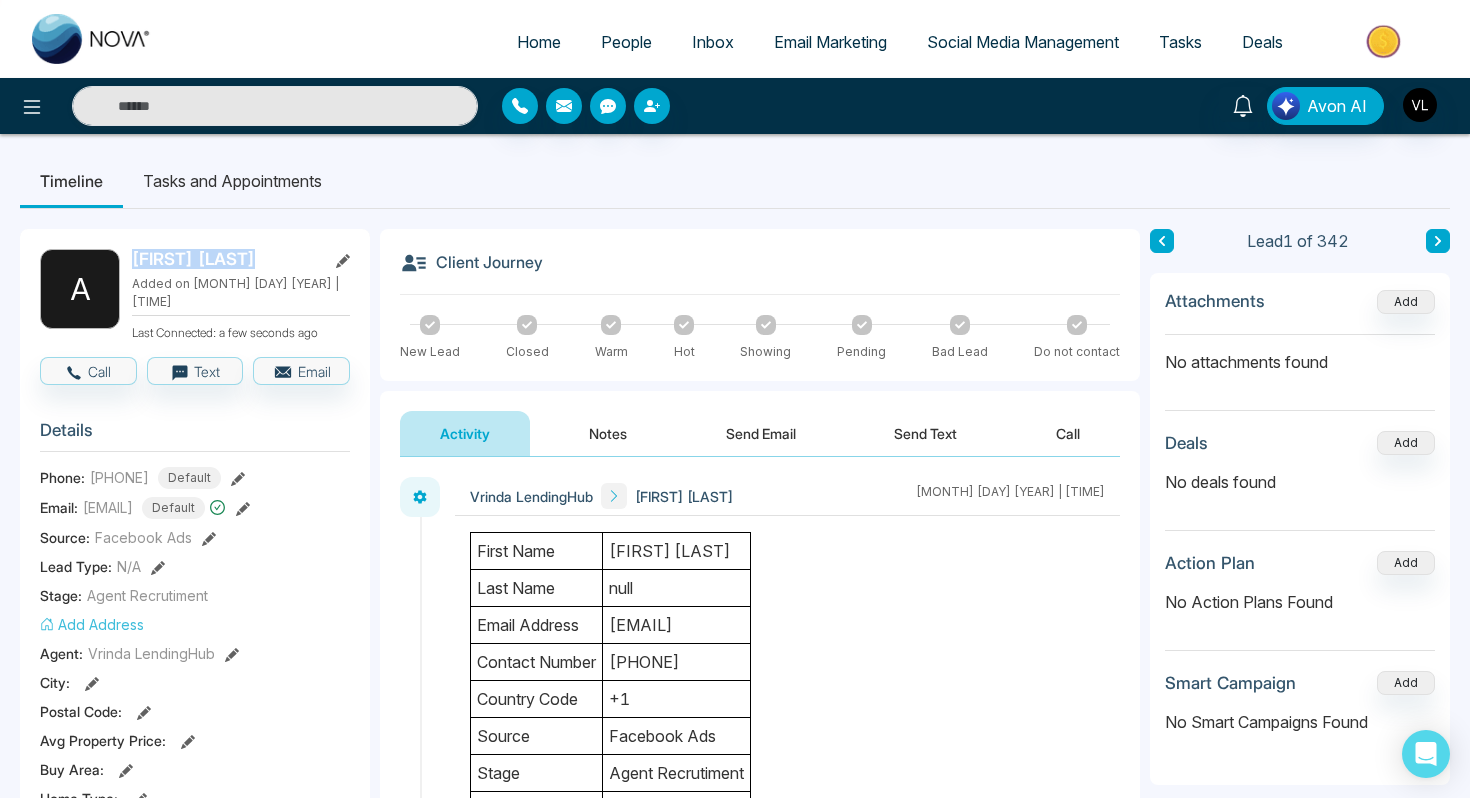 copy on "[FIRST] [LAST]" 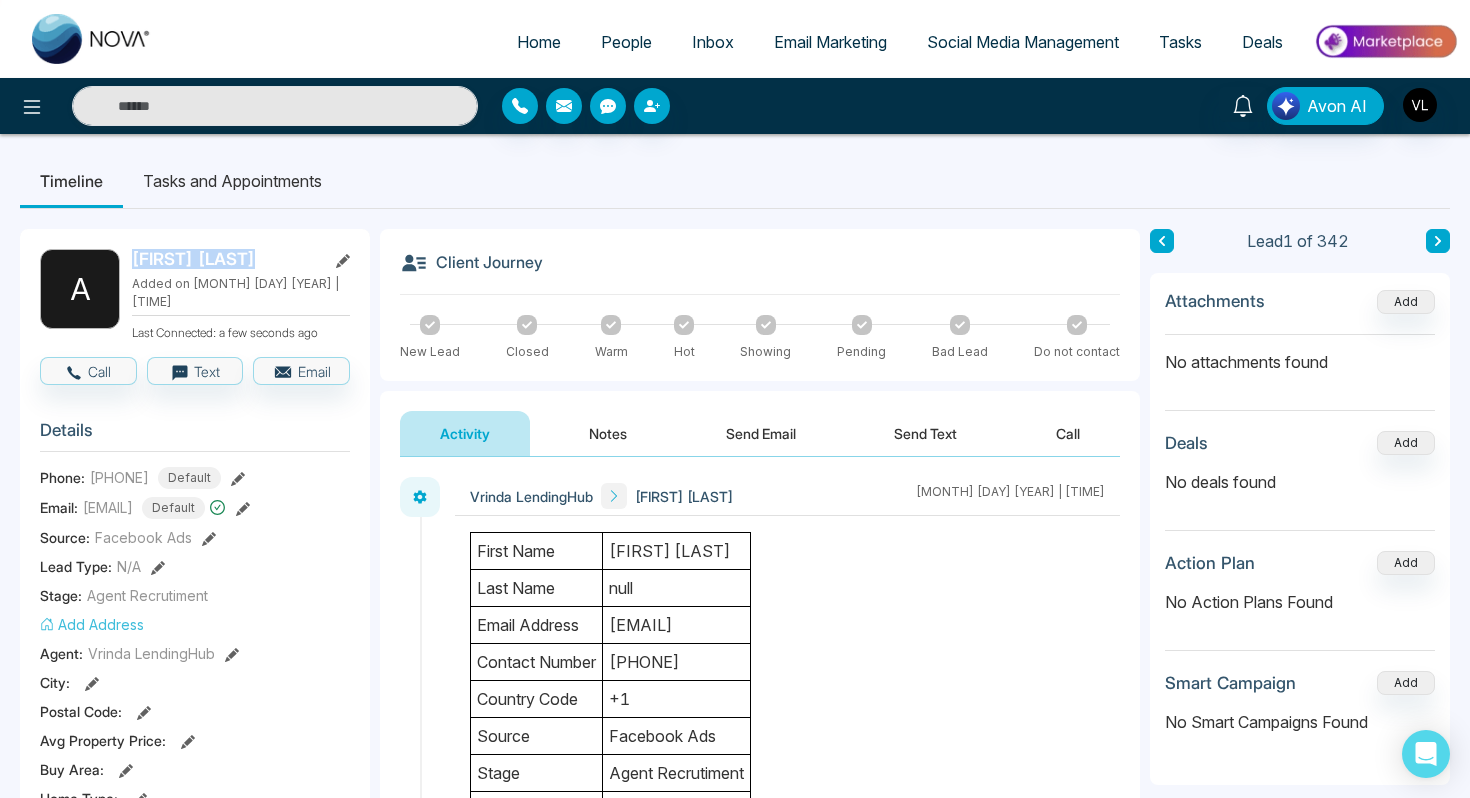 click on "People" at bounding box center (626, 42) 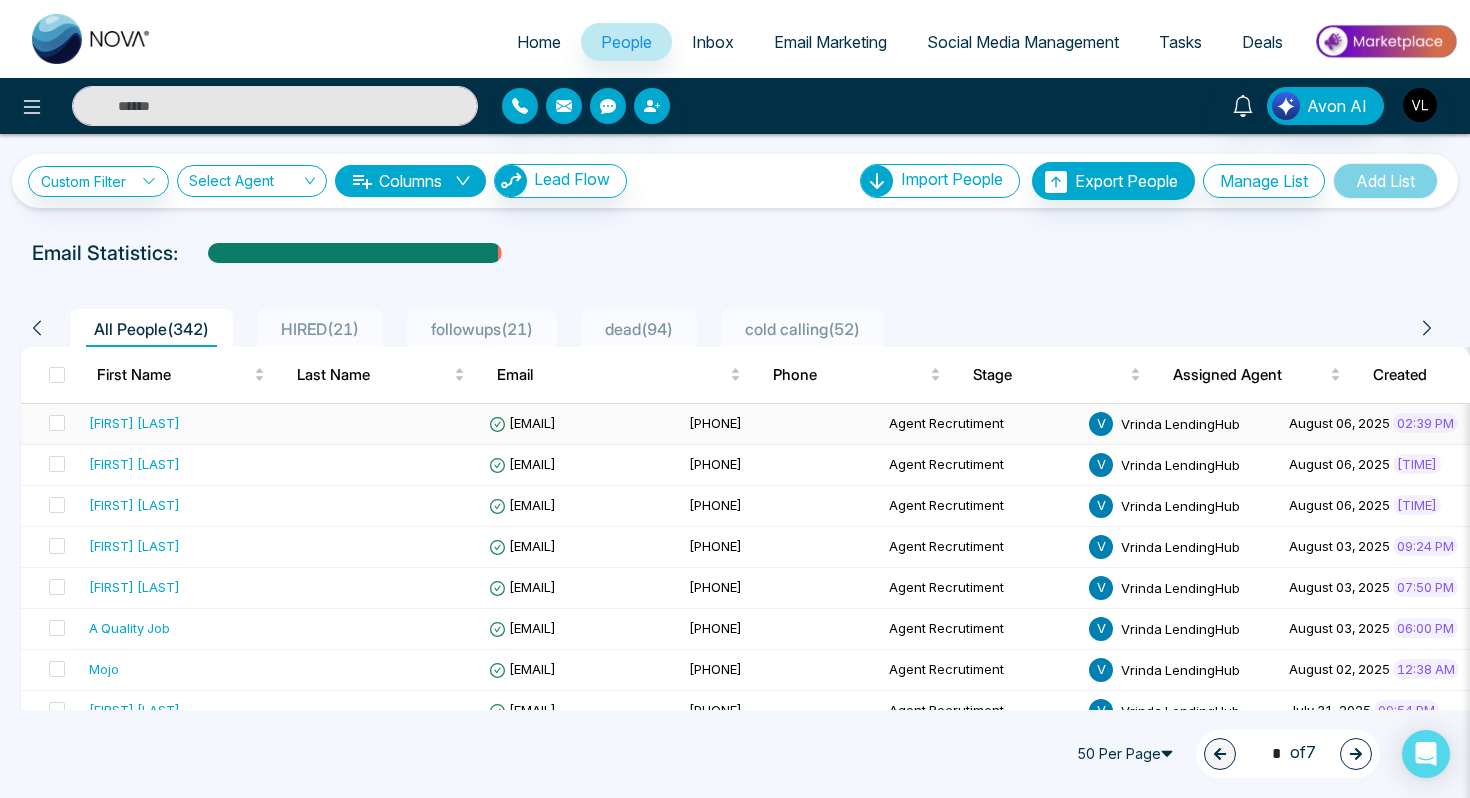 click on "[FIRST] [LAST]" at bounding box center [181, 423] 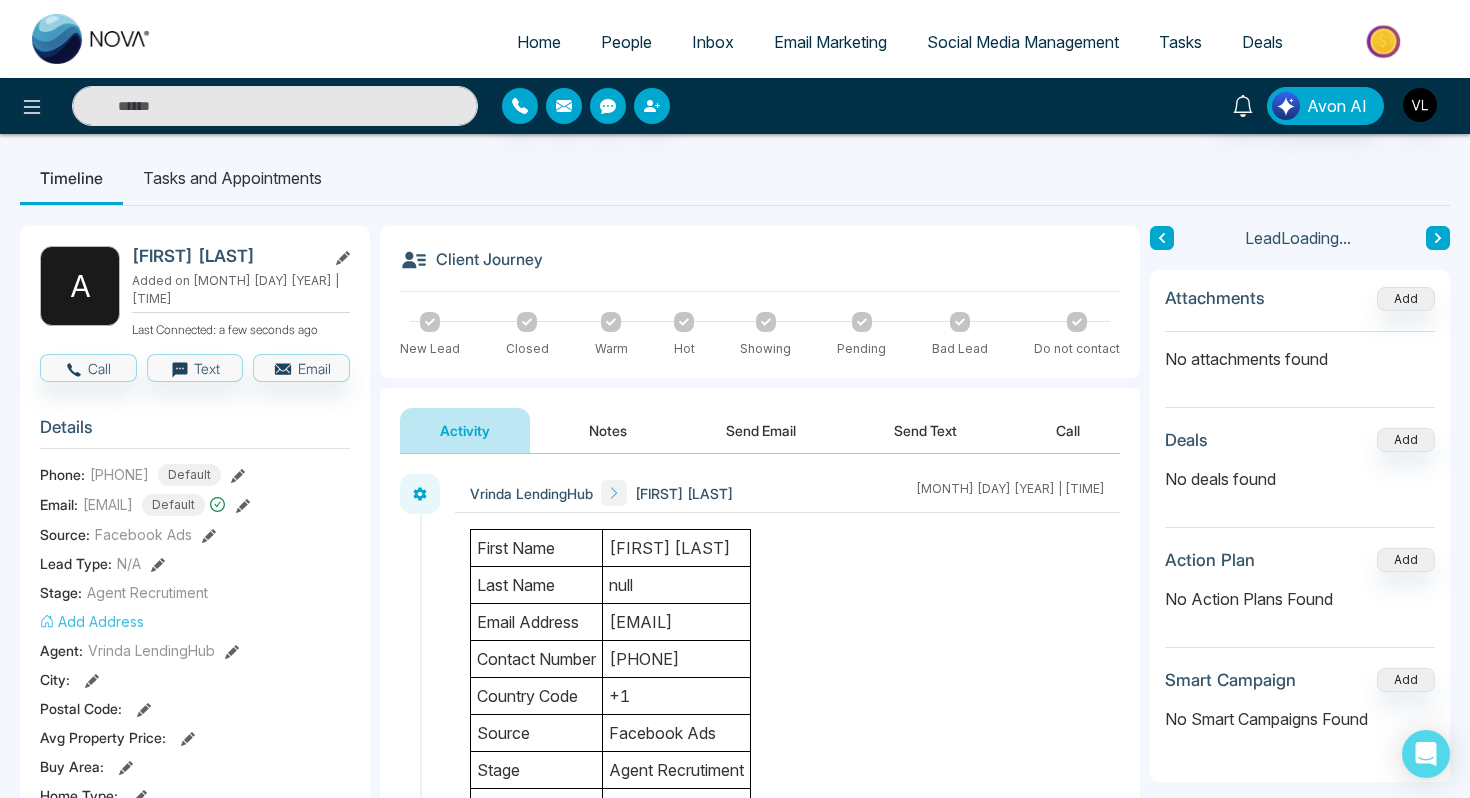 scroll, scrollTop: 0, scrollLeft: 0, axis: both 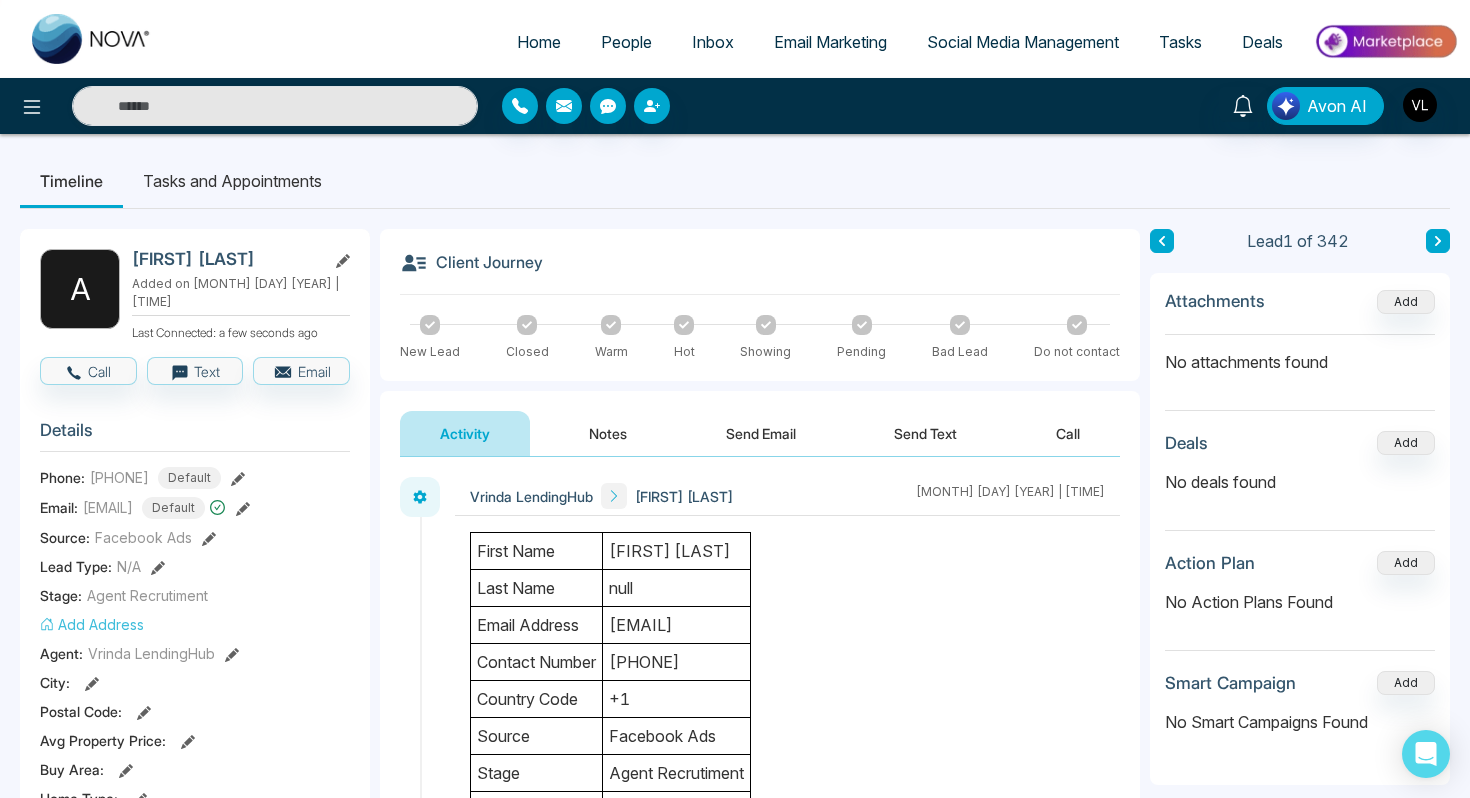 click on "People" at bounding box center (626, 42) 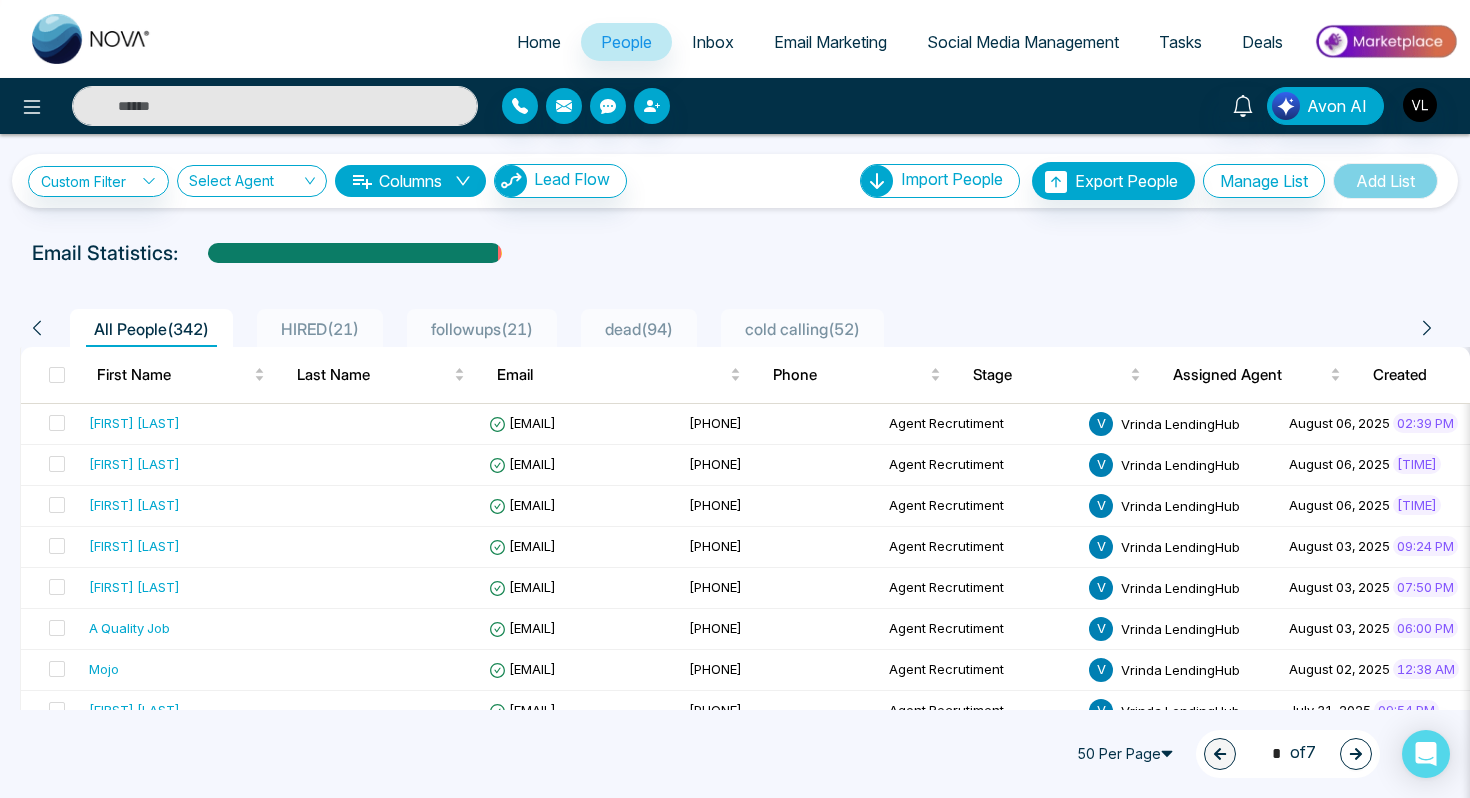 click at bounding box center (275, 106) 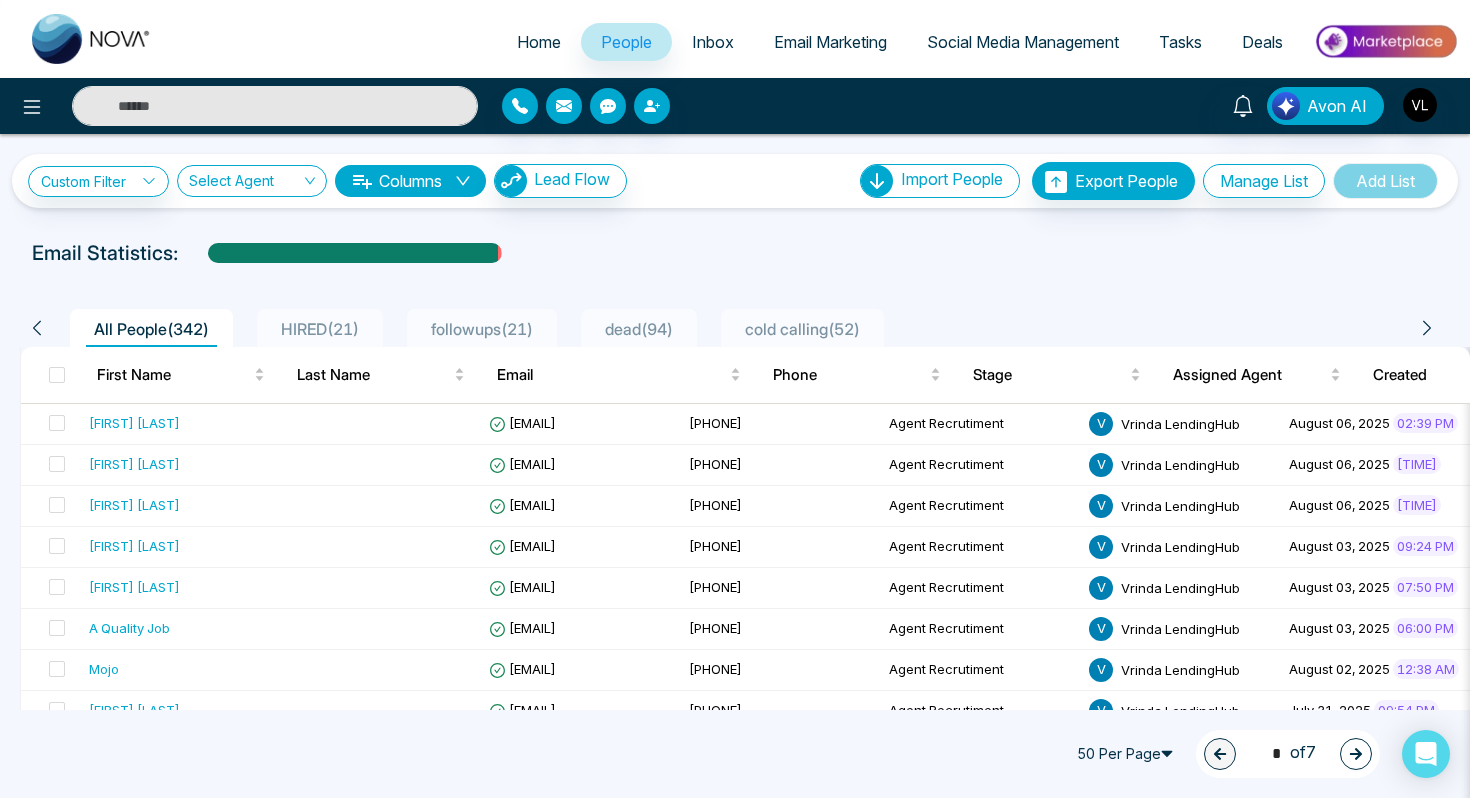 click at bounding box center [275, 106] 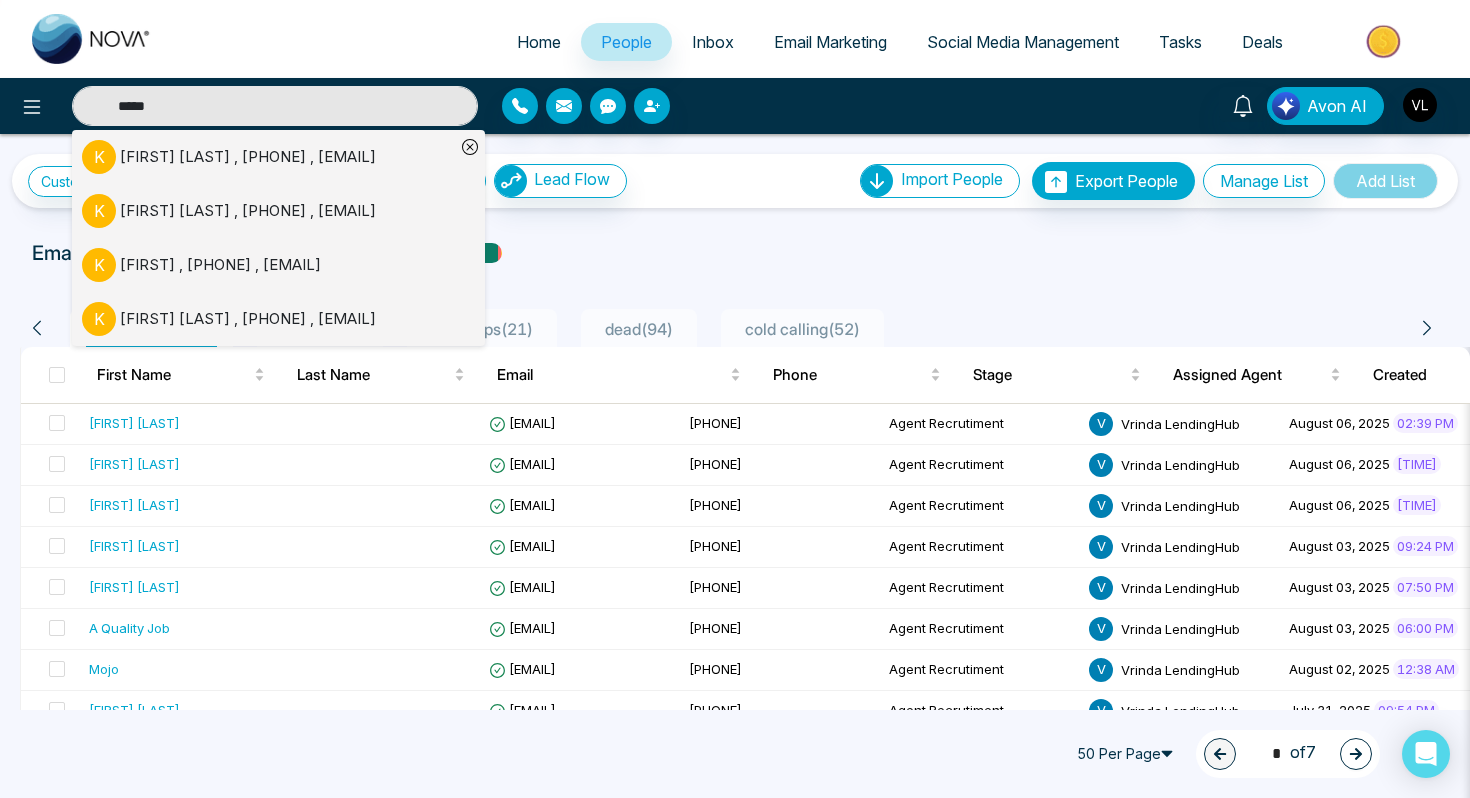 type on "*****" 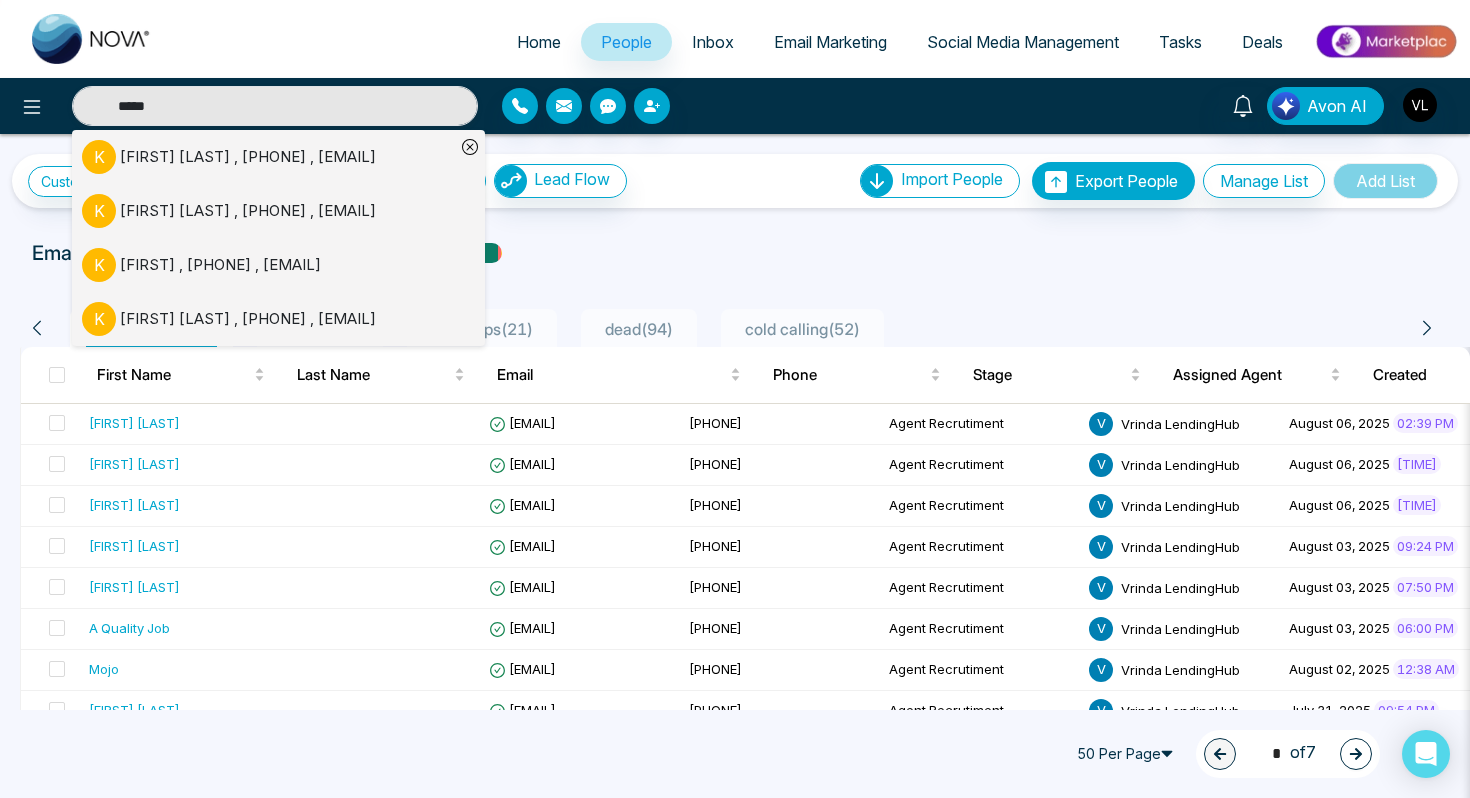 click on "[FIRST] , [PHONE] , [EMAIL]" at bounding box center [220, 265] 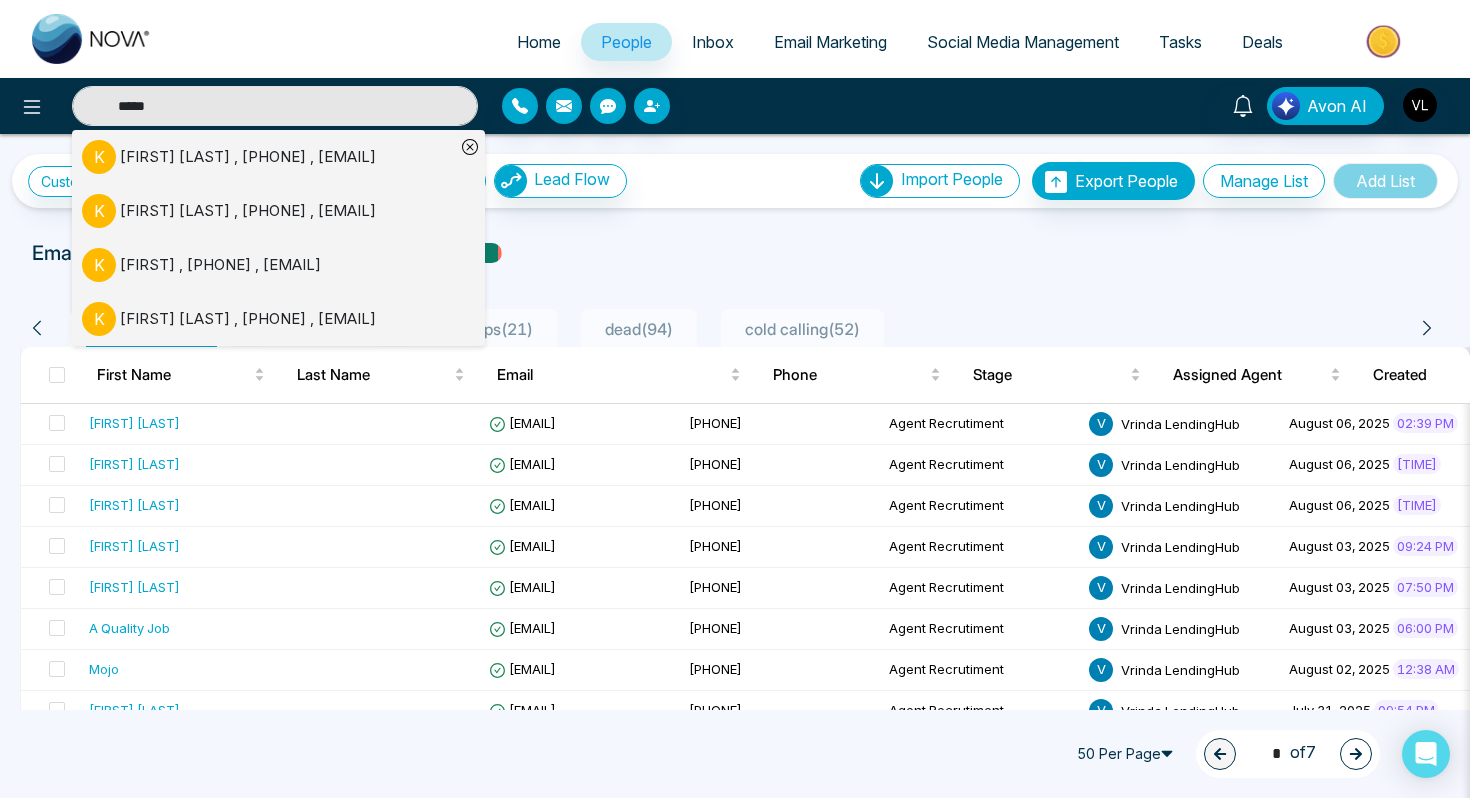 type 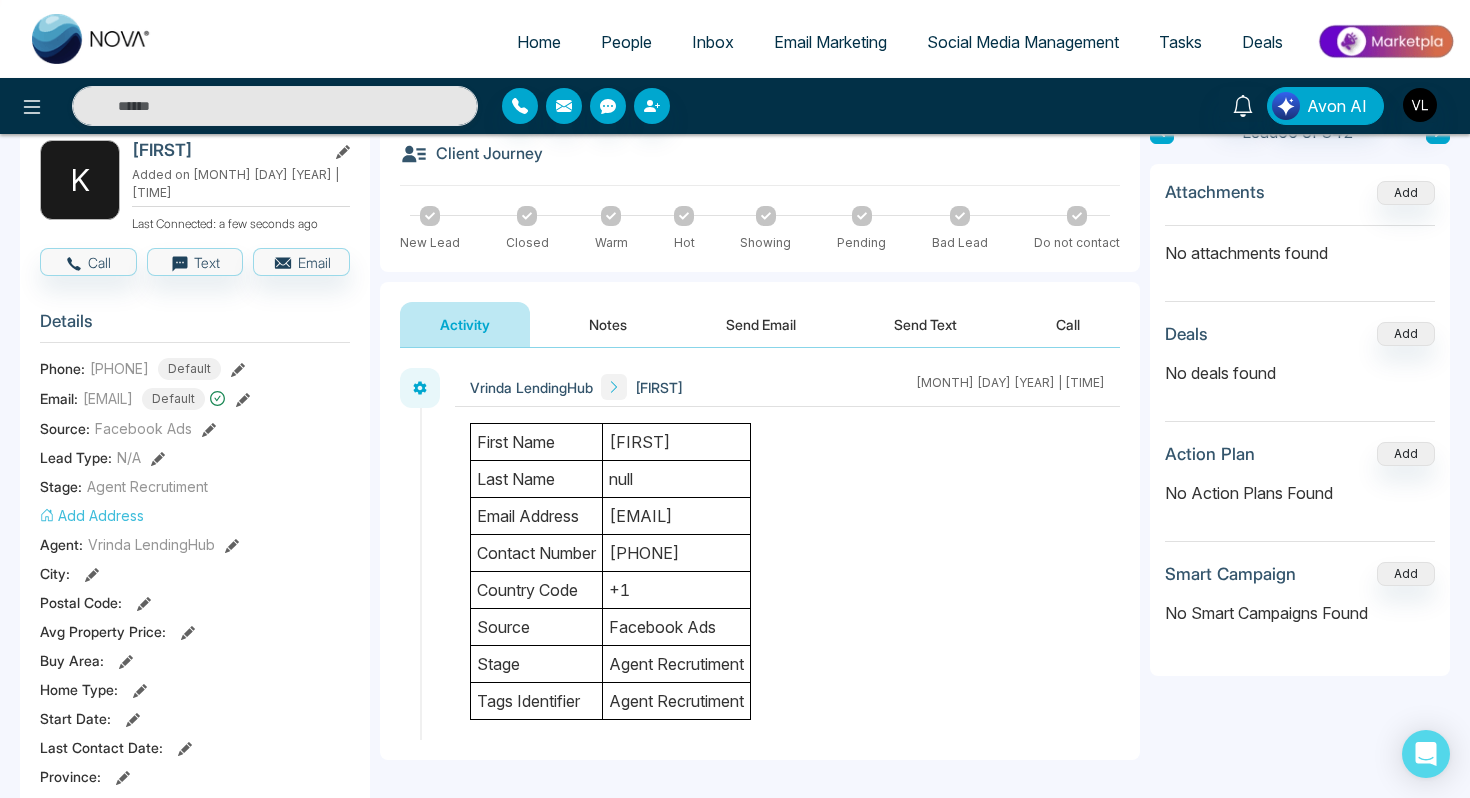 scroll, scrollTop: 0, scrollLeft: 0, axis: both 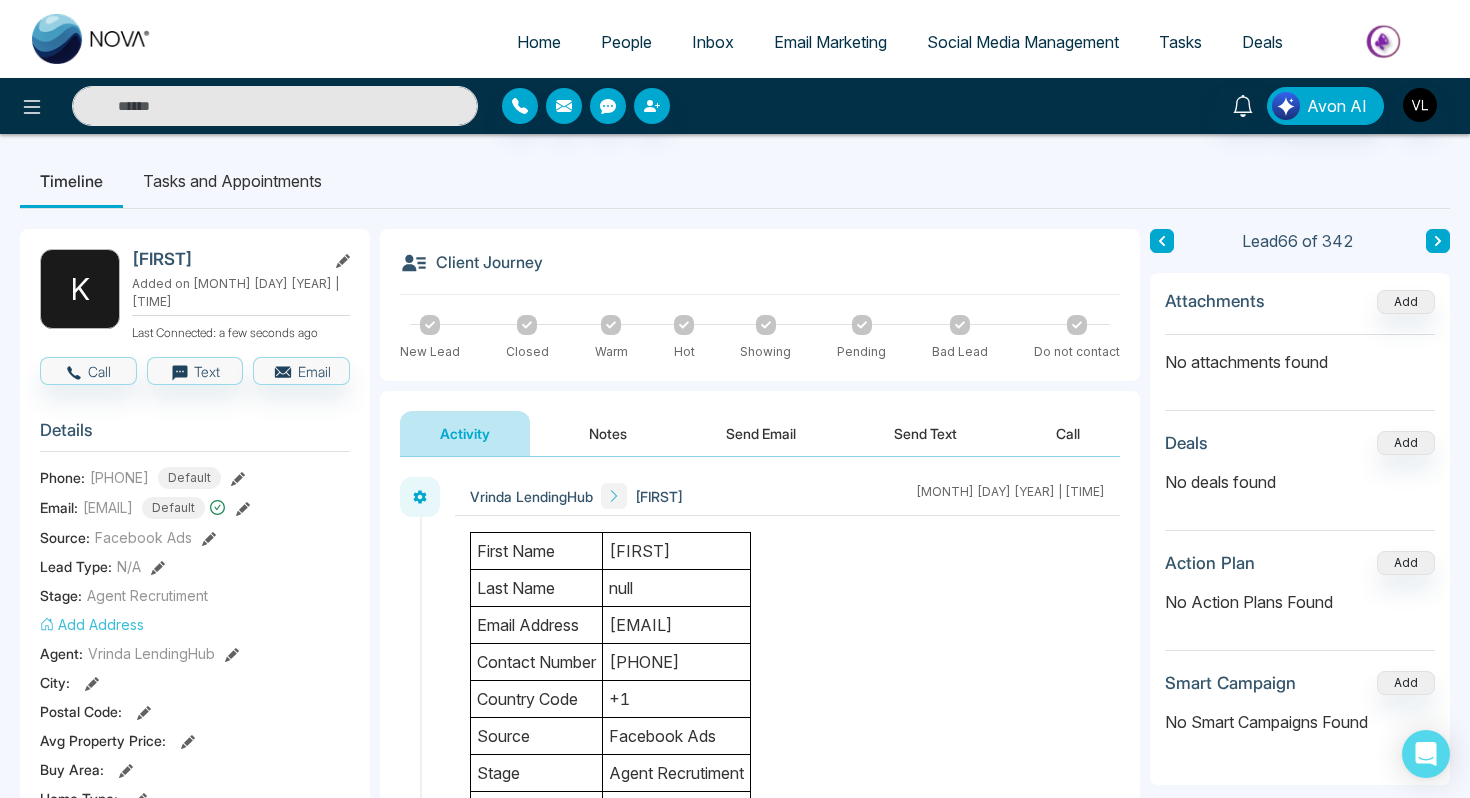 click at bounding box center (275, 106) 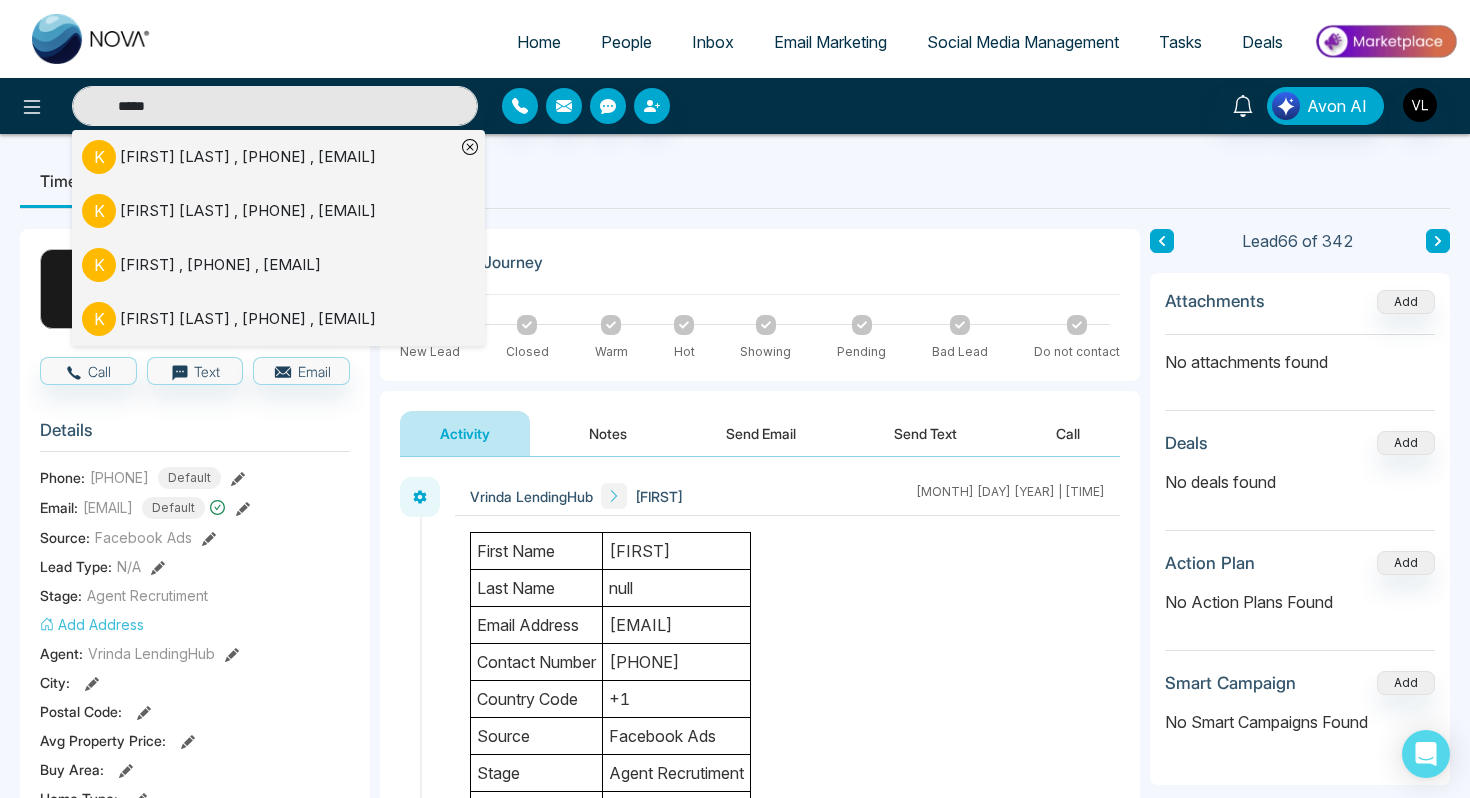 type on "*****" 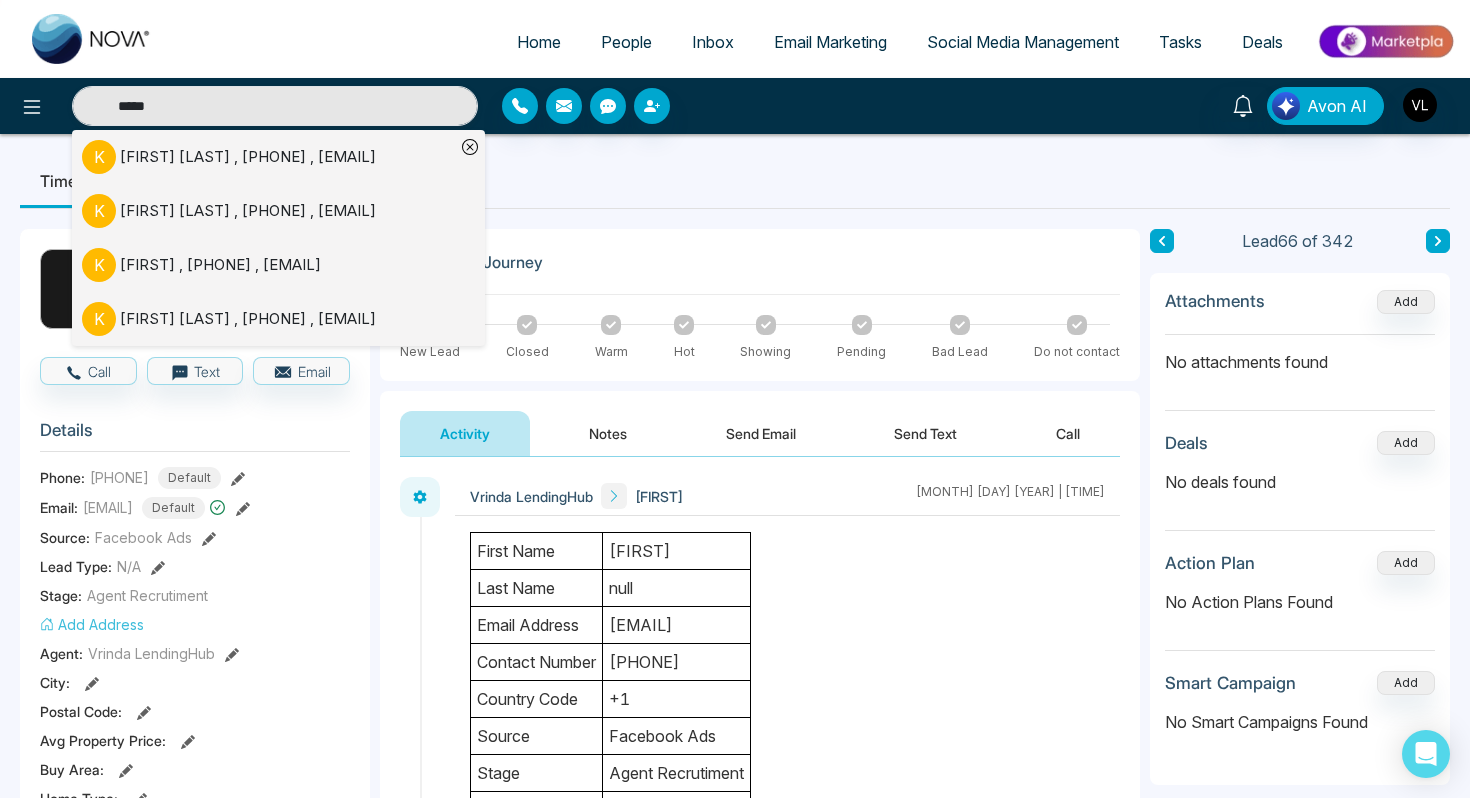 click on "[FIRST] [LAST] , [PHONE] , [EMAIL]" at bounding box center [248, 211] 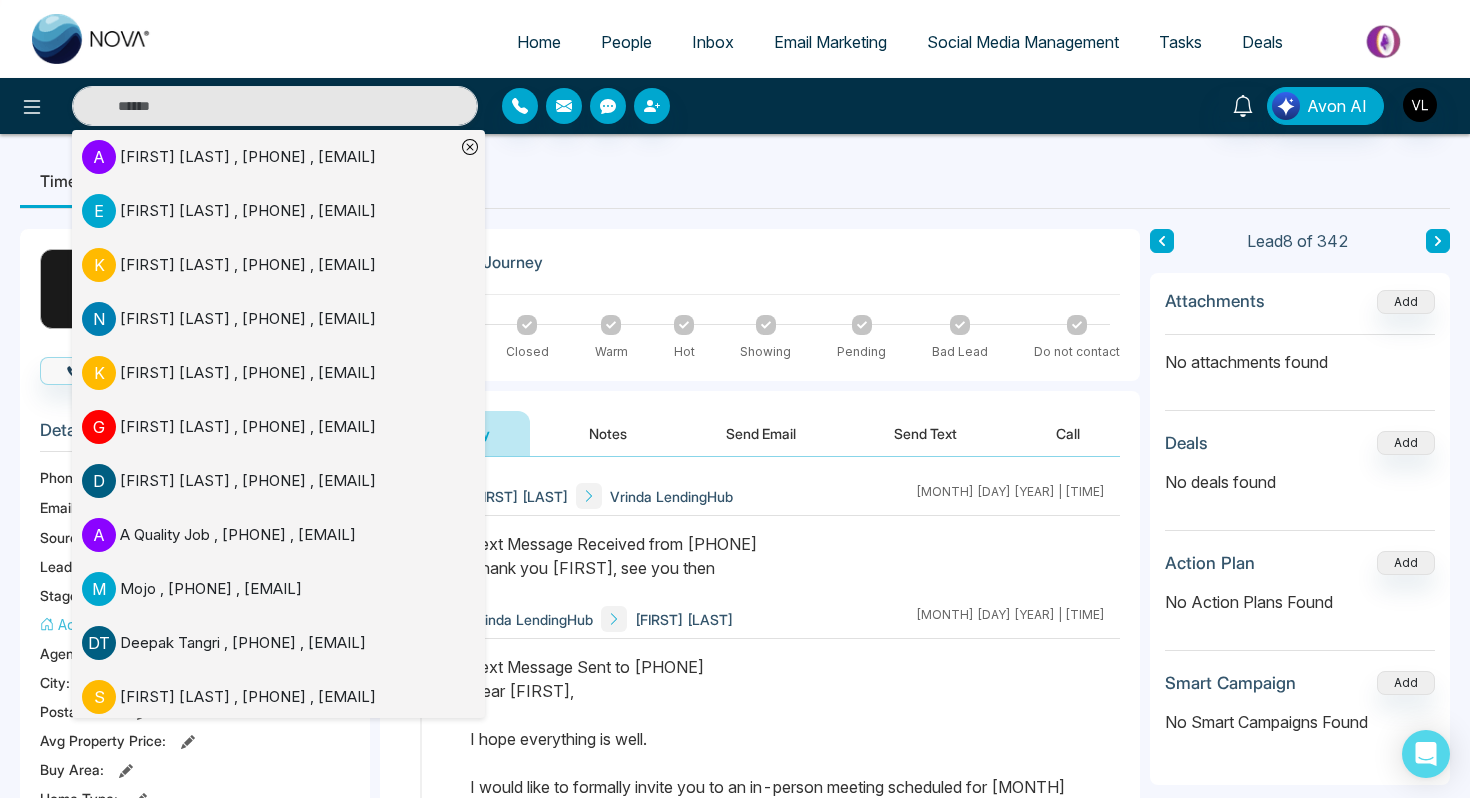 click on "Text Message Received from [PHONE] Thank you [FIRST], see you then" at bounding box center (787, 556) 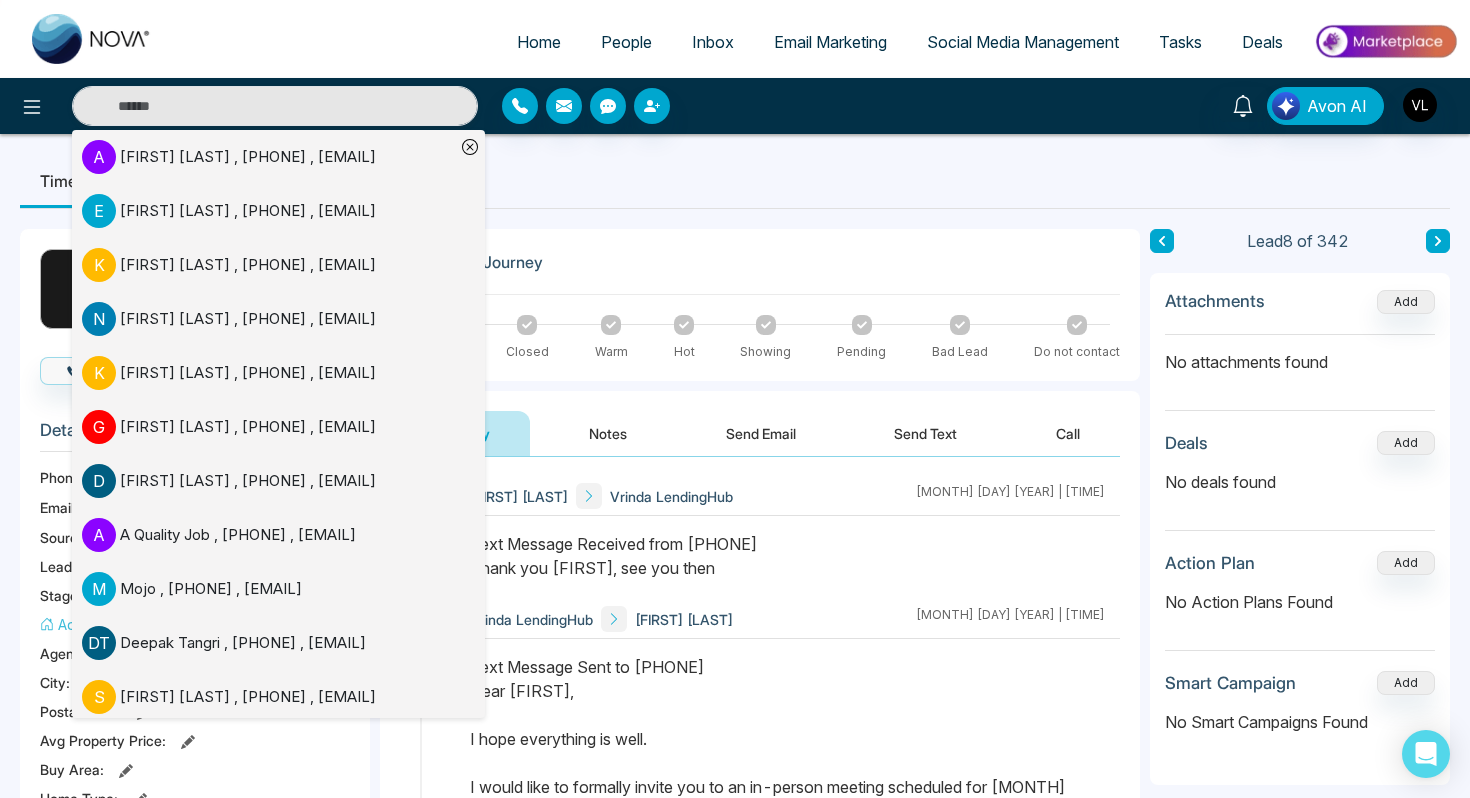 click on "Text Message Received from [PHONE] Thank you [FIRST], see you then" at bounding box center [787, 556] 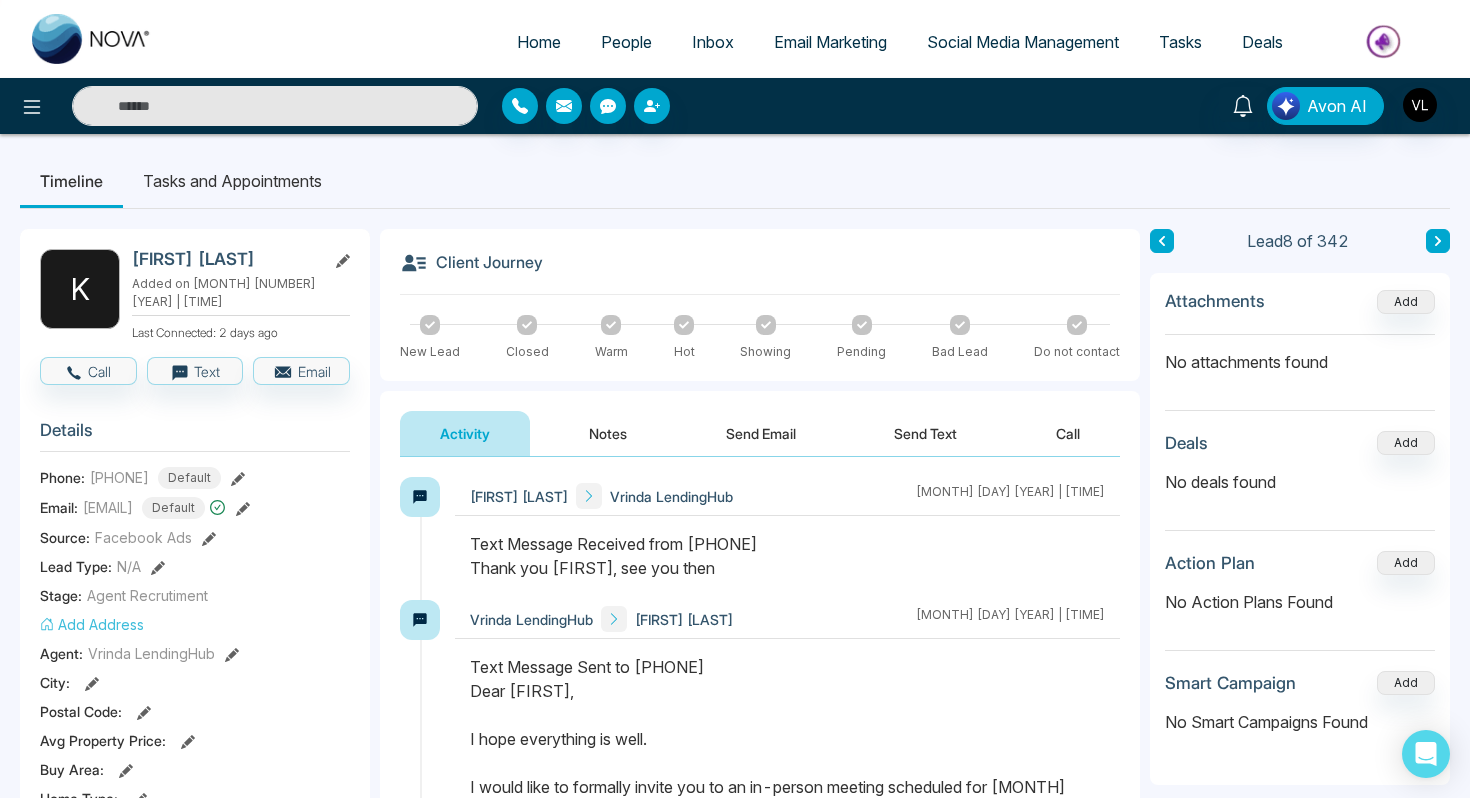 click at bounding box center (275, 106) 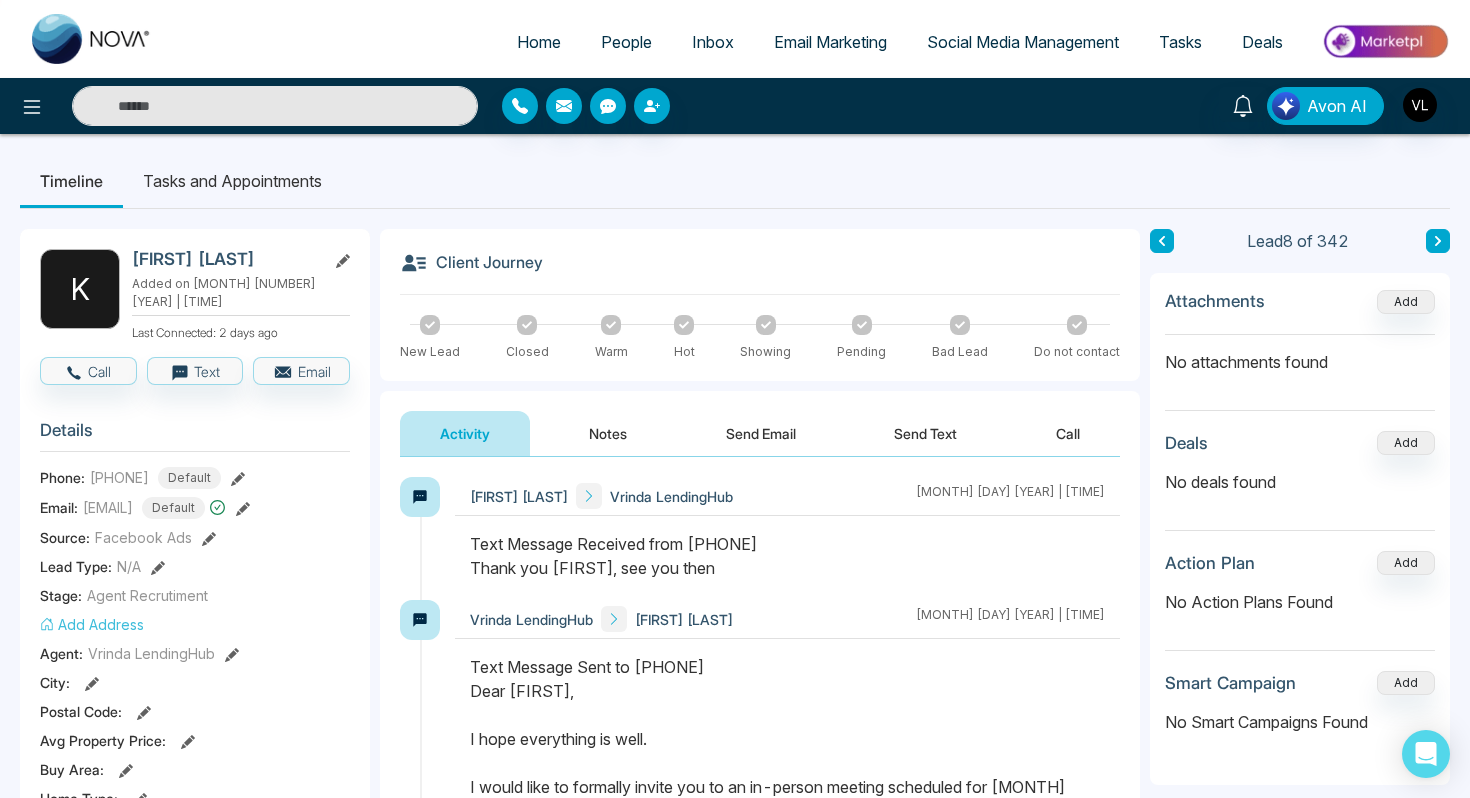 paste on "**********" 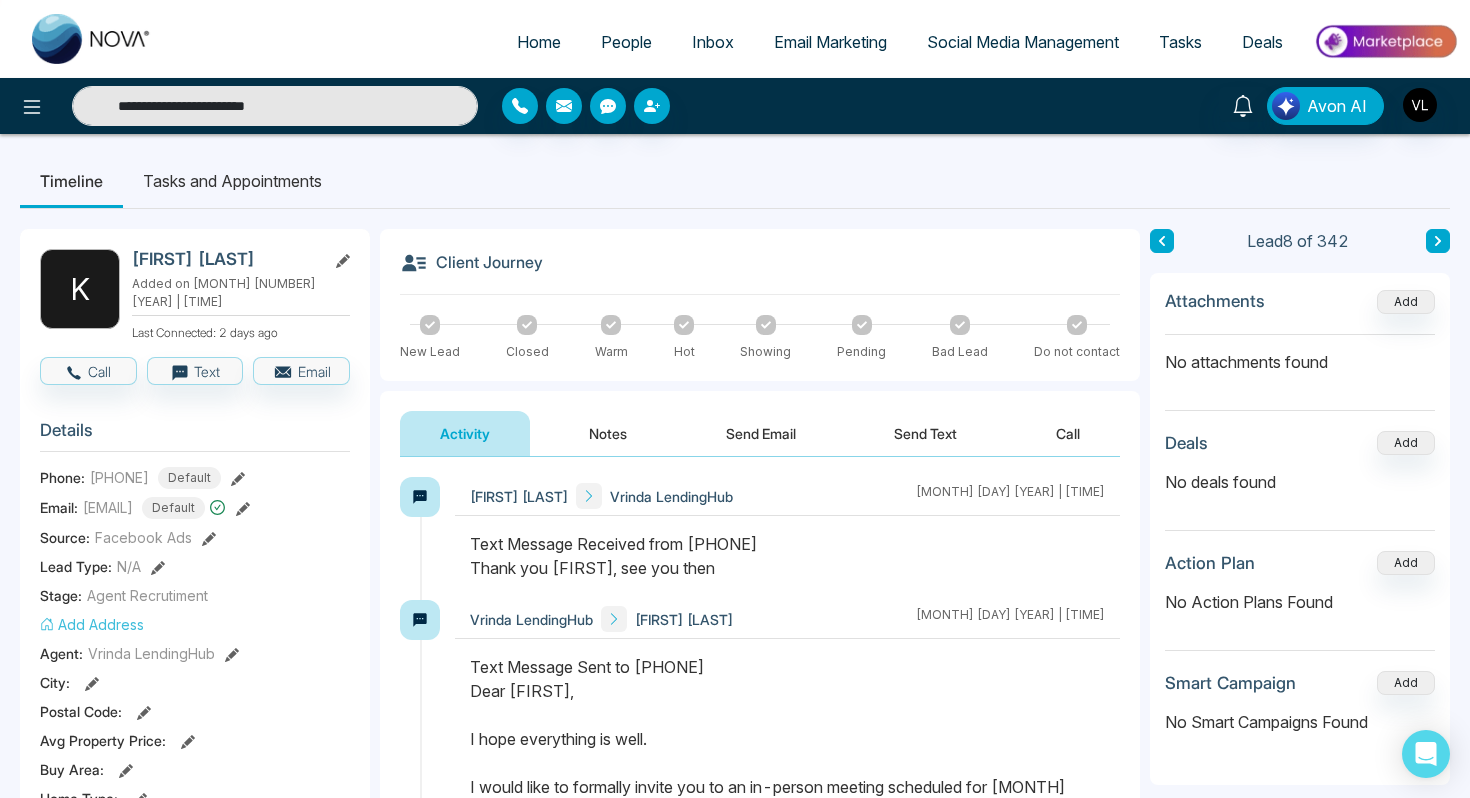 type on "**********" 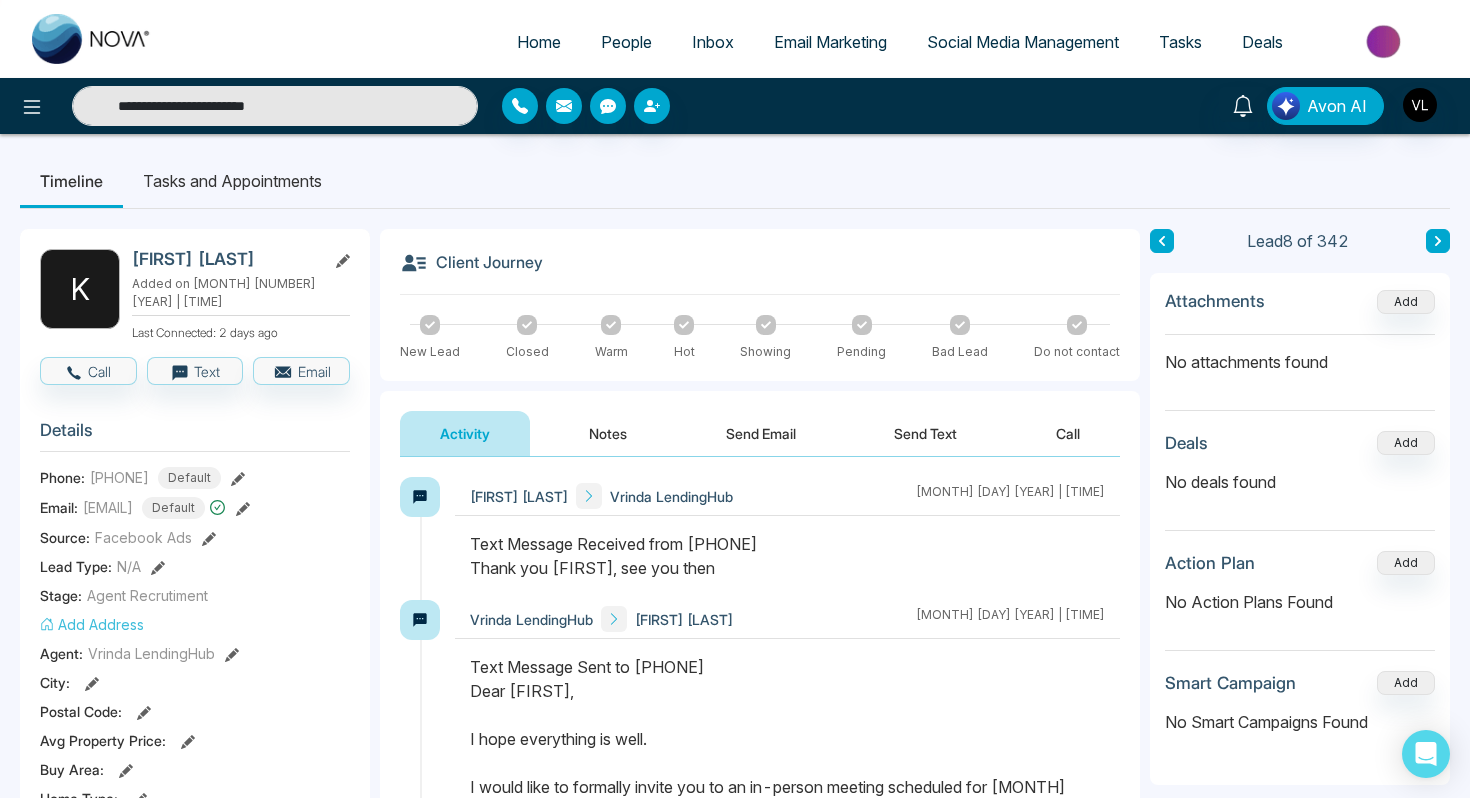 drag, startPoint x: 315, startPoint y: 107, endPoint x: 112, endPoint y: 104, distance: 203.02217 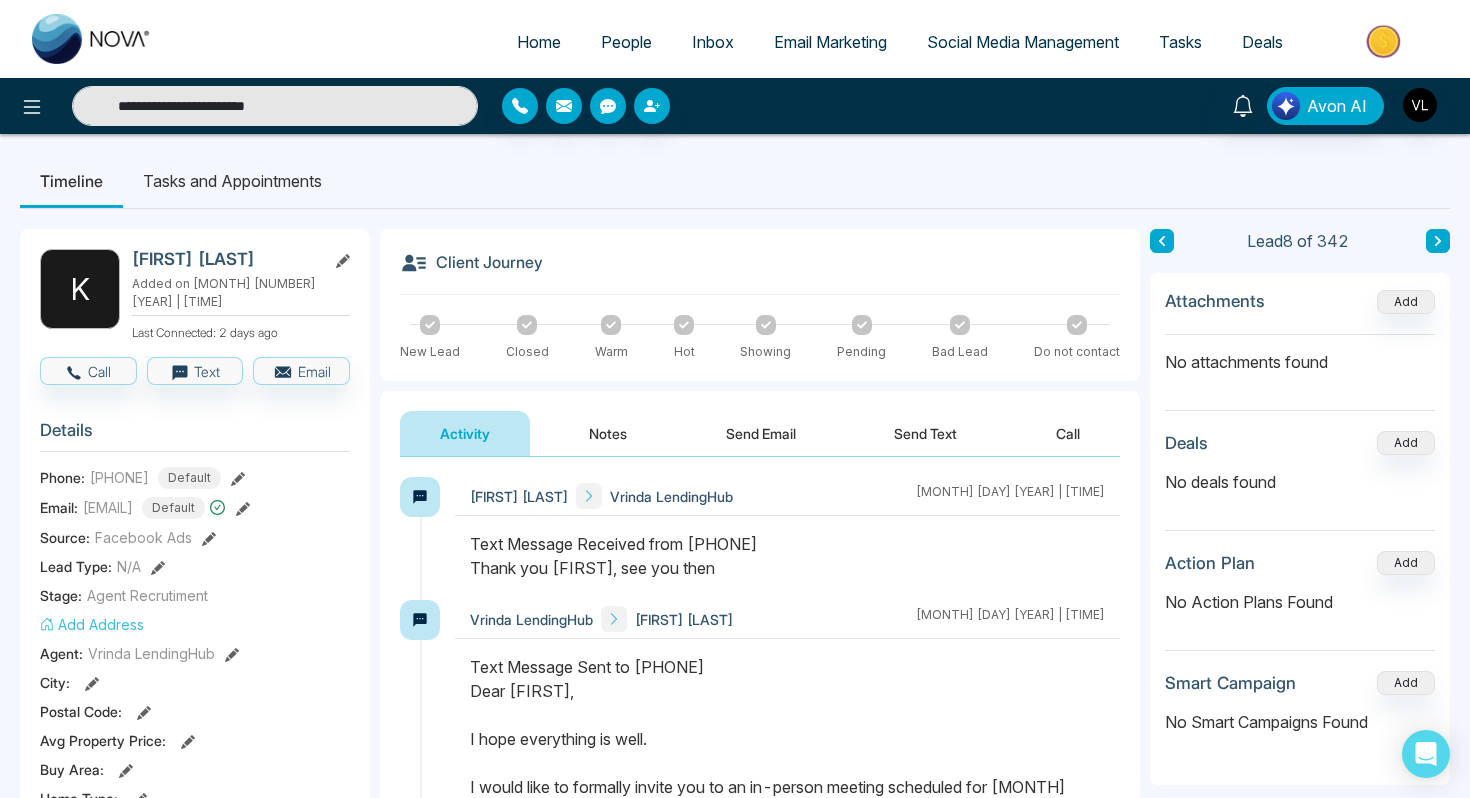 click on "**********" at bounding box center (275, 106) 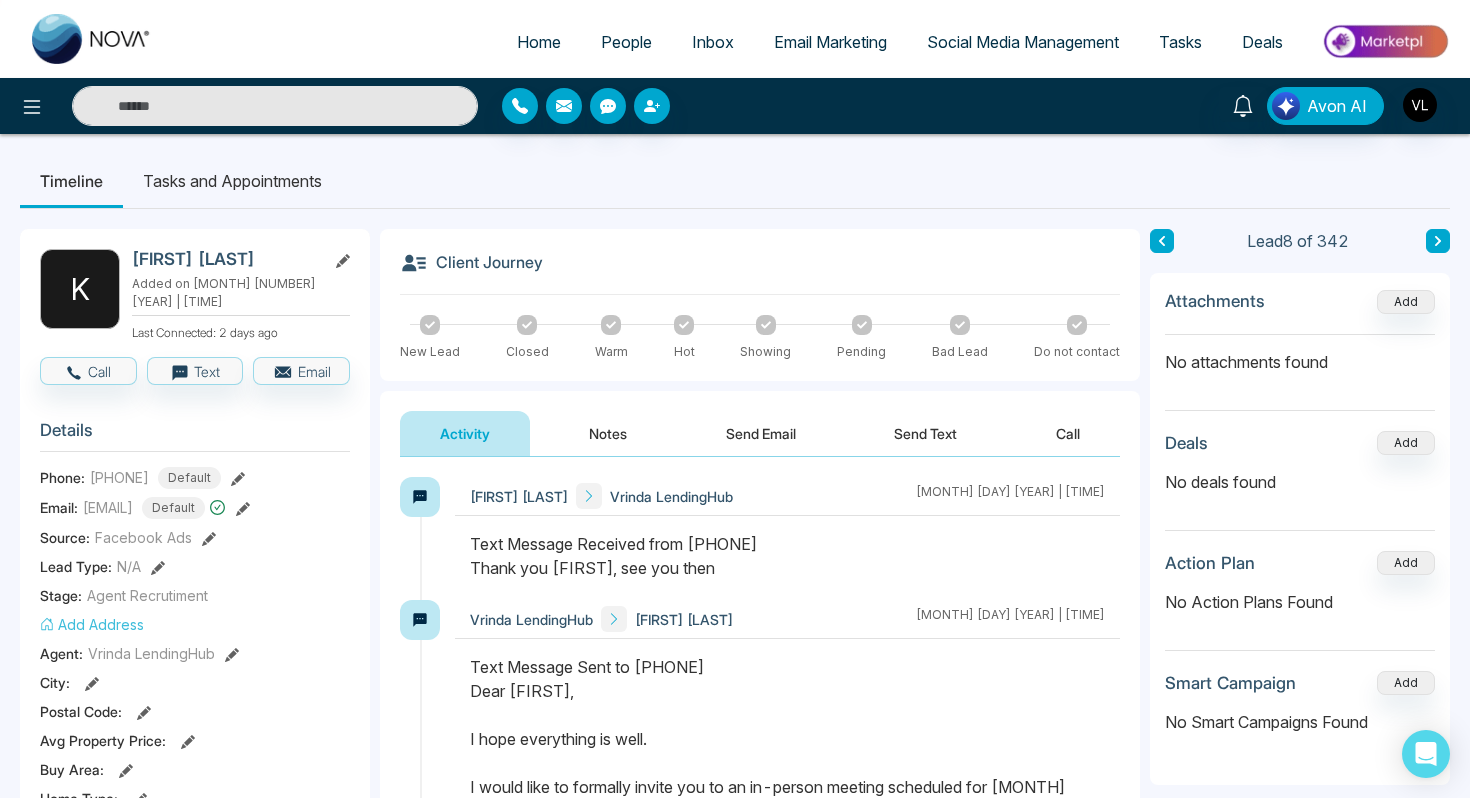 type on "**********" 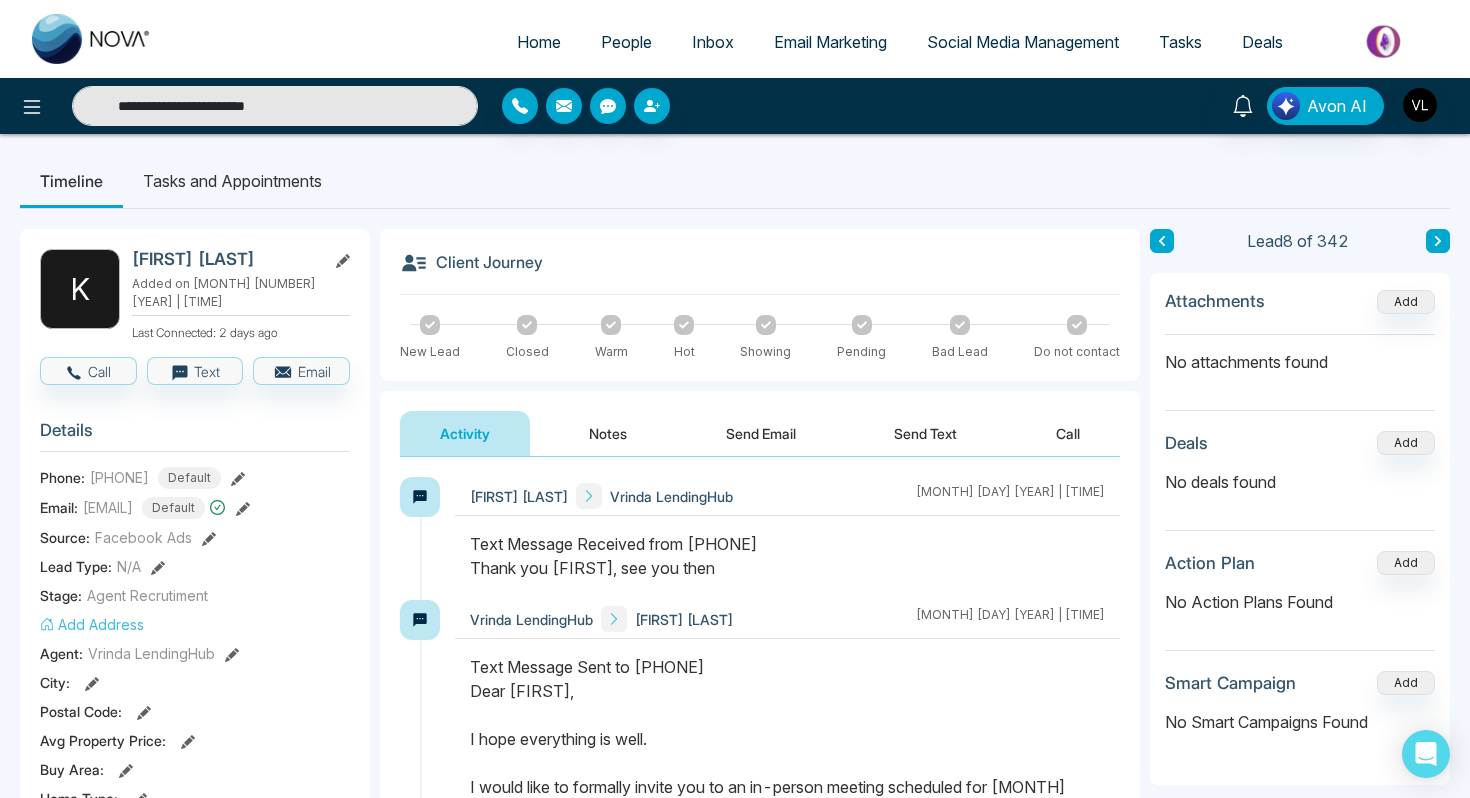 click on "**********" at bounding box center (275, 106) 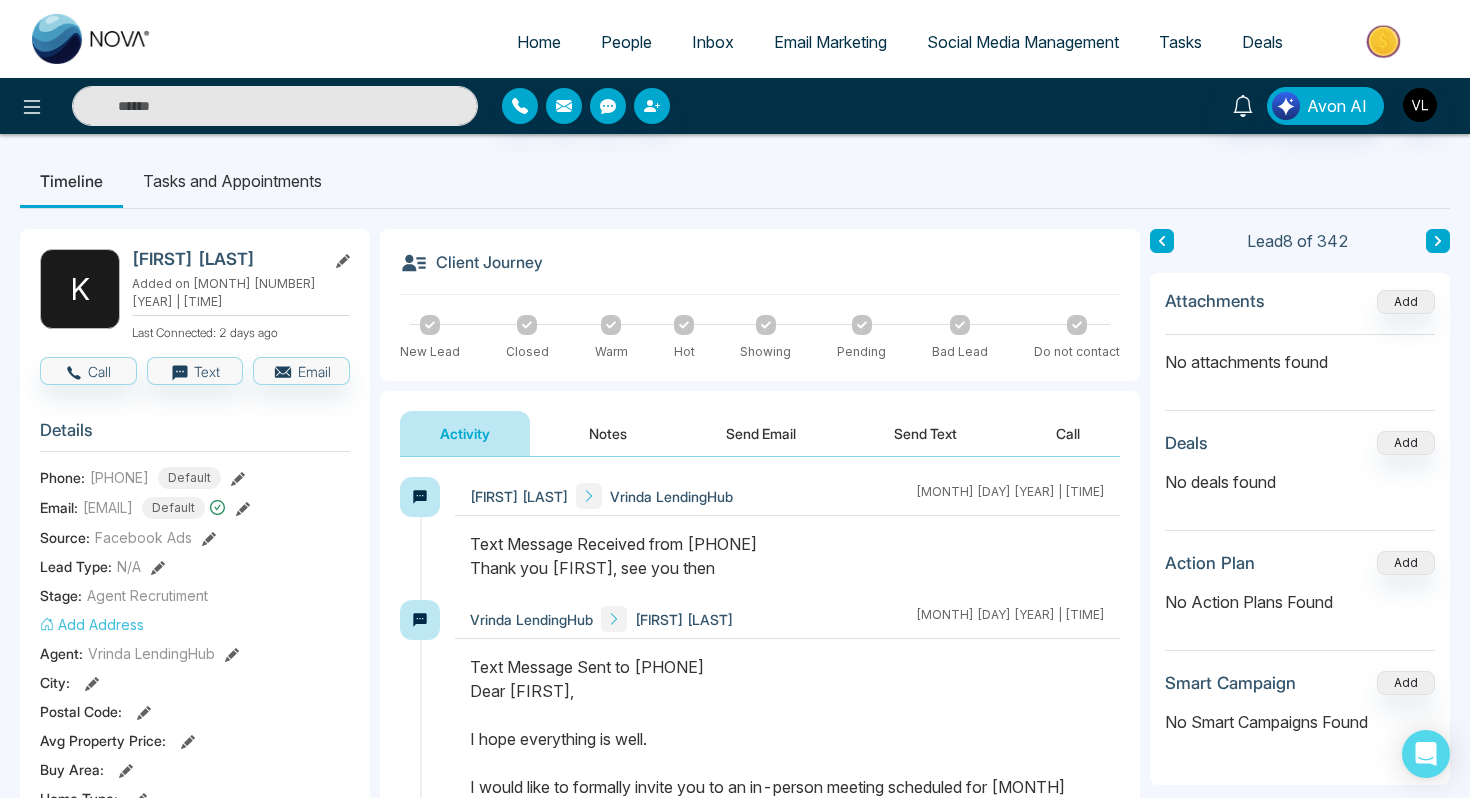 click at bounding box center [275, 106] 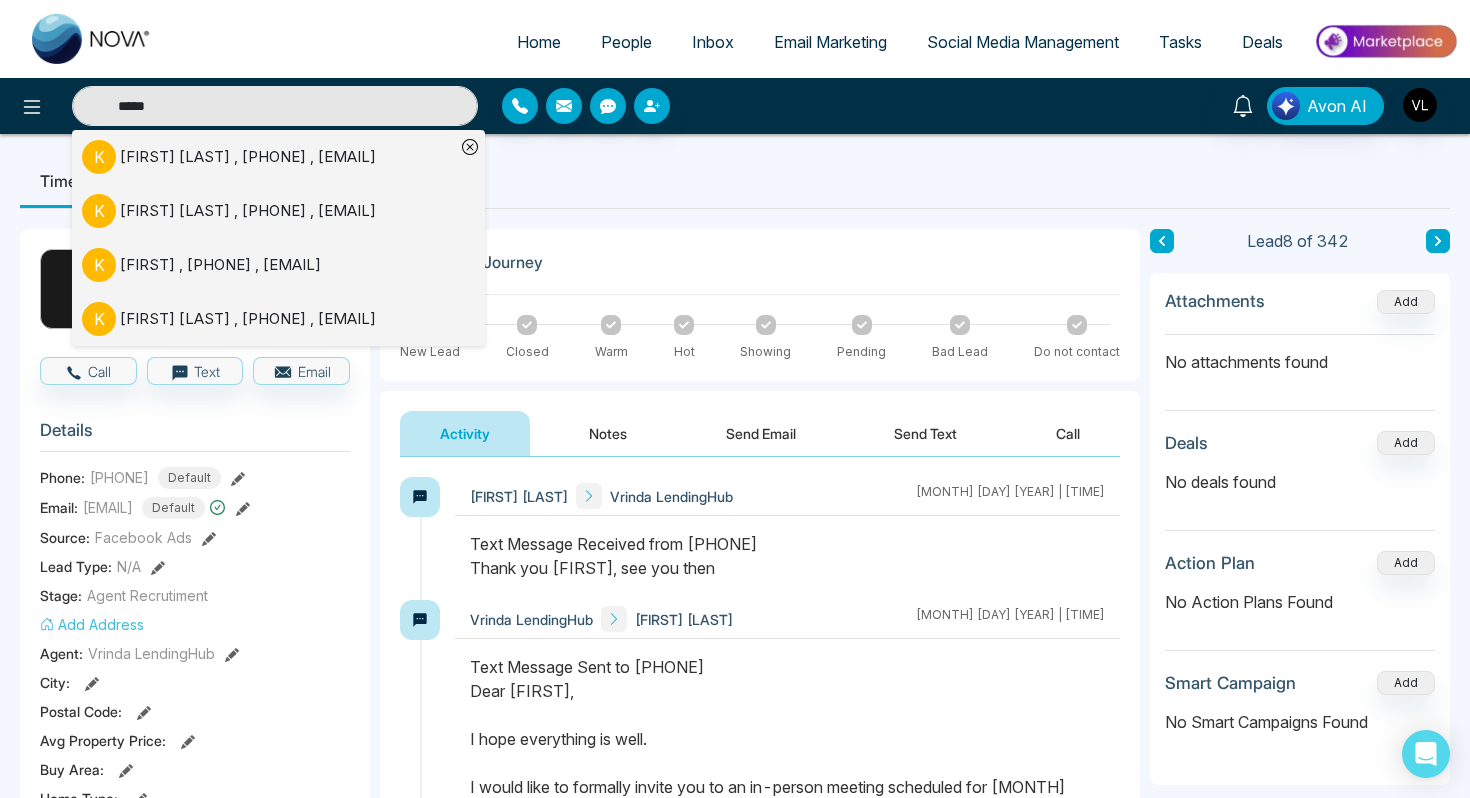 type on "*****" 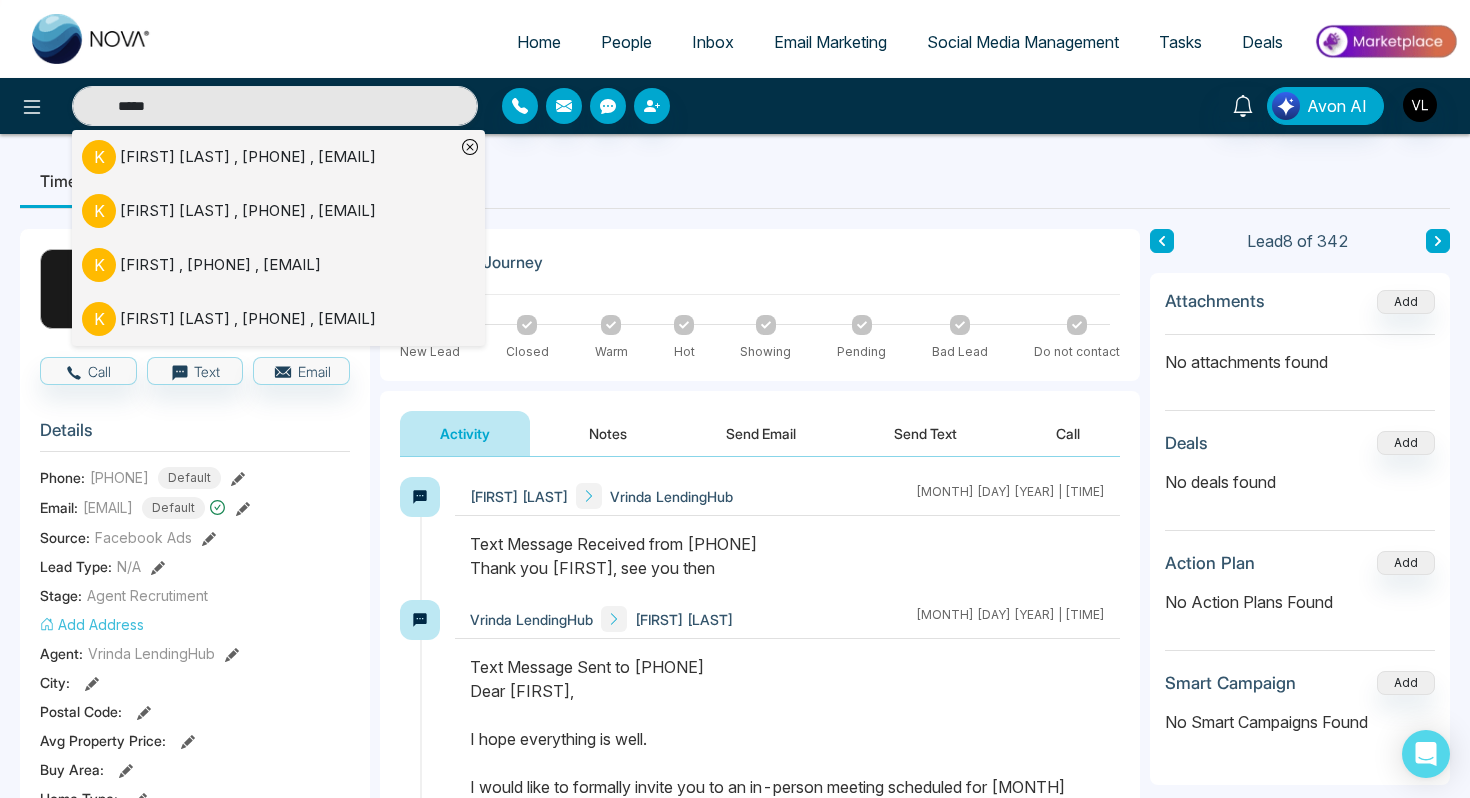click on "[FIRST] [LAST] , [PHONE] , [EMAIL]" at bounding box center (248, 319) 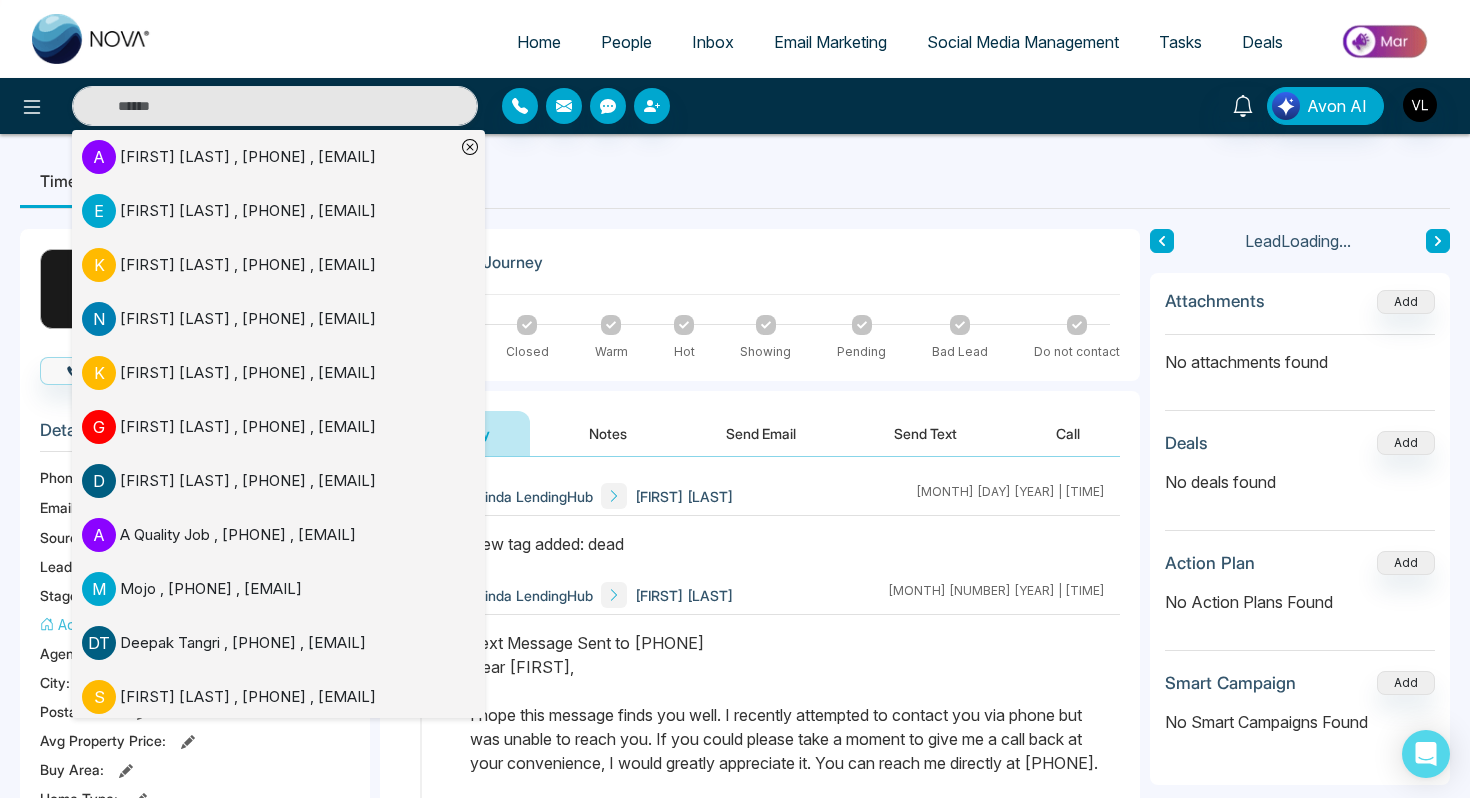 click on "New Lead Closed Warm Hot Showing Pending Bad Lead Do not contact" at bounding box center [760, 338] 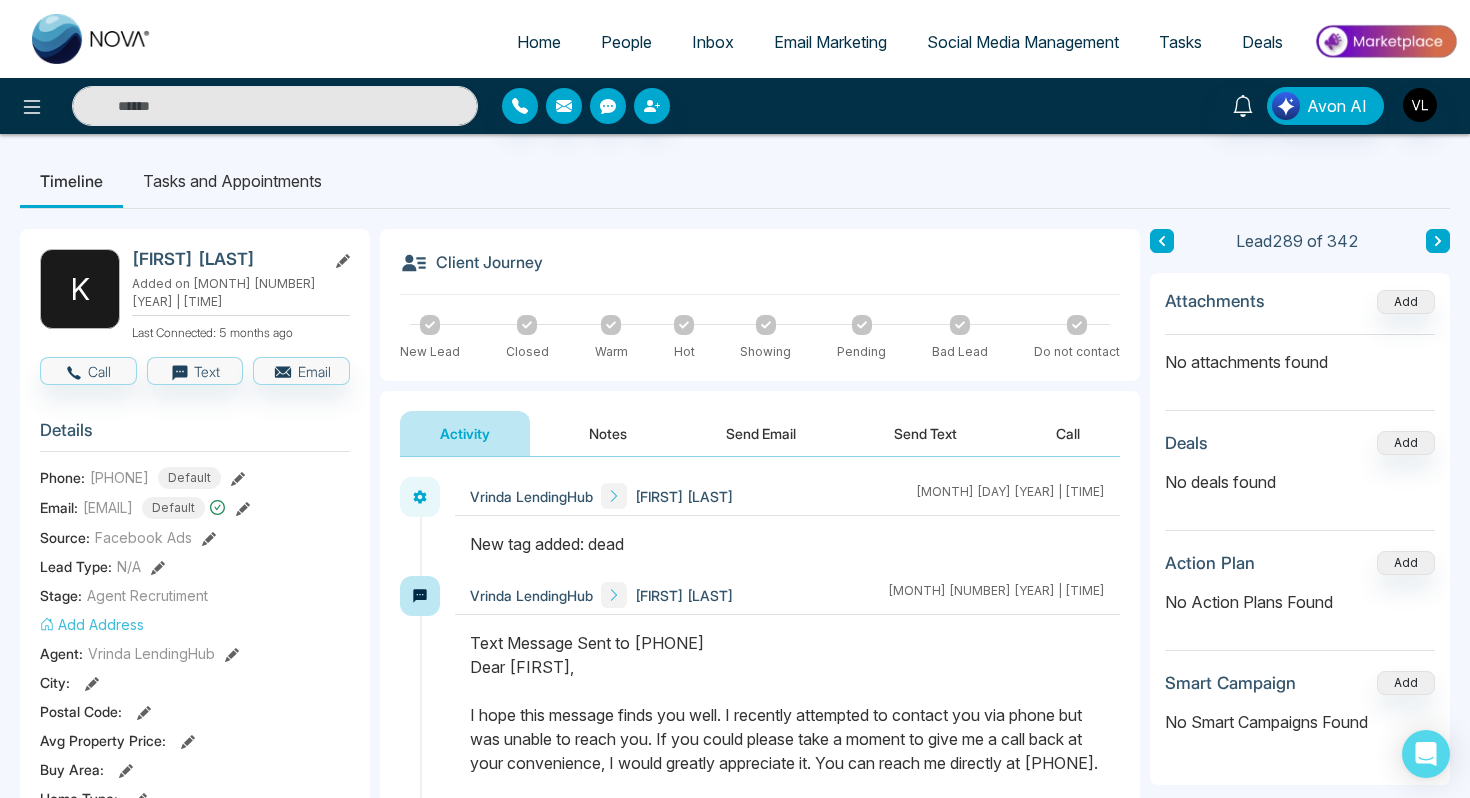 scroll, scrollTop: 470, scrollLeft: 0, axis: vertical 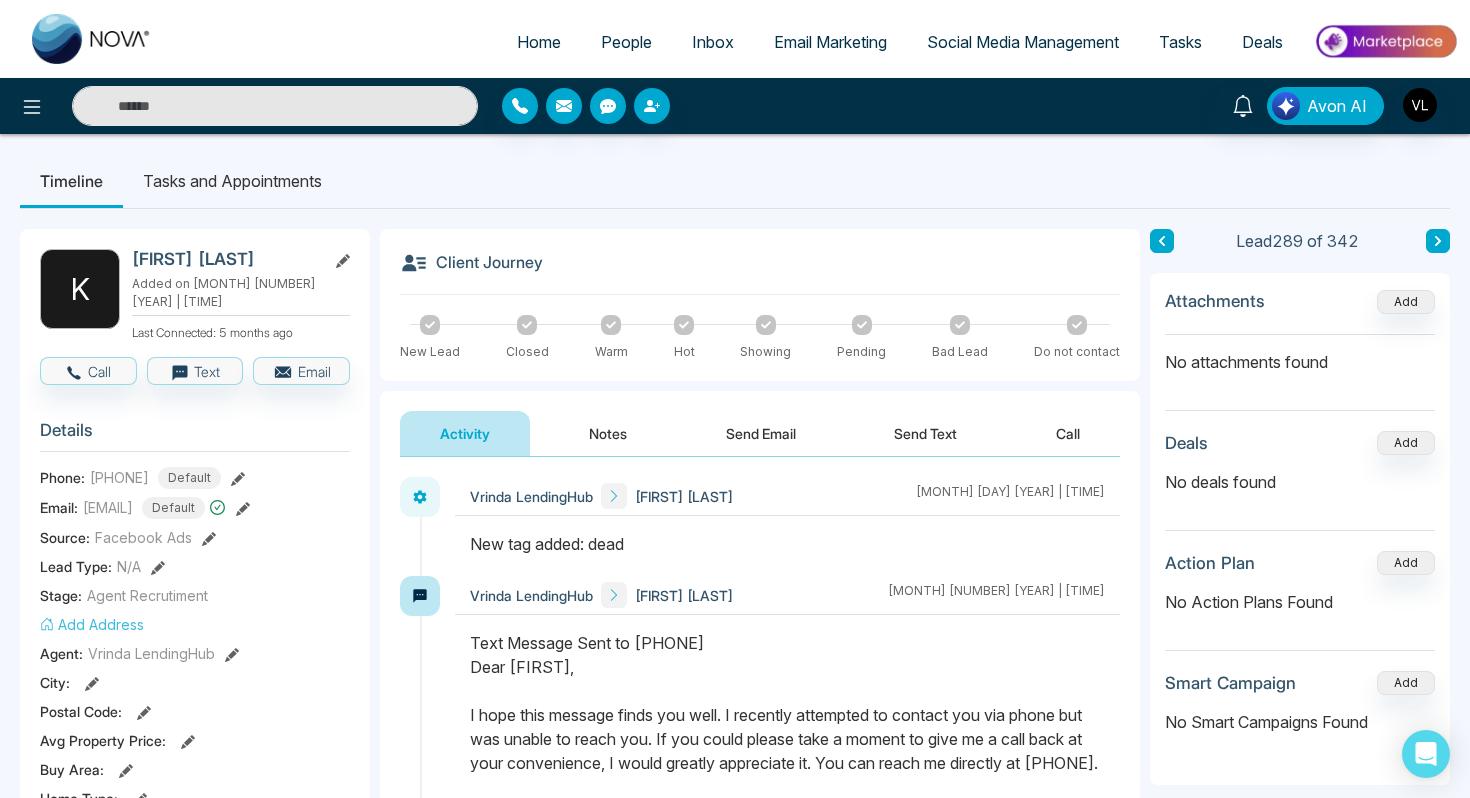 click at bounding box center [275, 106] 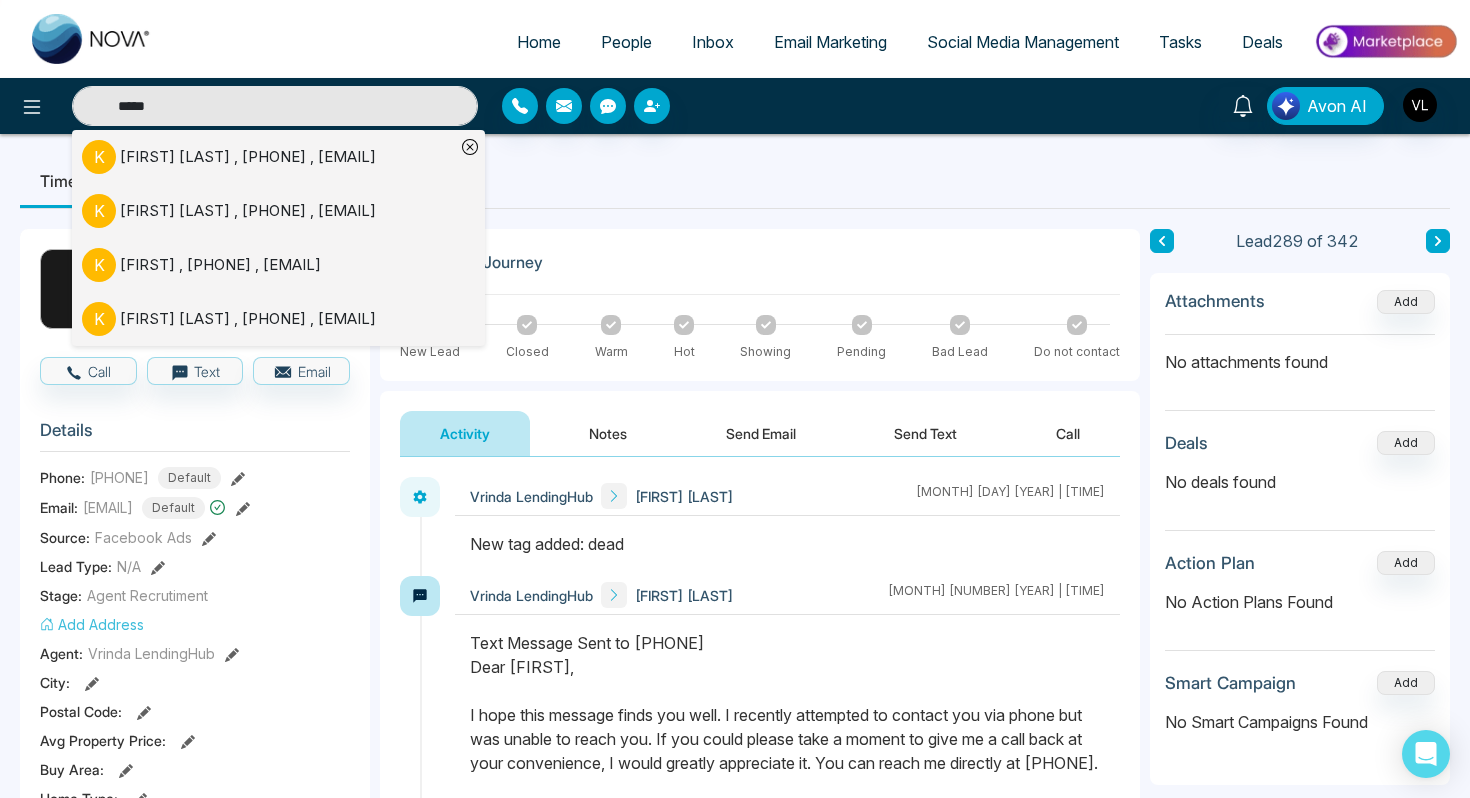 type on "*****" 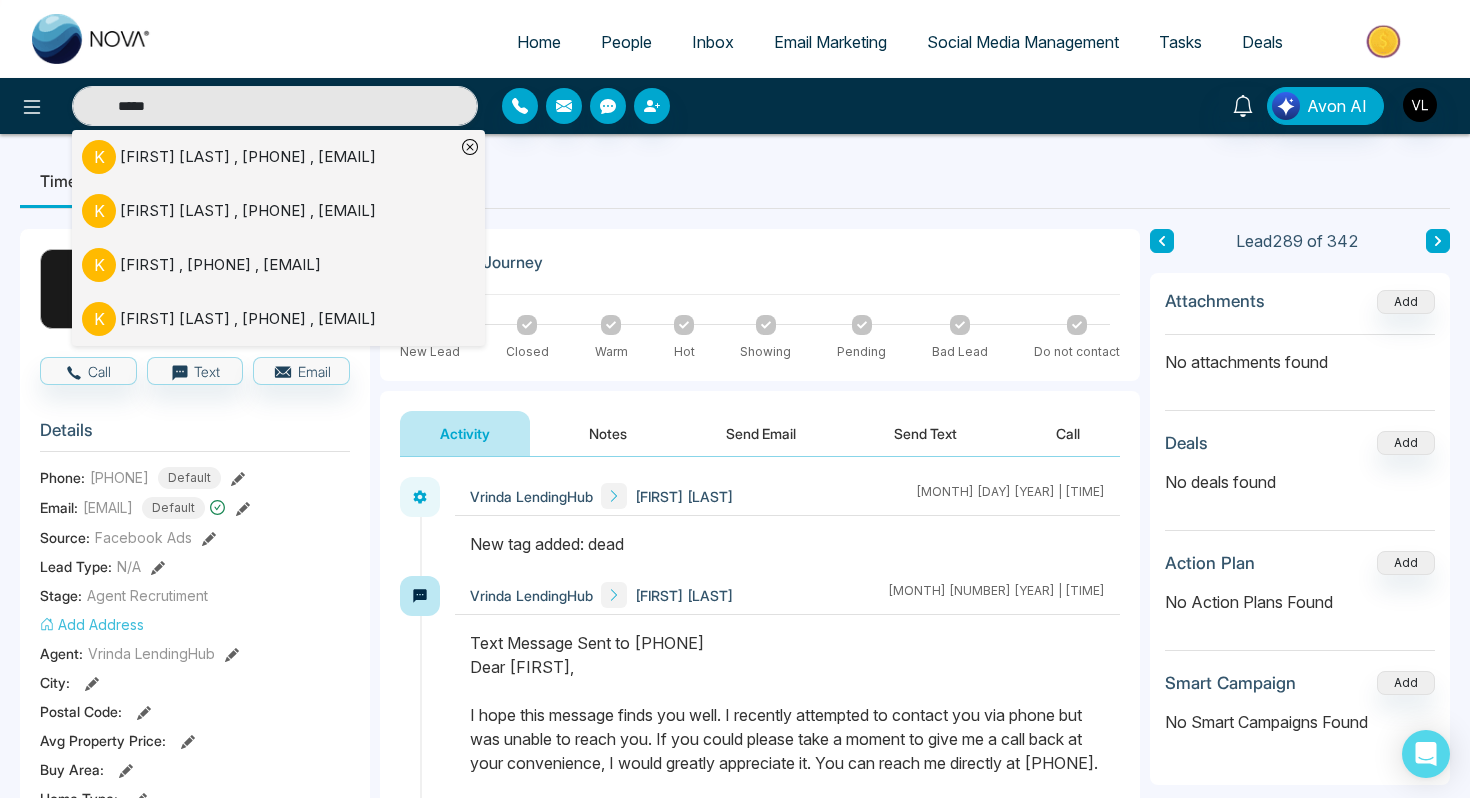 drag, startPoint x: 611, startPoint y: 40, endPoint x: 851, endPoint y: 4, distance: 242.68498 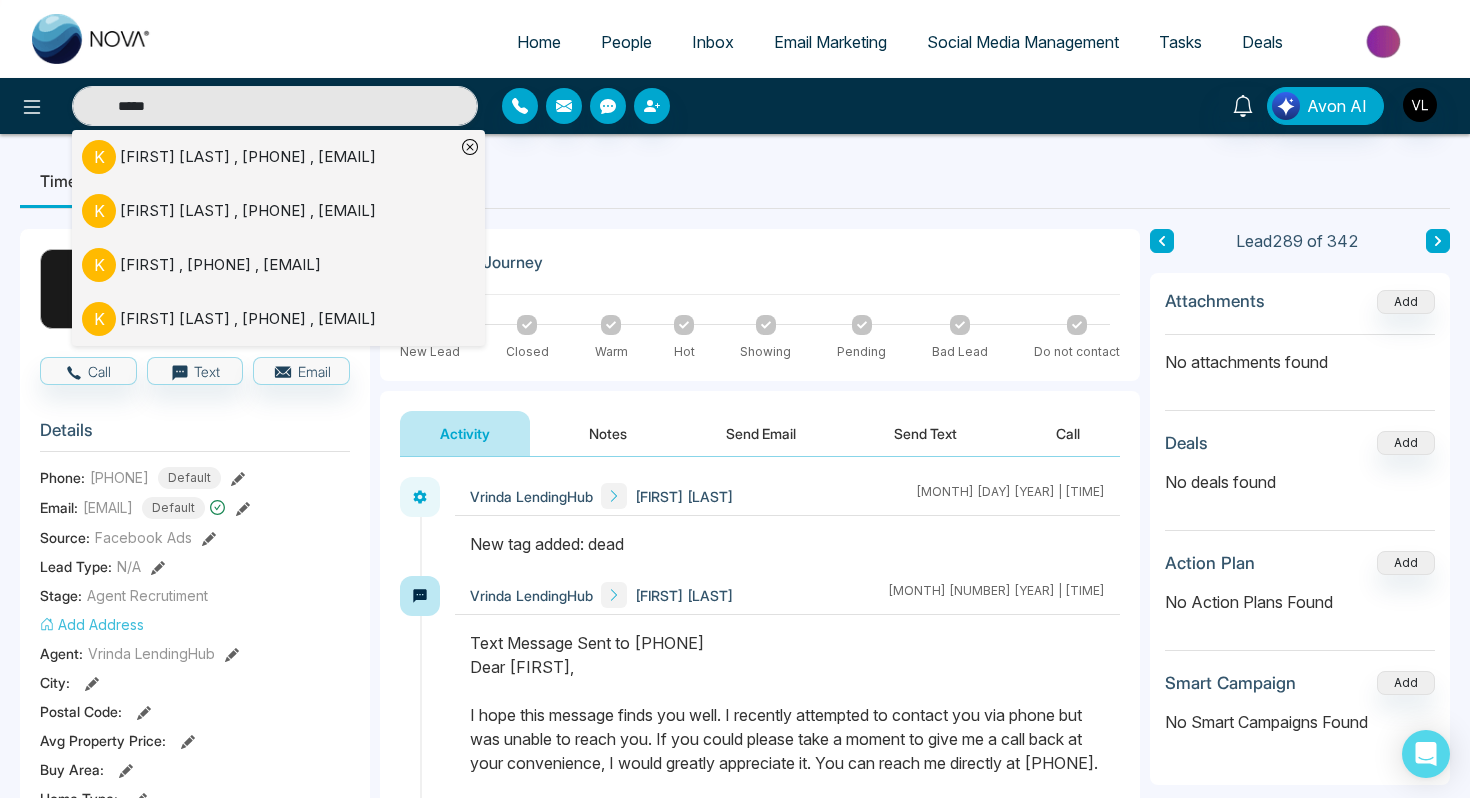 click on "People" at bounding box center (626, 42) 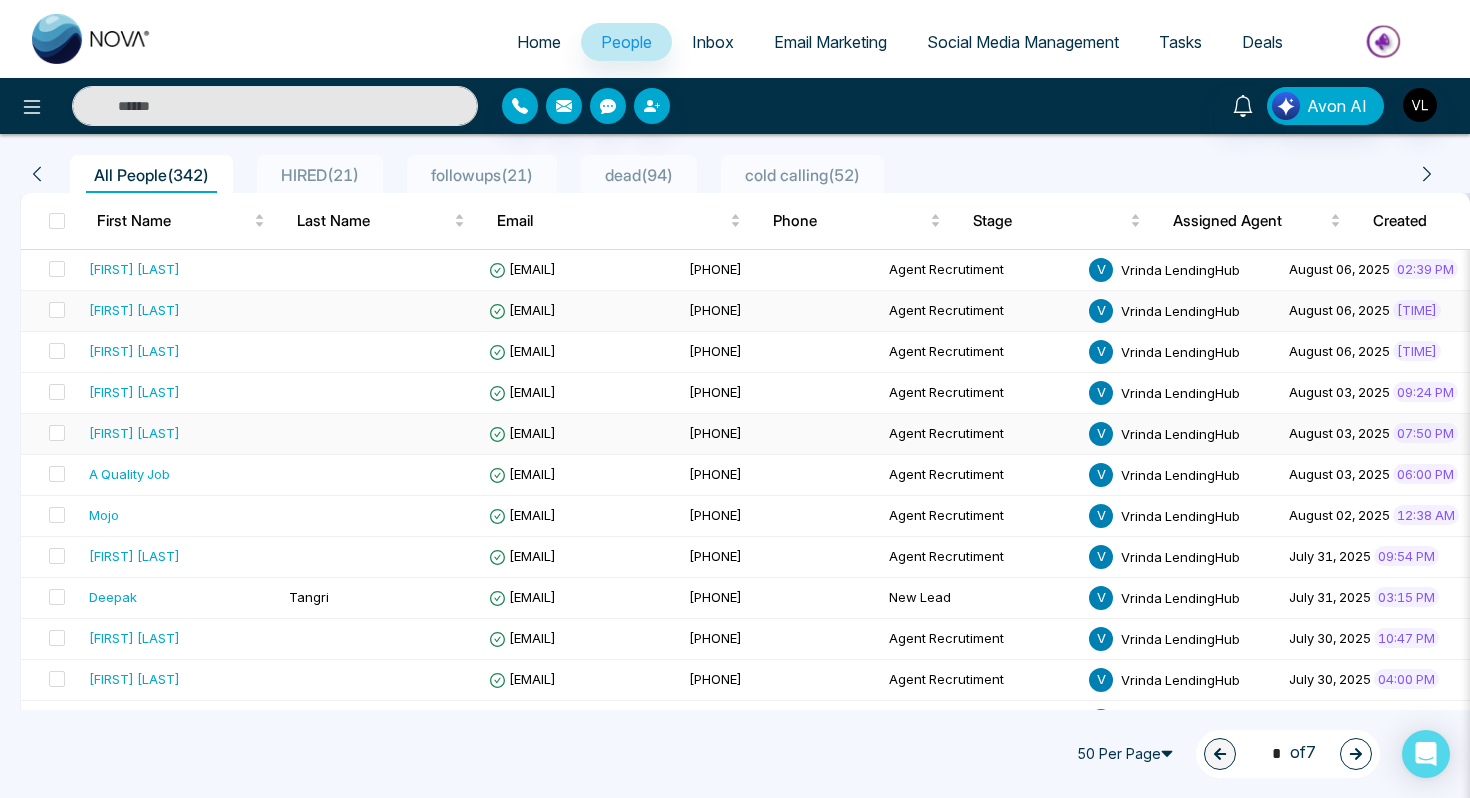 scroll, scrollTop: 160, scrollLeft: 0, axis: vertical 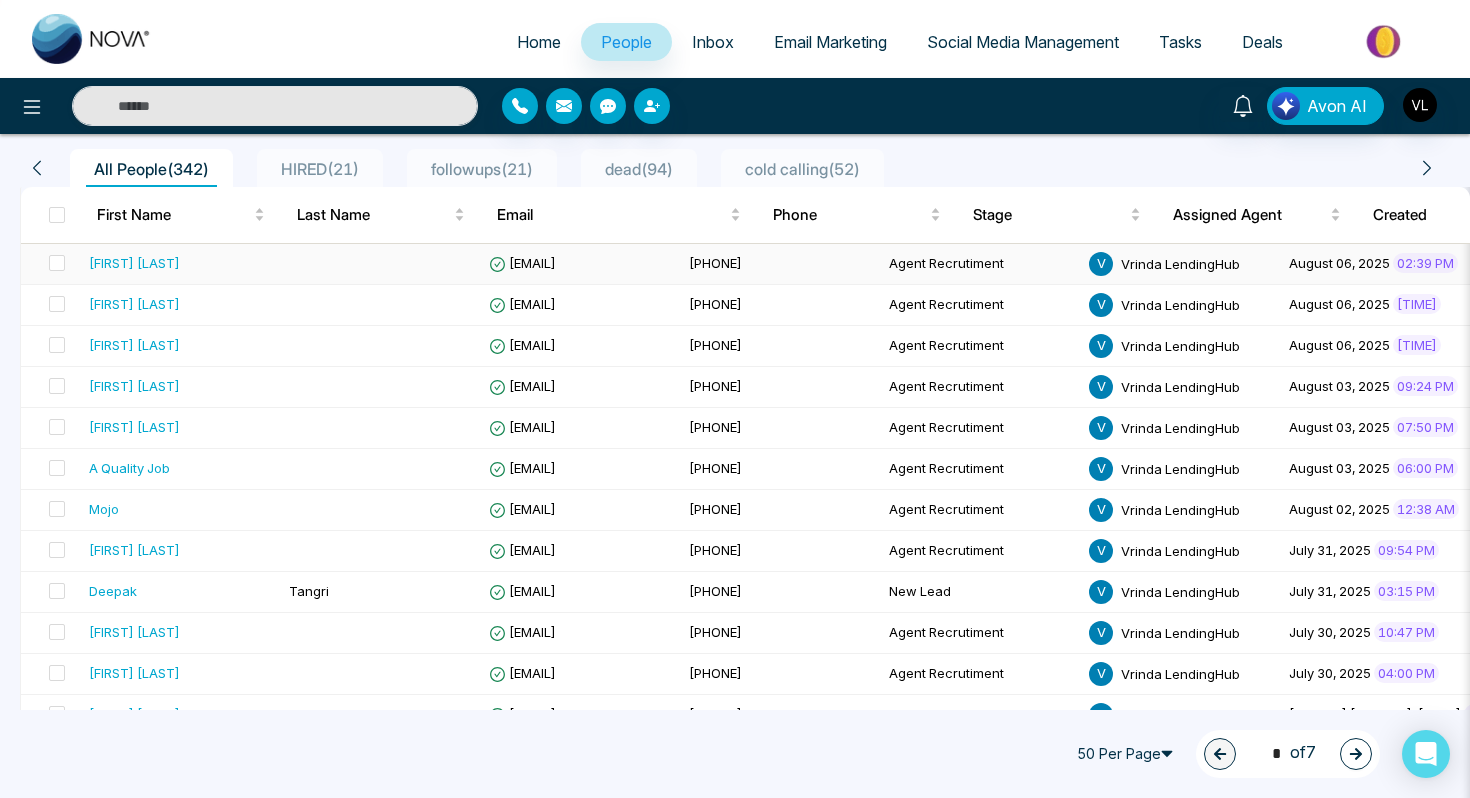 click on "[FIRST] [LAST]" at bounding box center [181, 264] 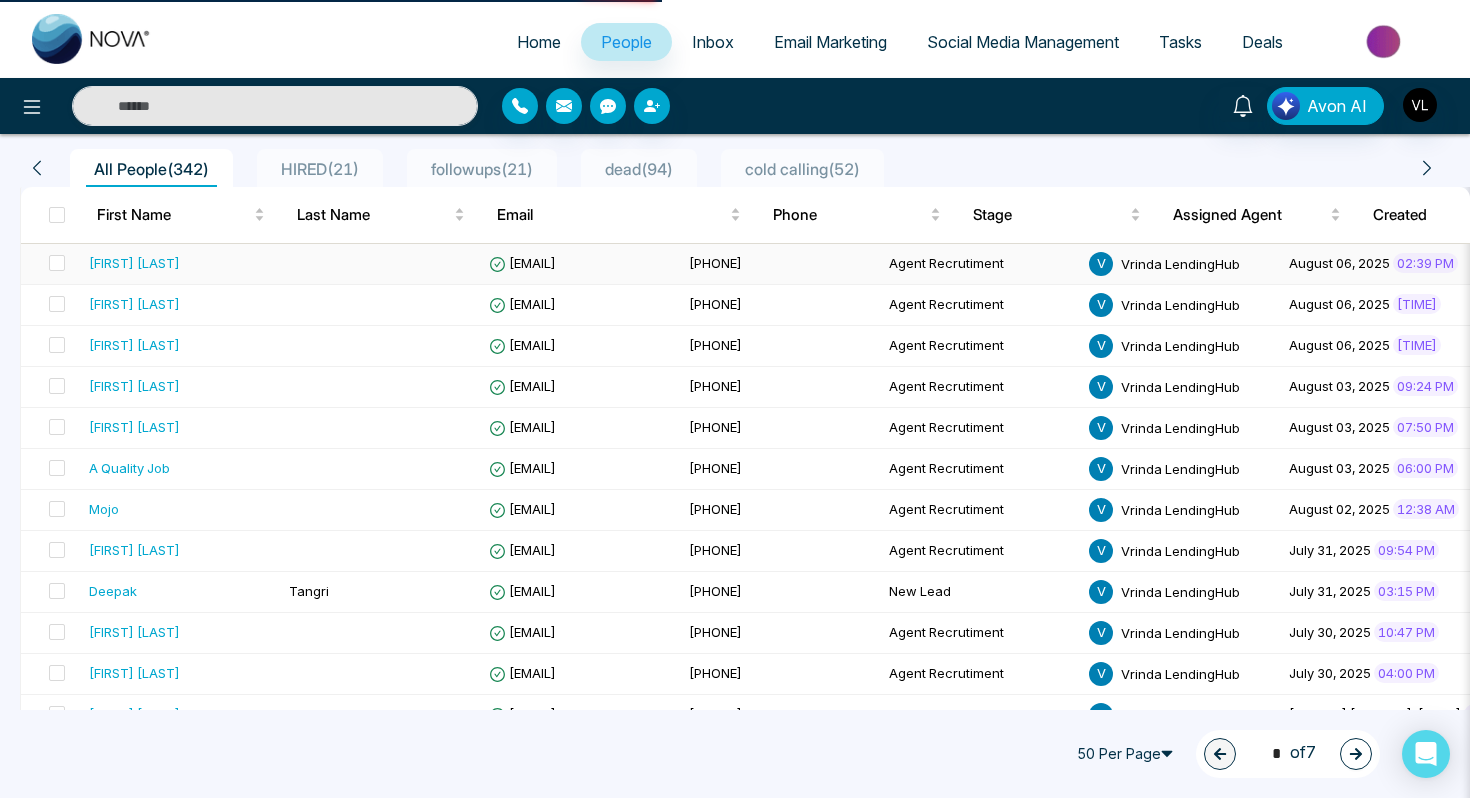 scroll, scrollTop: 0, scrollLeft: 0, axis: both 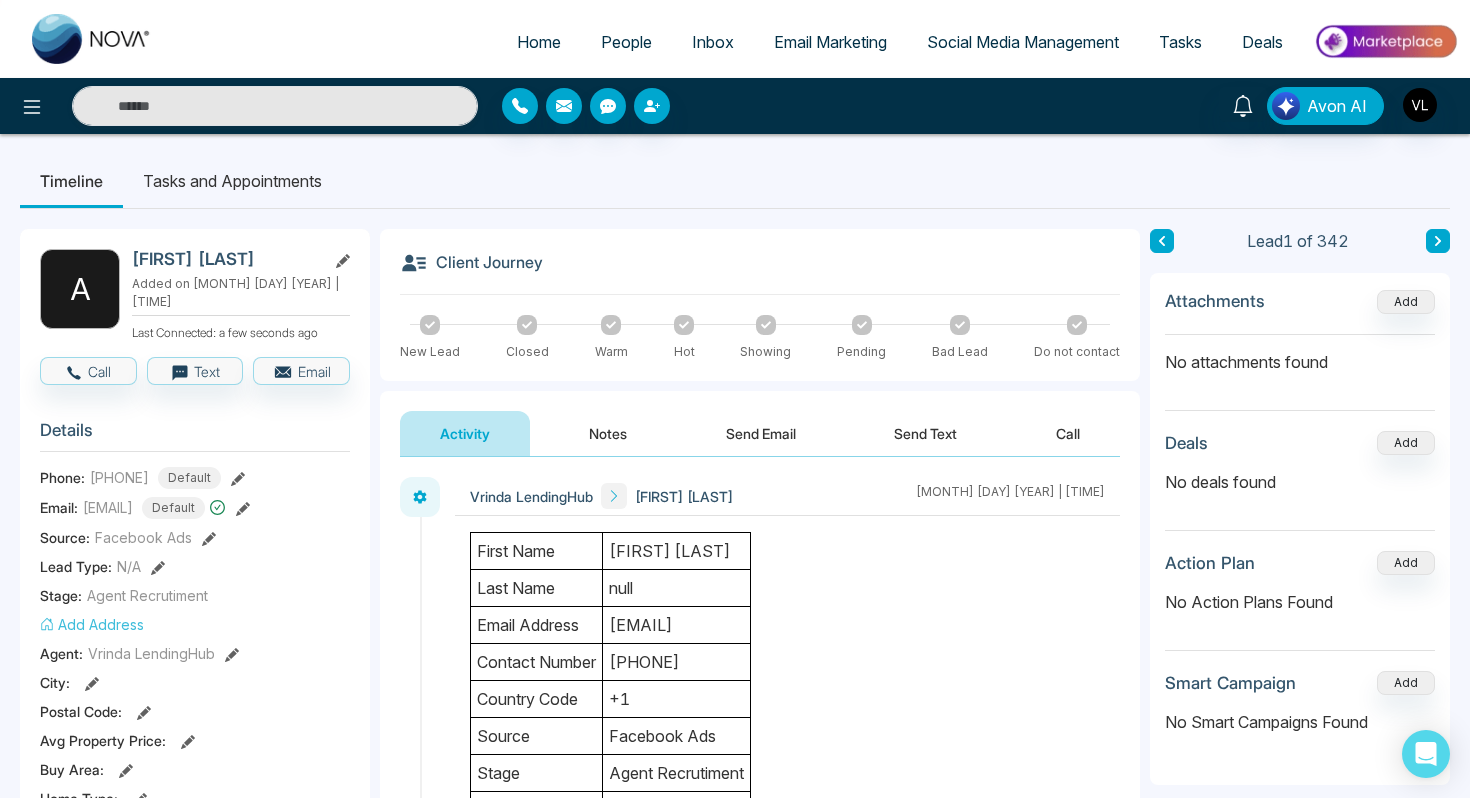 click on "[FIRST] [LAST]" at bounding box center [225, 259] 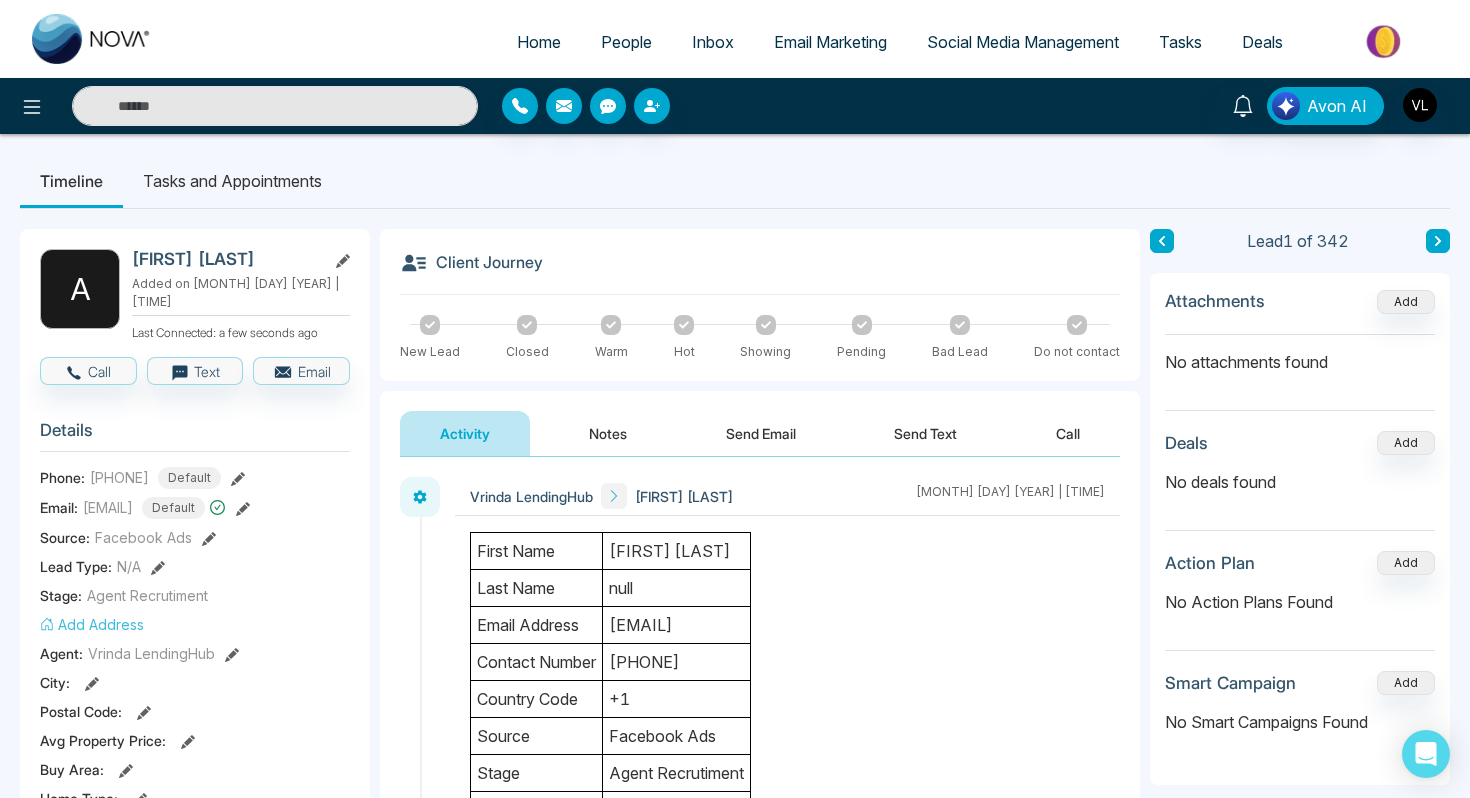 drag, startPoint x: 293, startPoint y: 259, endPoint x: 133, endPoint y: 259, distance: 160 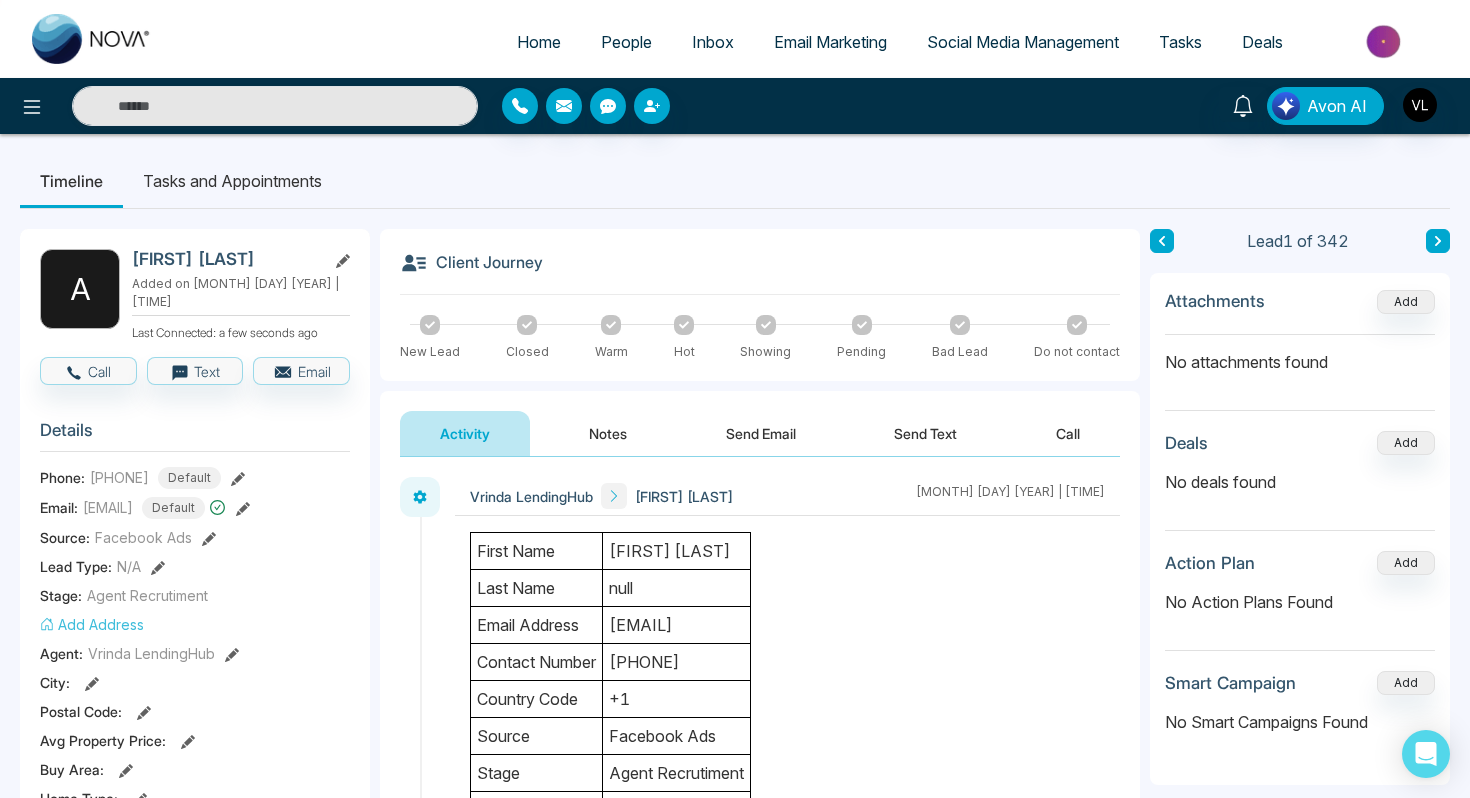 click on "[FIRST] [LAST]" at bounding box center [225, 259] 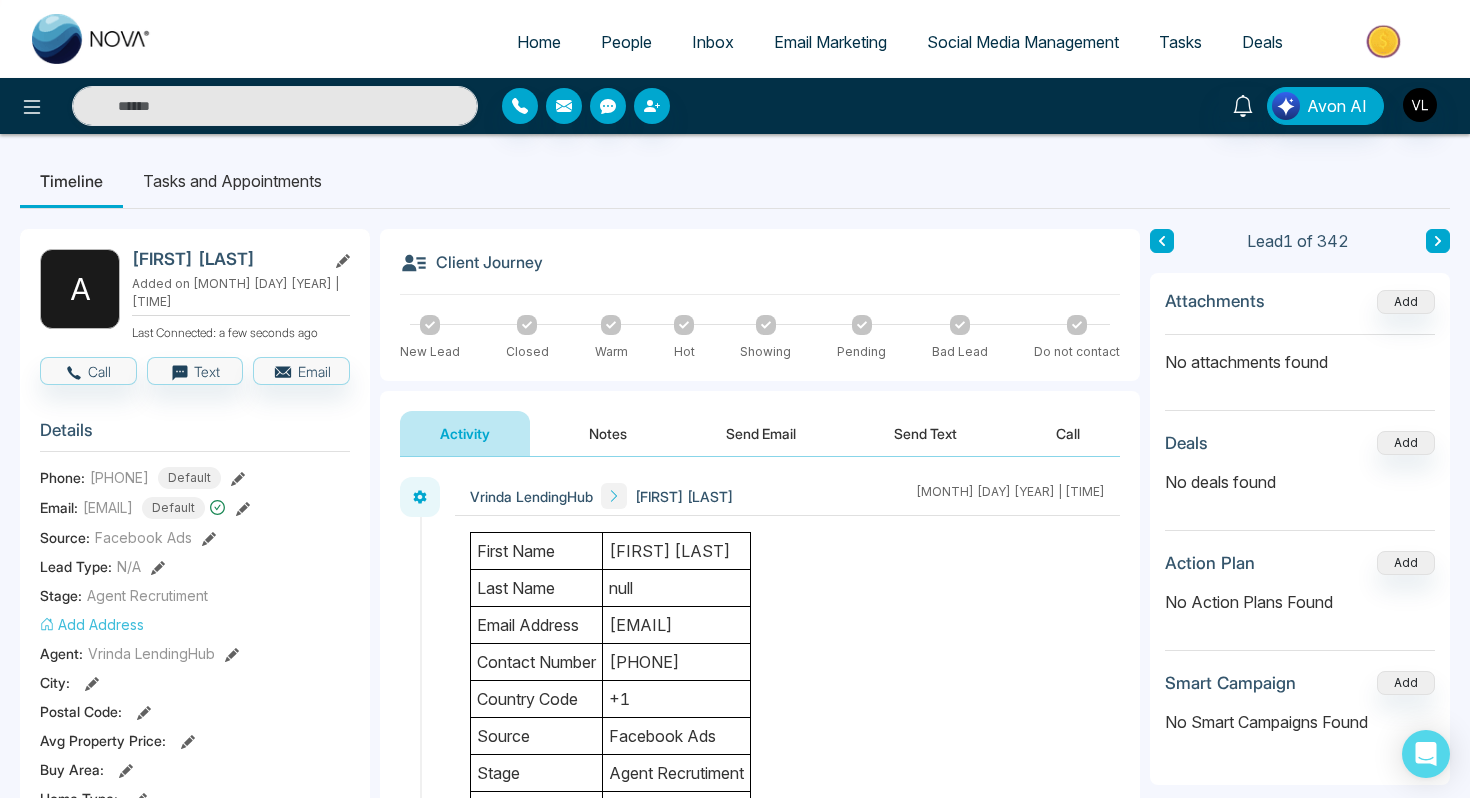 copy on "[FIRST] [LAST]" 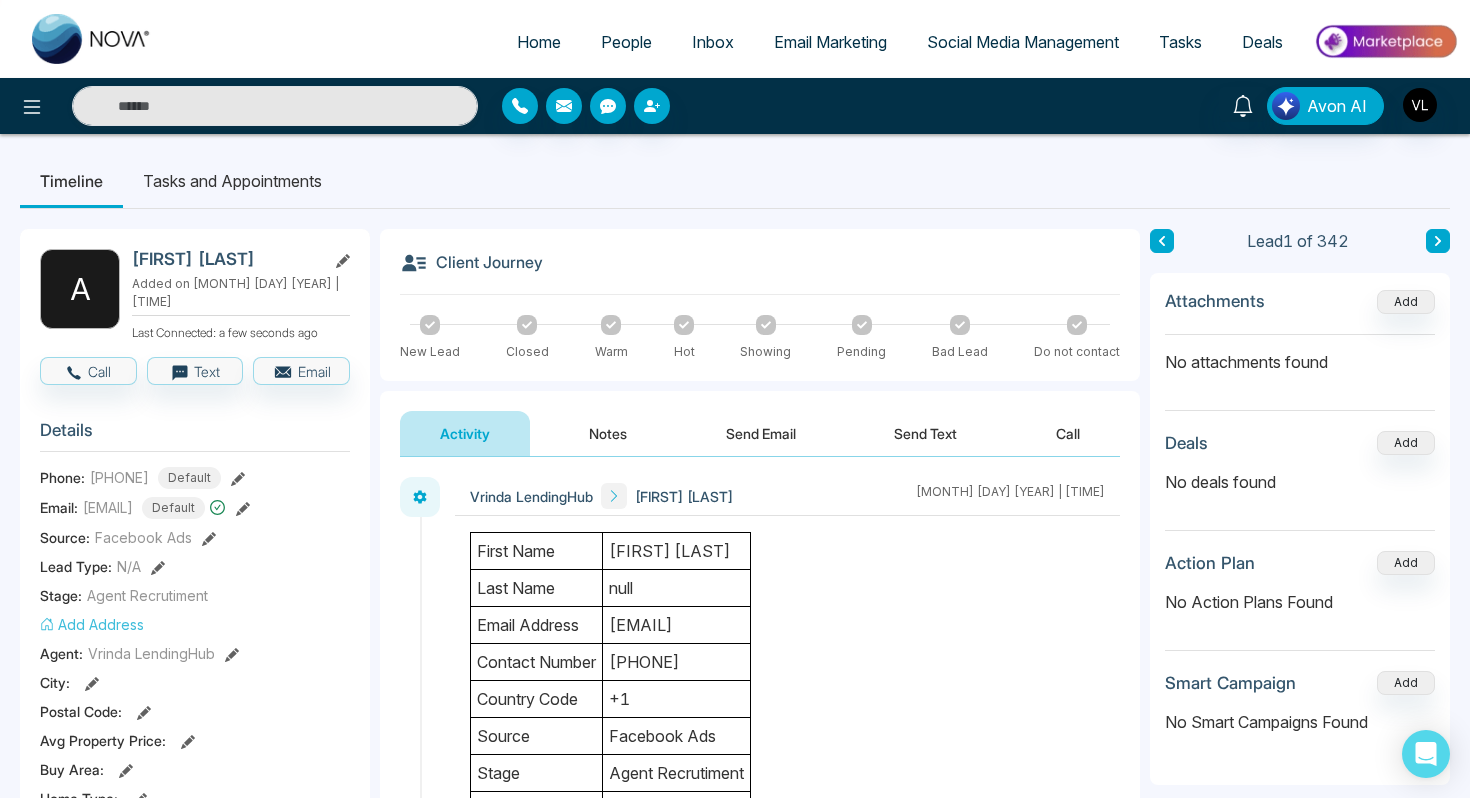 click on "[EMAIL]" at bounding box center (677, 625) 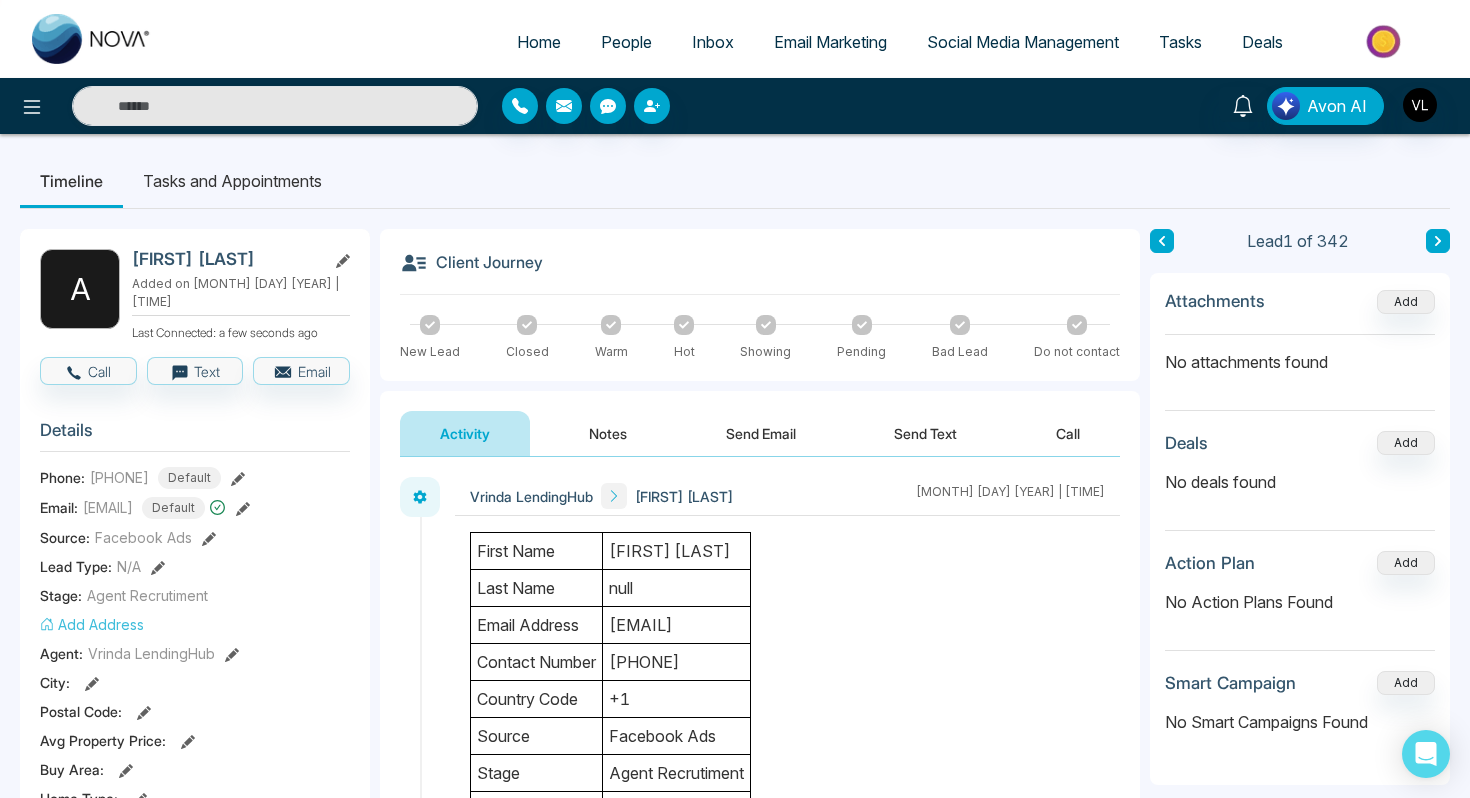 click on "[EMAIL]" at bounding box center (677, 625) 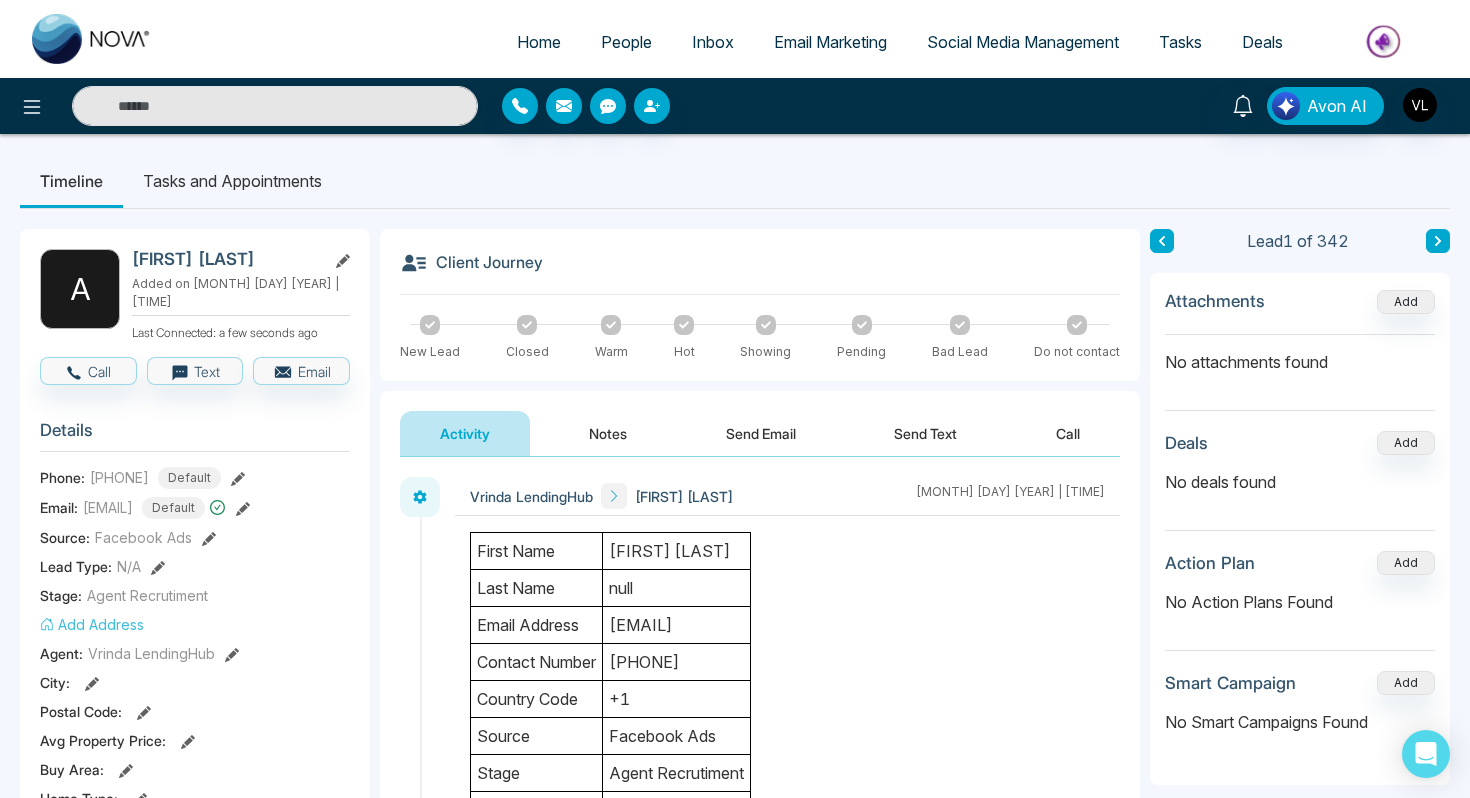 click on "[EMAIL]" at bounding box center [677, 625] 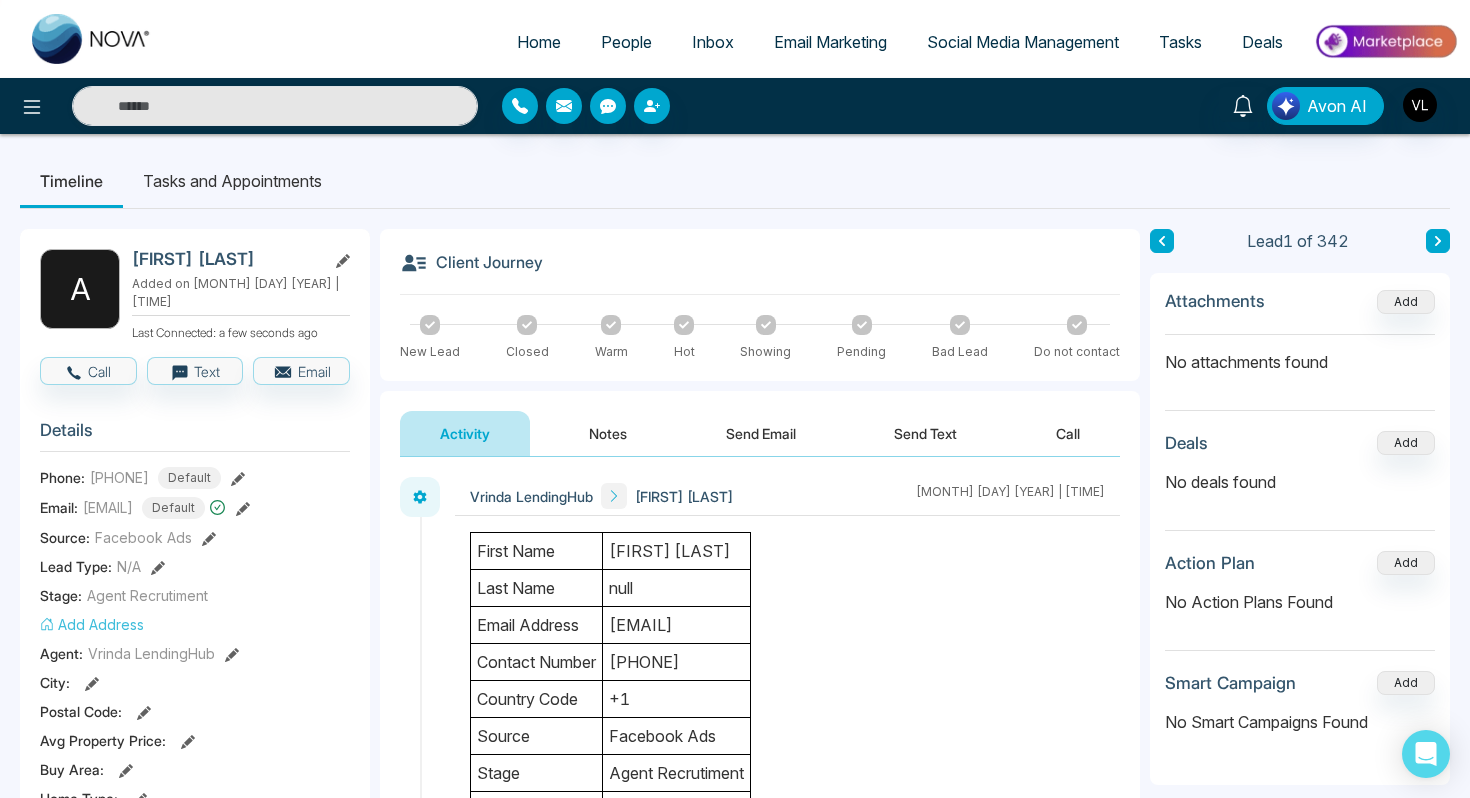 drag, startPoint x: 201, startPoint y: 466, endPoint x: 90, endPoint y: 463, distance: 111.040535 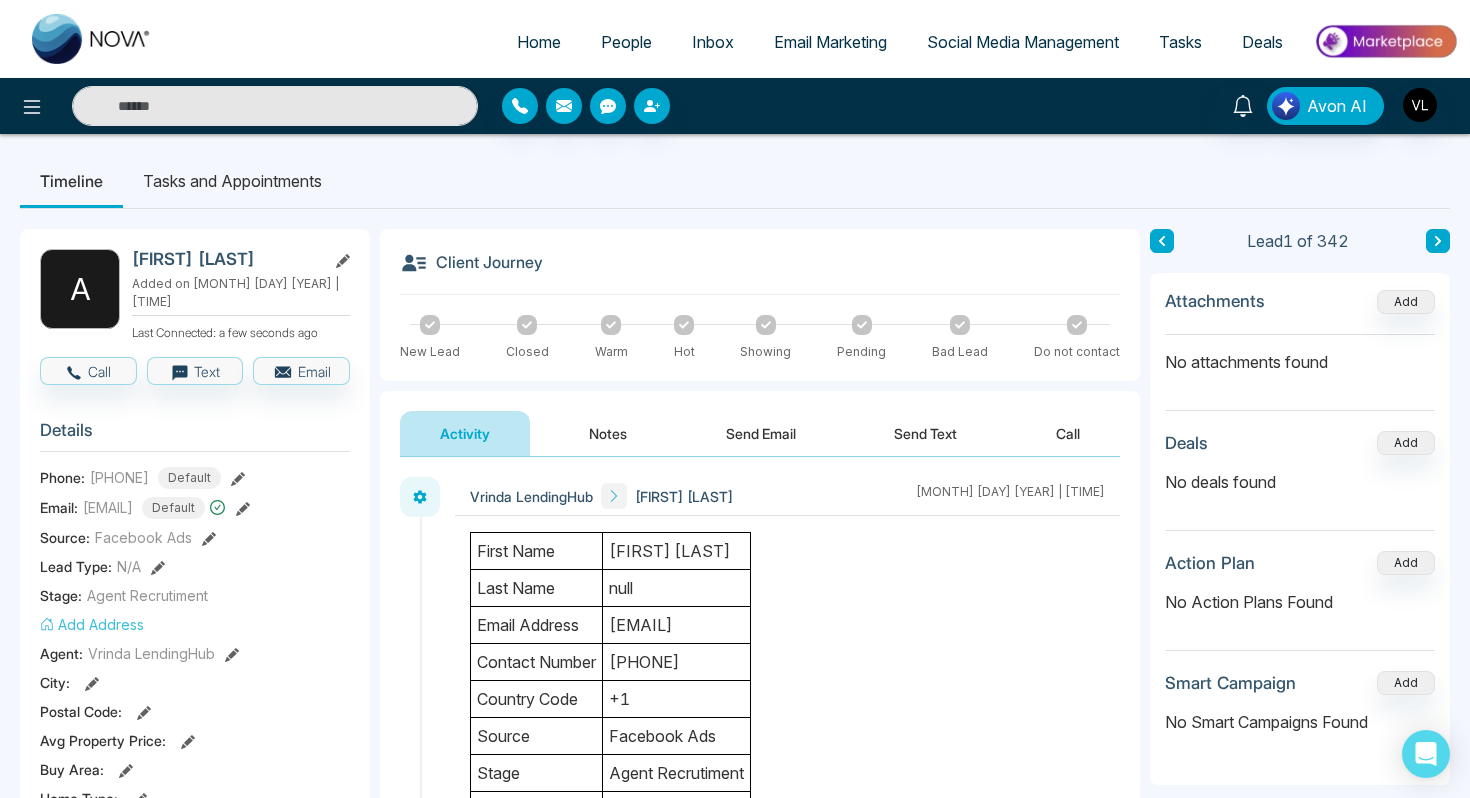 click on "[PHONE] Default" at bounding box center [155, 478] 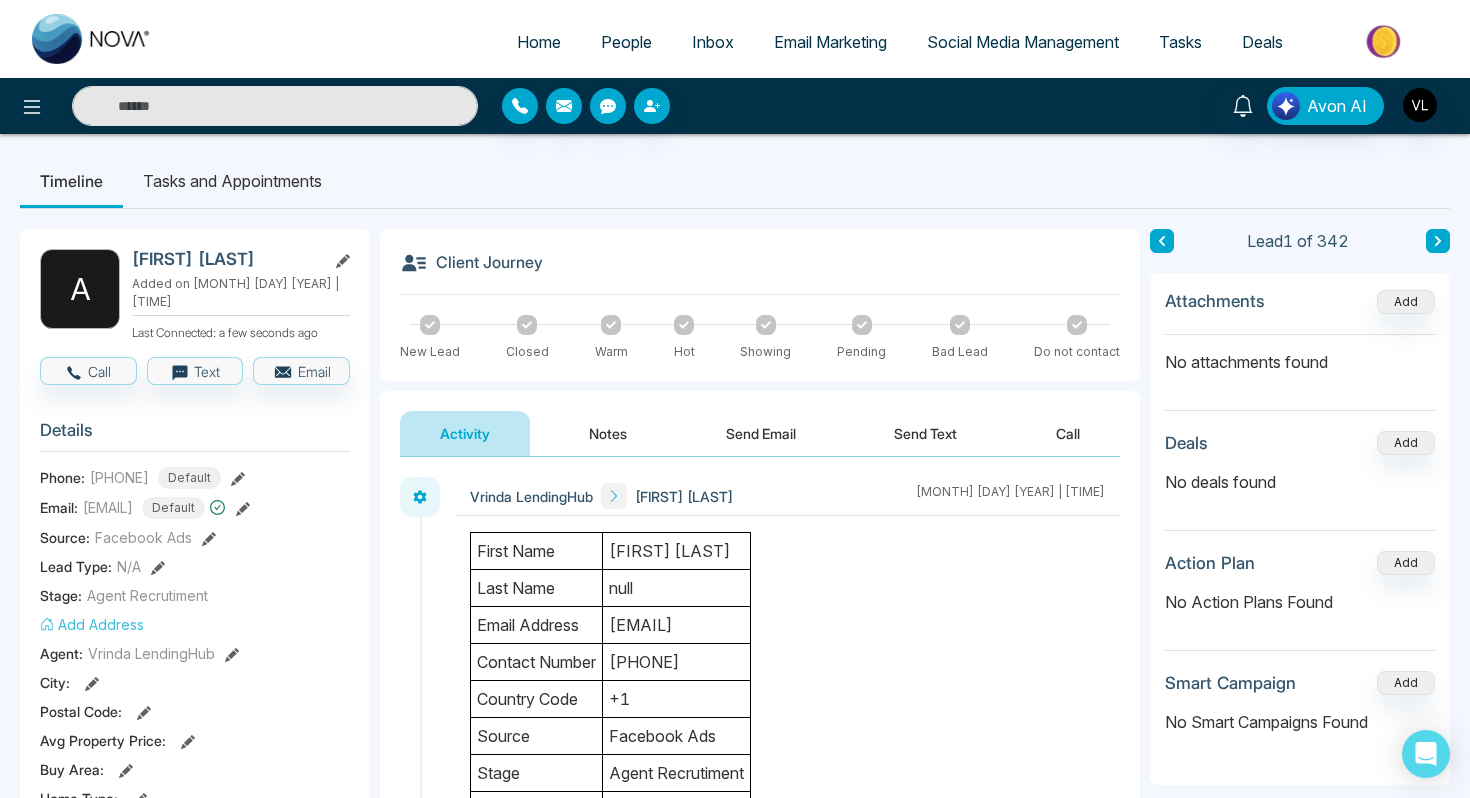 copy on "[PHONE]" 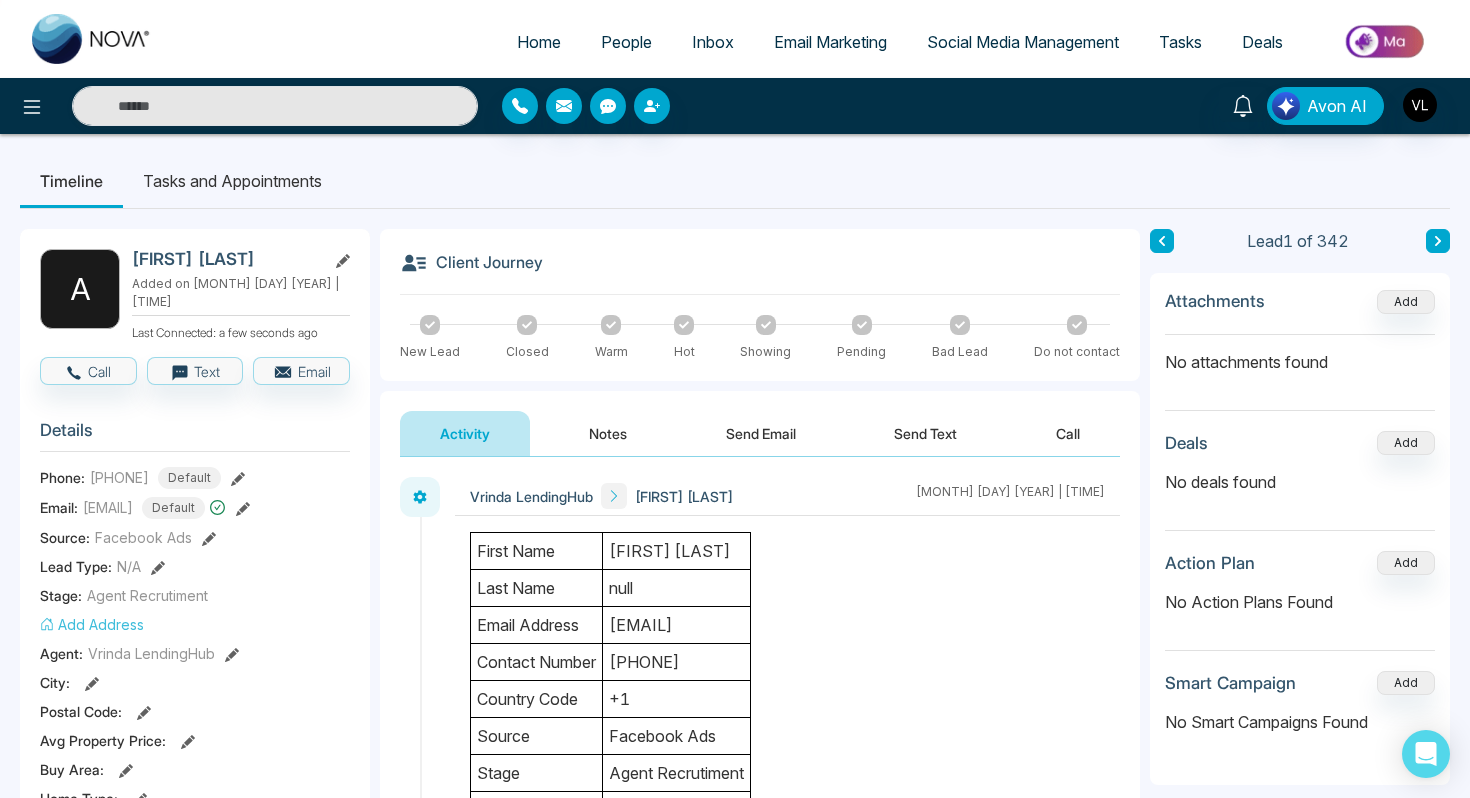 click on "Send Email" at bounding box center [761, 433] 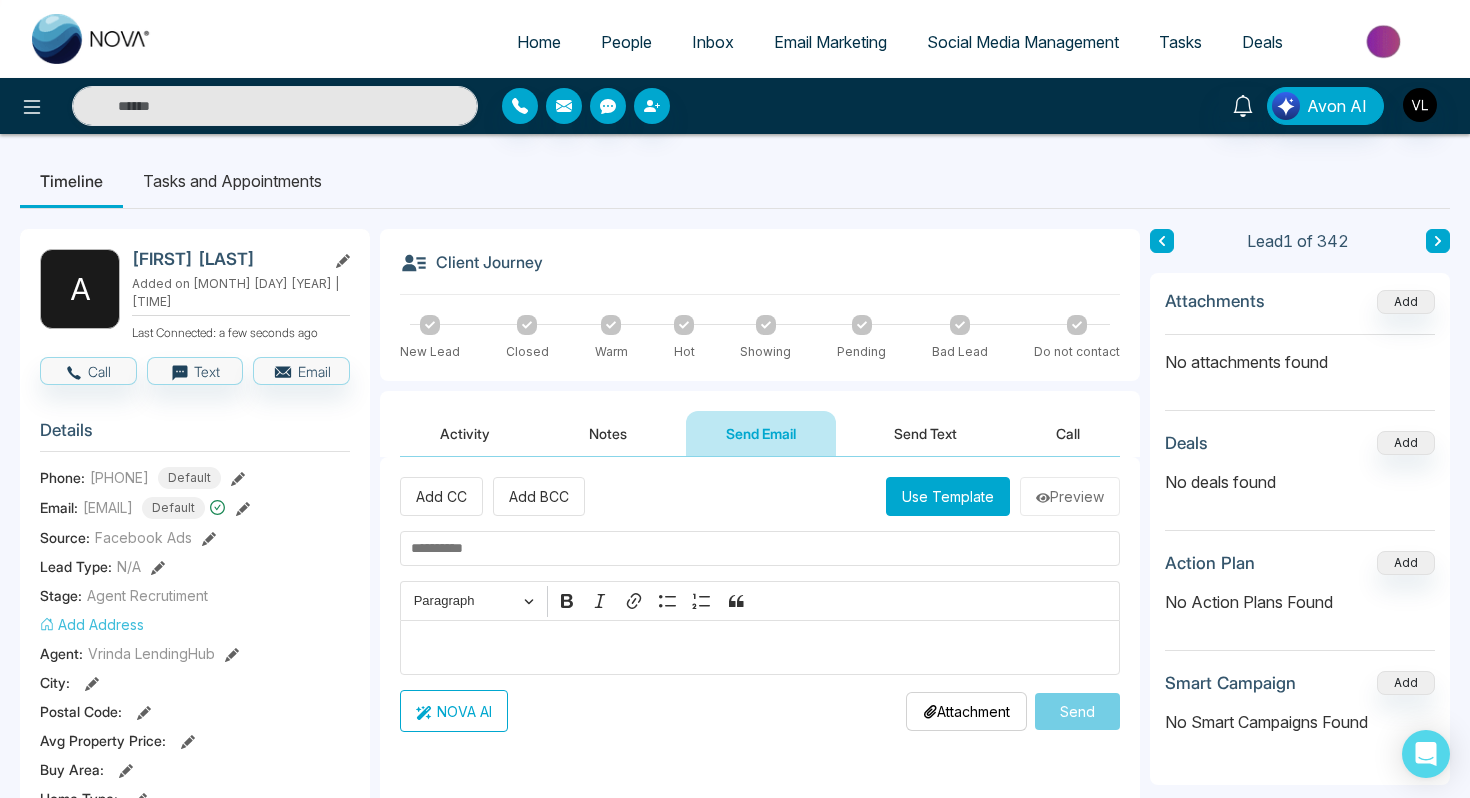 click on "Add CC Add BCC Use Template  Preview Rich Text Editor Paragraph Bold Italic Link Bulleted List Numbered List Block quote   NOVA AI  Attachment Choose File Send" at bounding box center [760, 604] 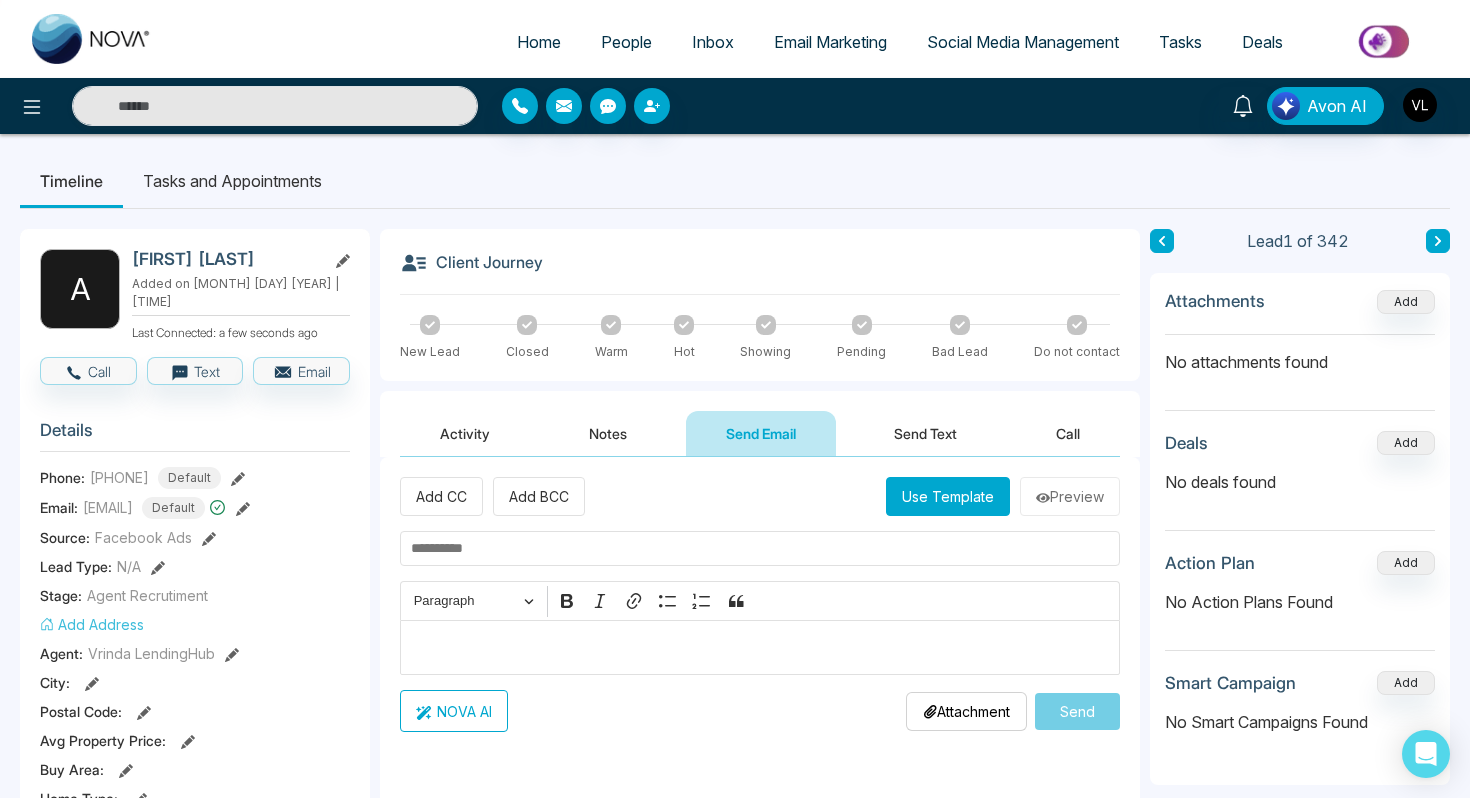 click at bounding box center (760, 647) 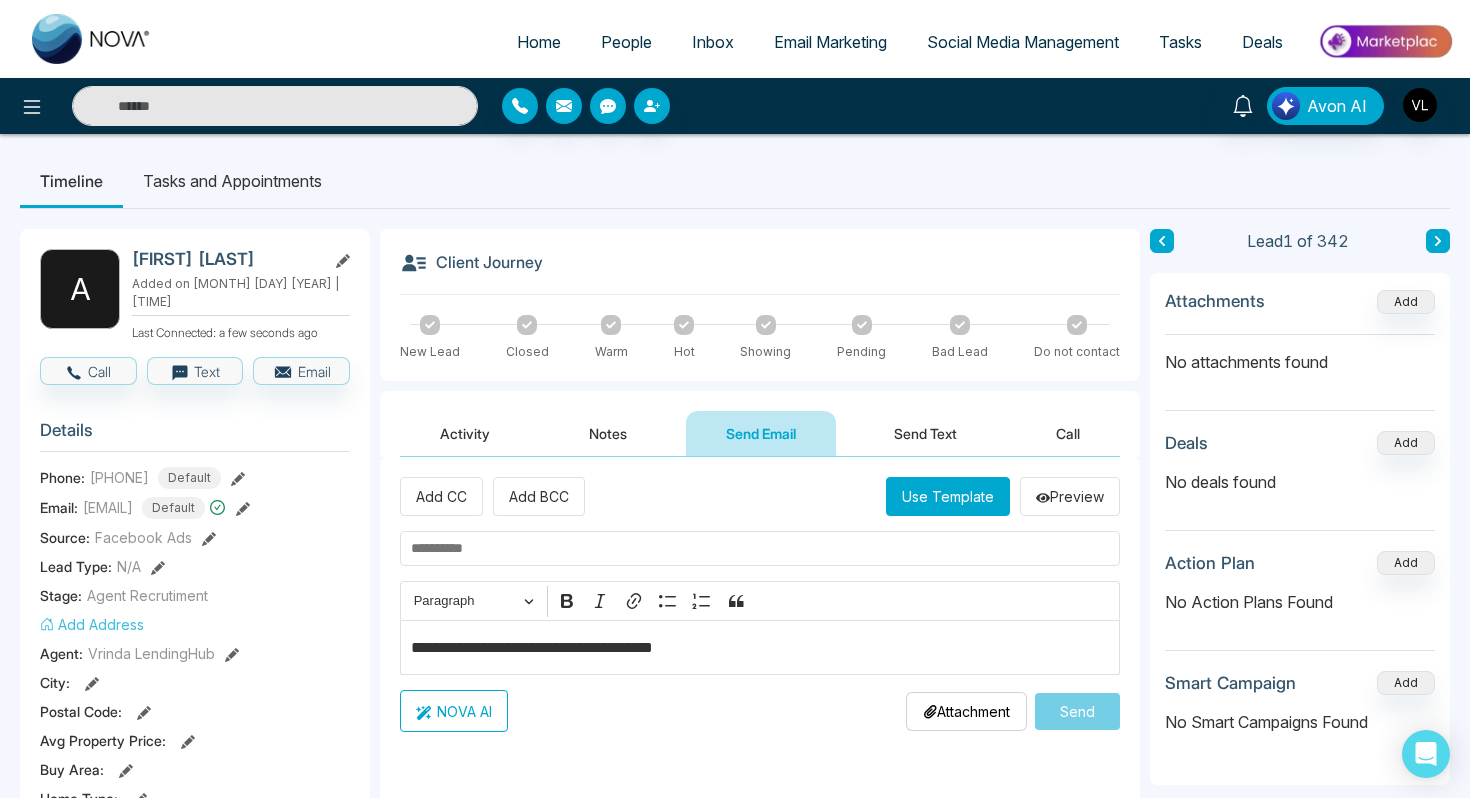 type on "**********" 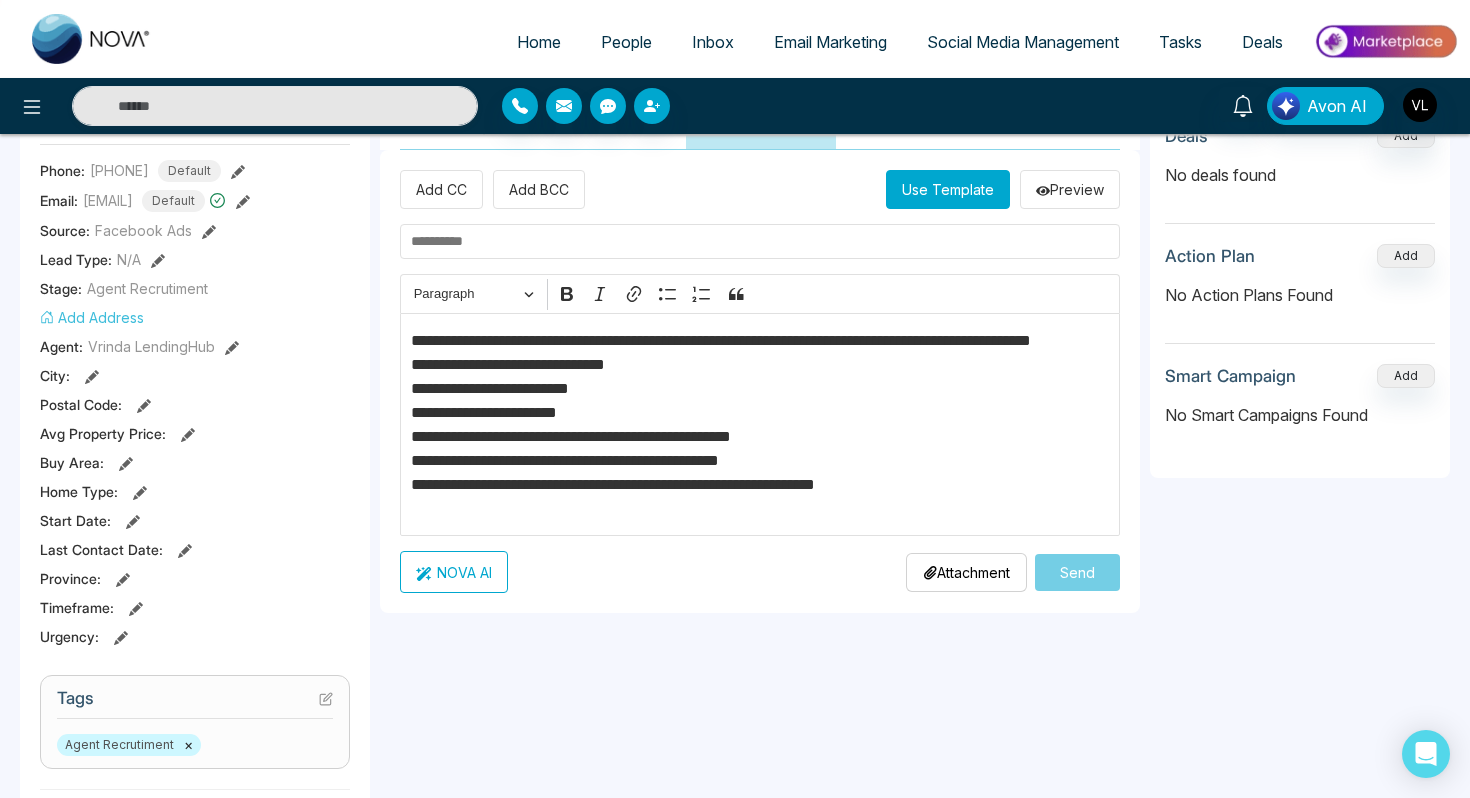 scroll, scrollTop: 313, scrollLeft: 0, axis: vertical 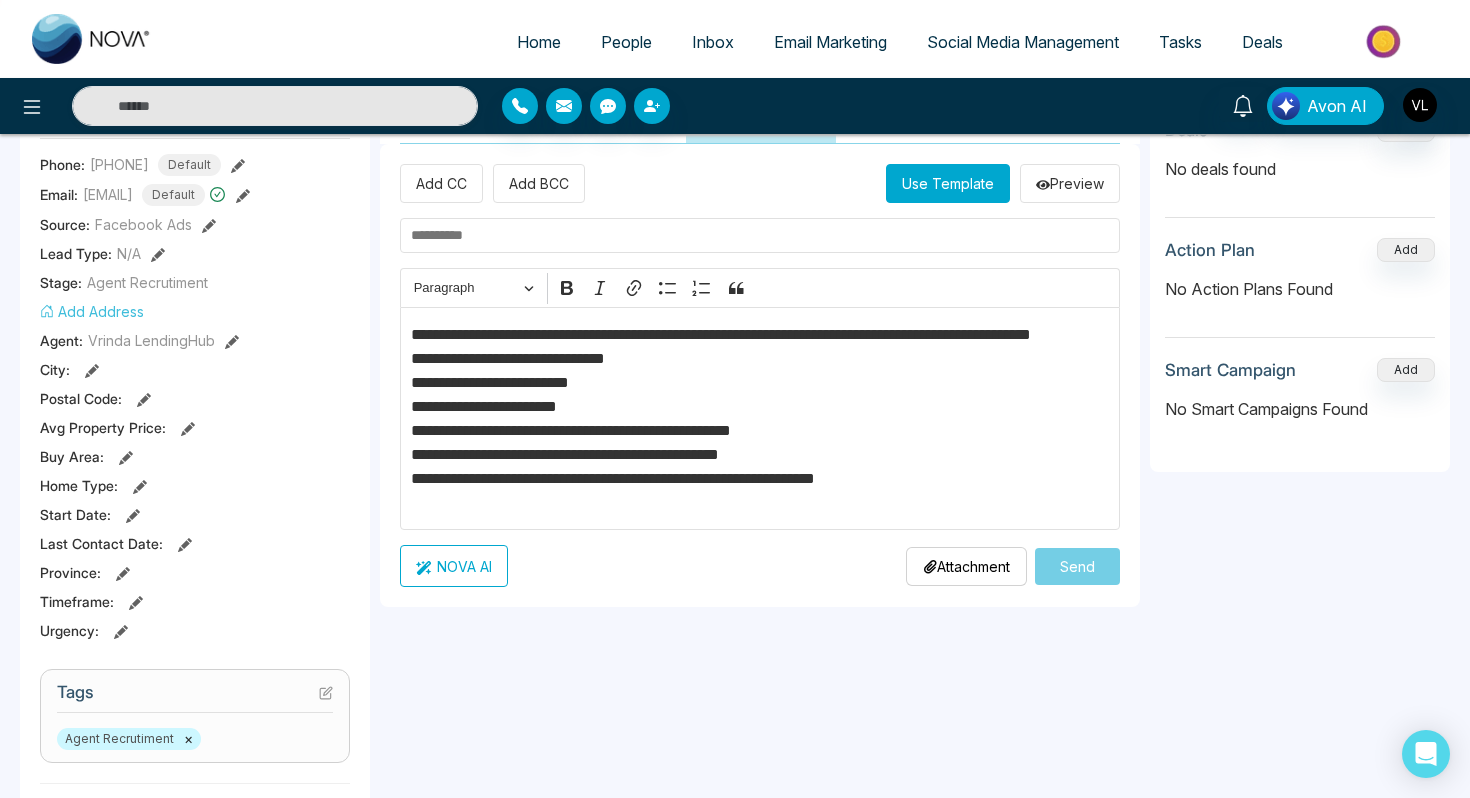 click on "NOVA AI" at bounding box center (454, 566) 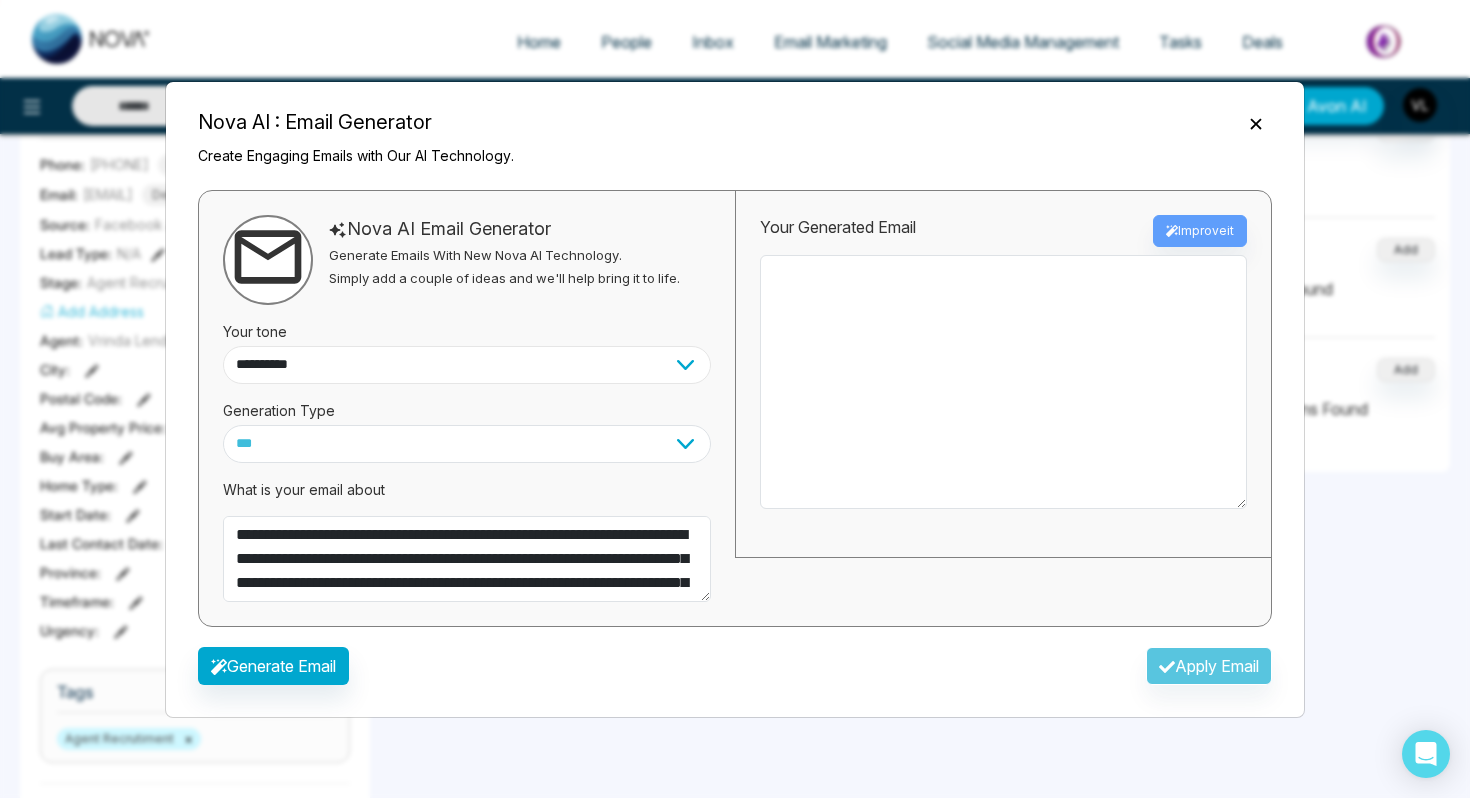 click on "**********" at bounding box center (467, 365) 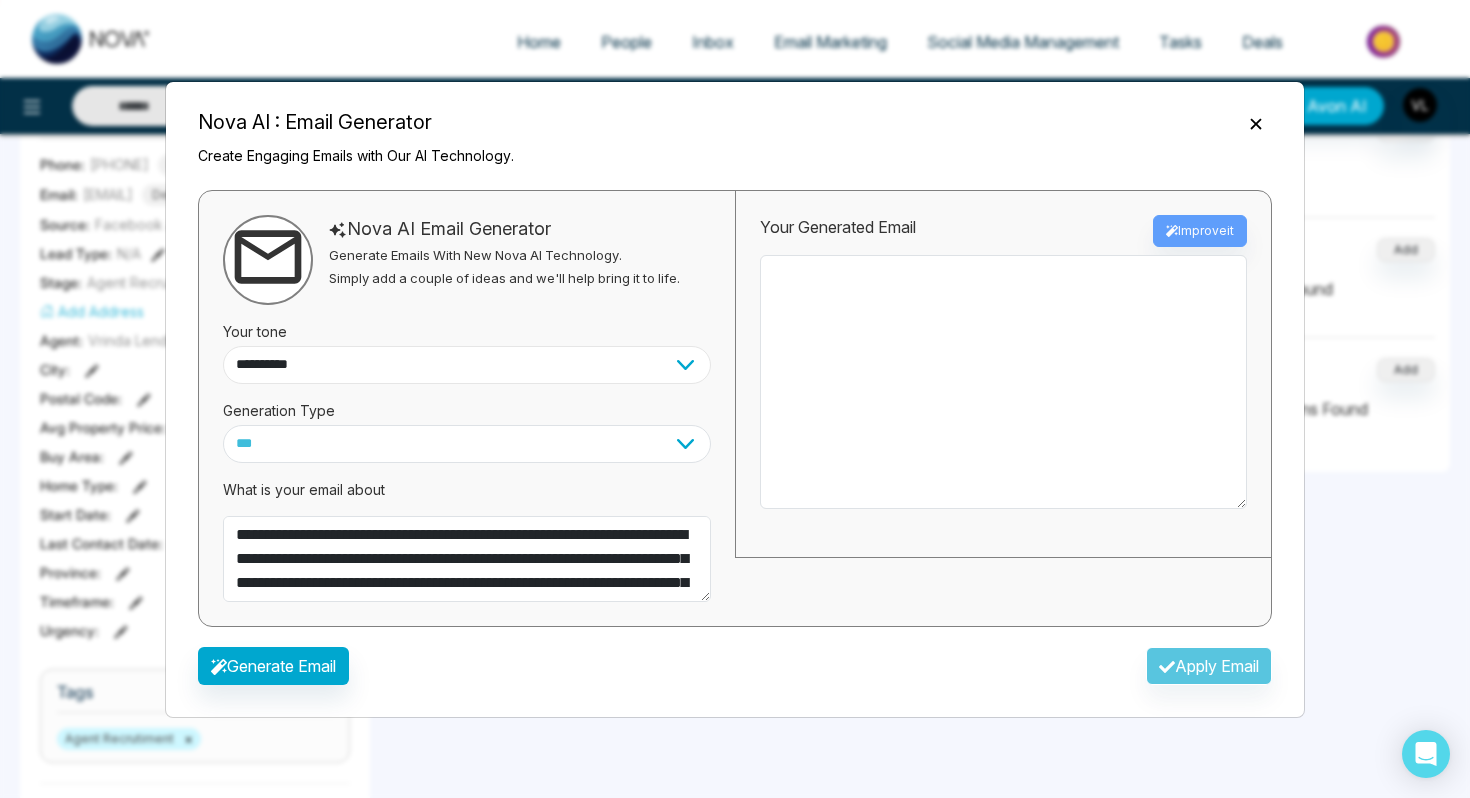 select on "**********" 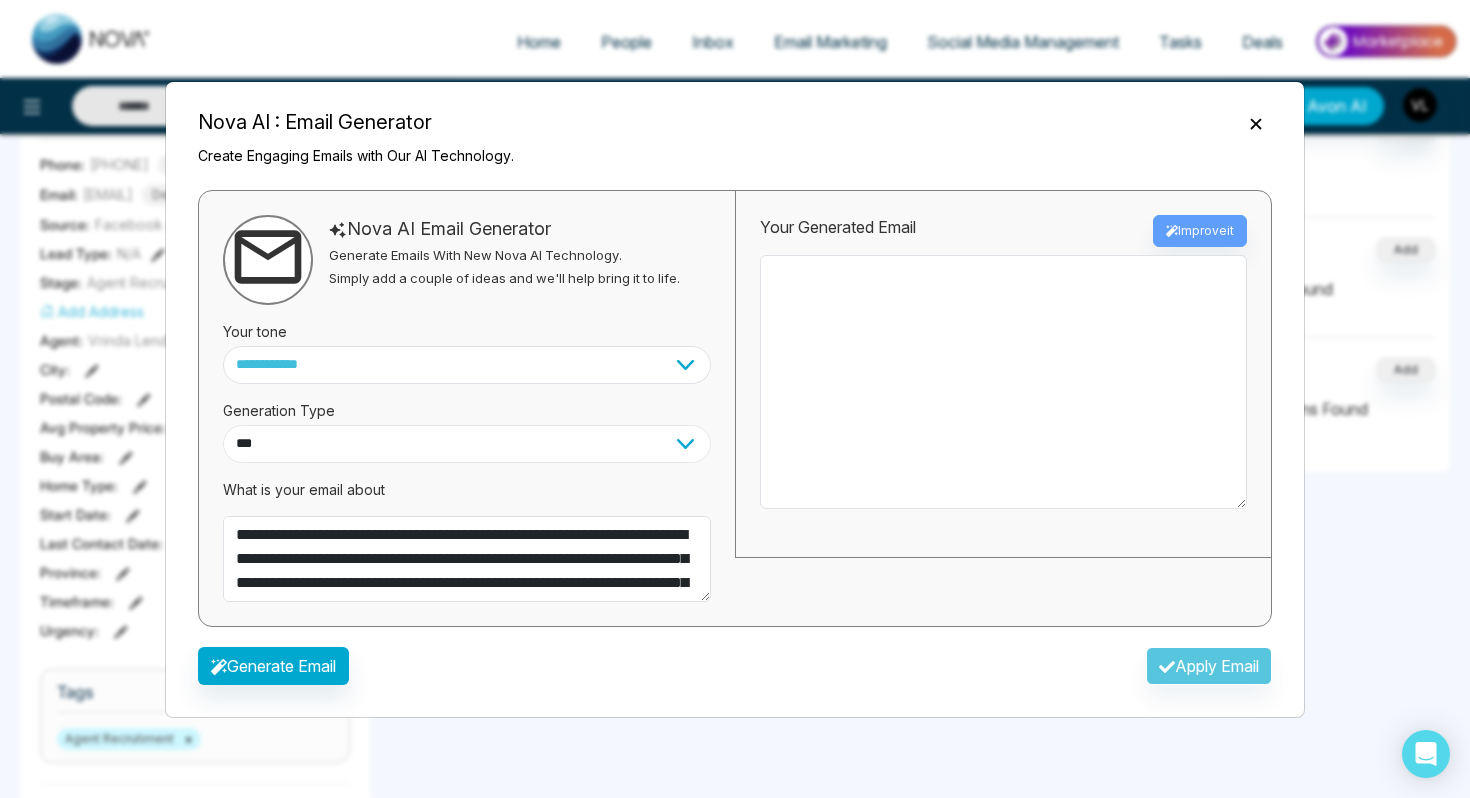 click on "*** ***** ******* ******* ********" at bounding box center (467, 444) 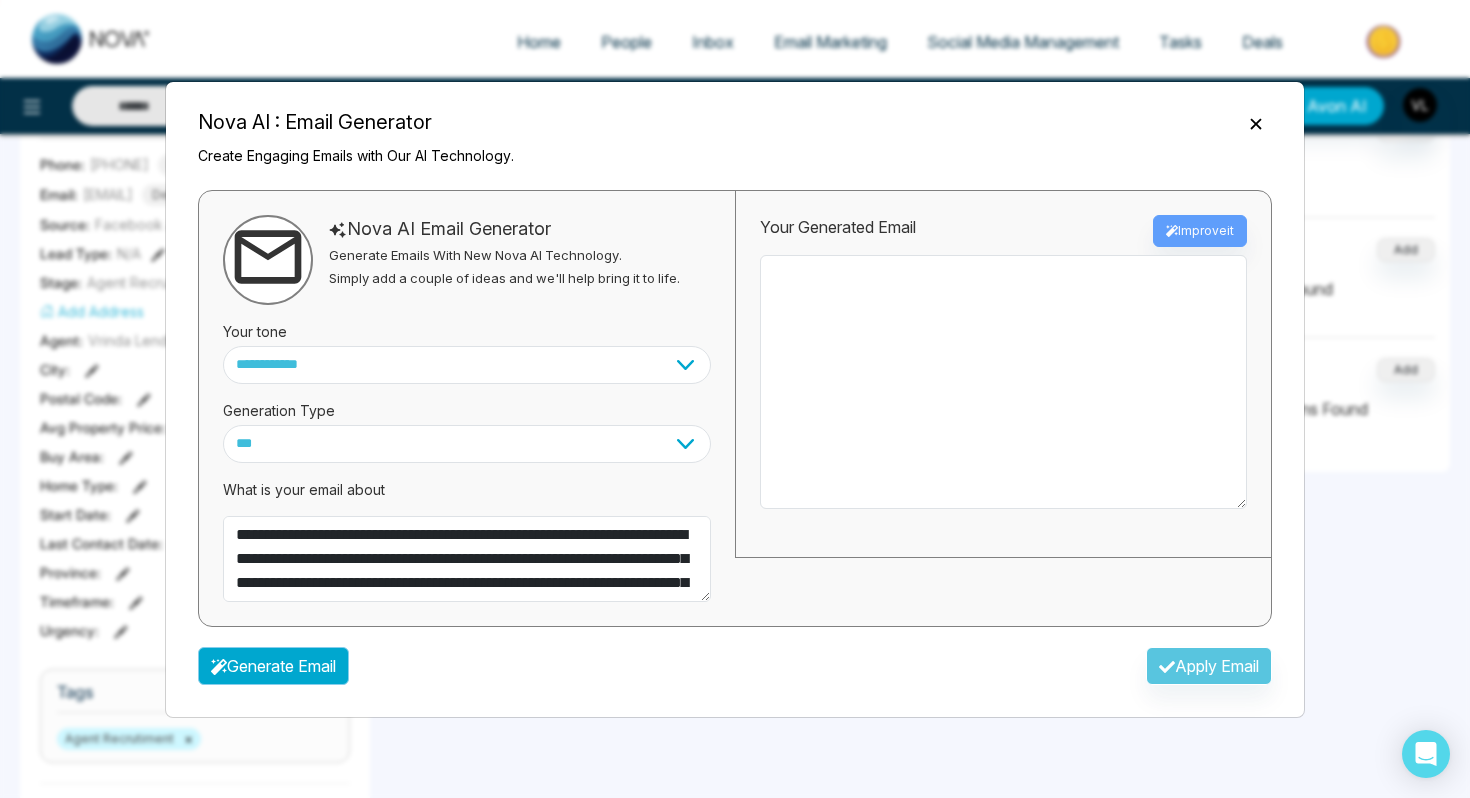 click on "Generate Email" at bounding box center (273, 666) 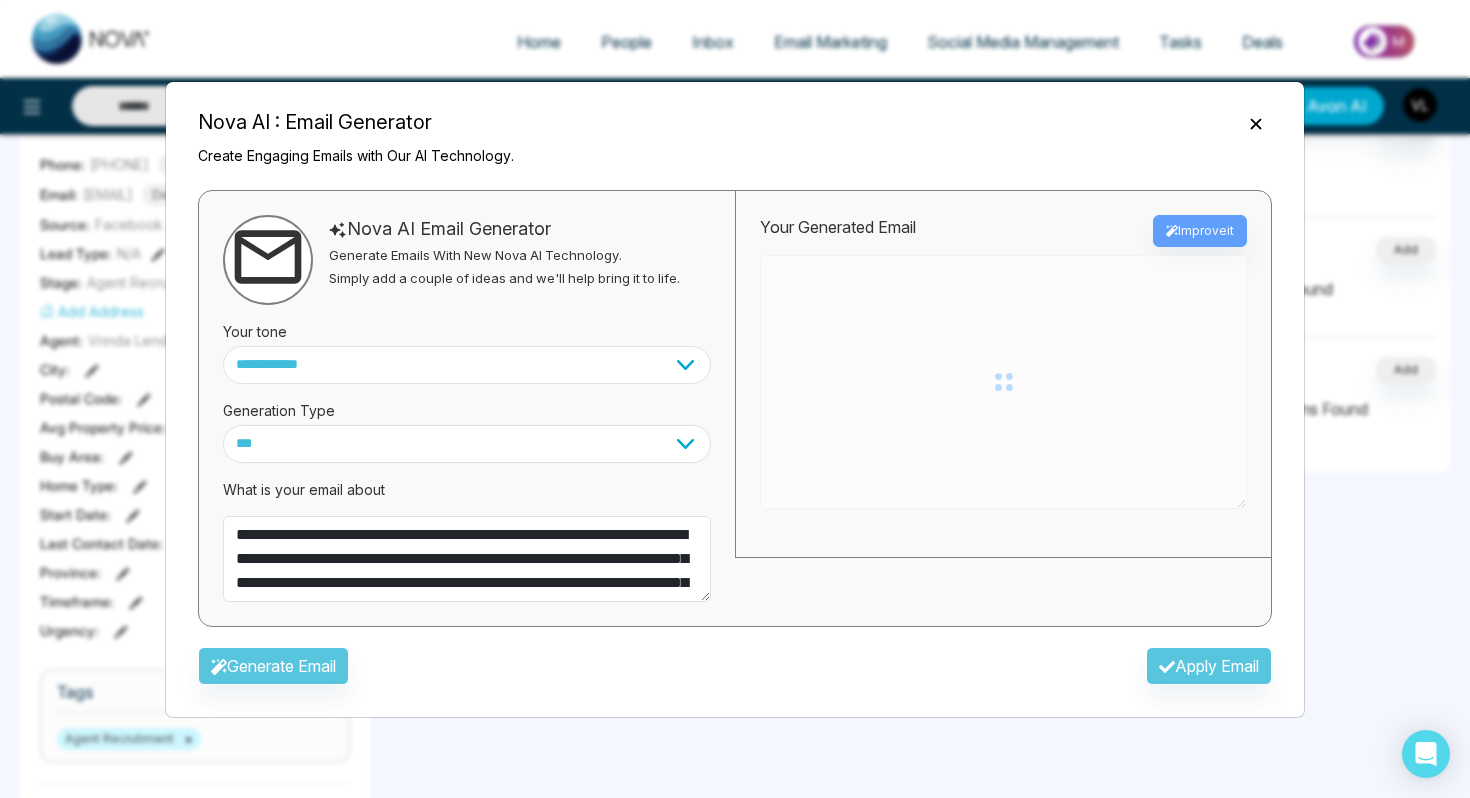 type on "**********" 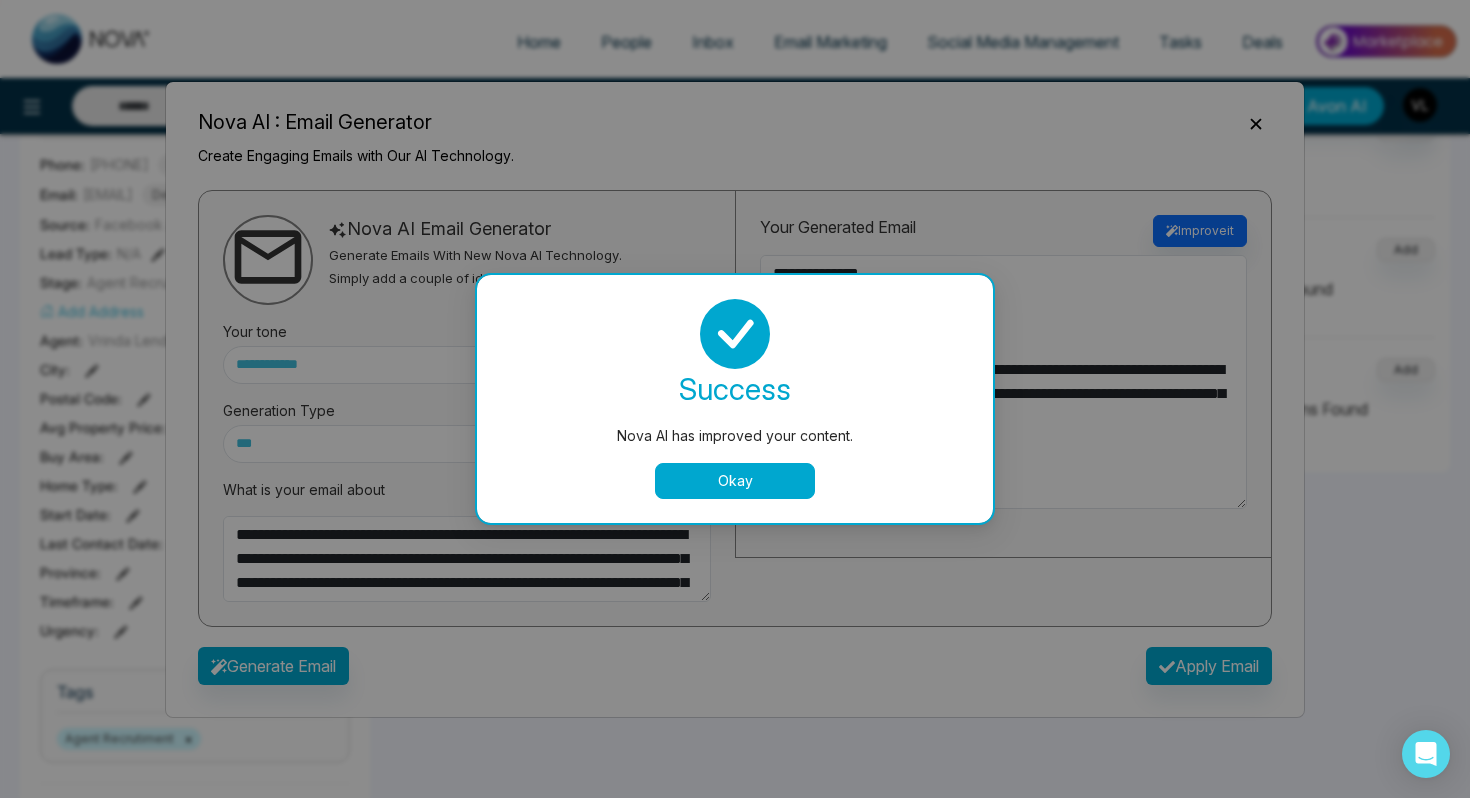 click on "Nova AI has improved your content. success Nova AI has improved your content.   Okay" at bounding box center [735, 399] 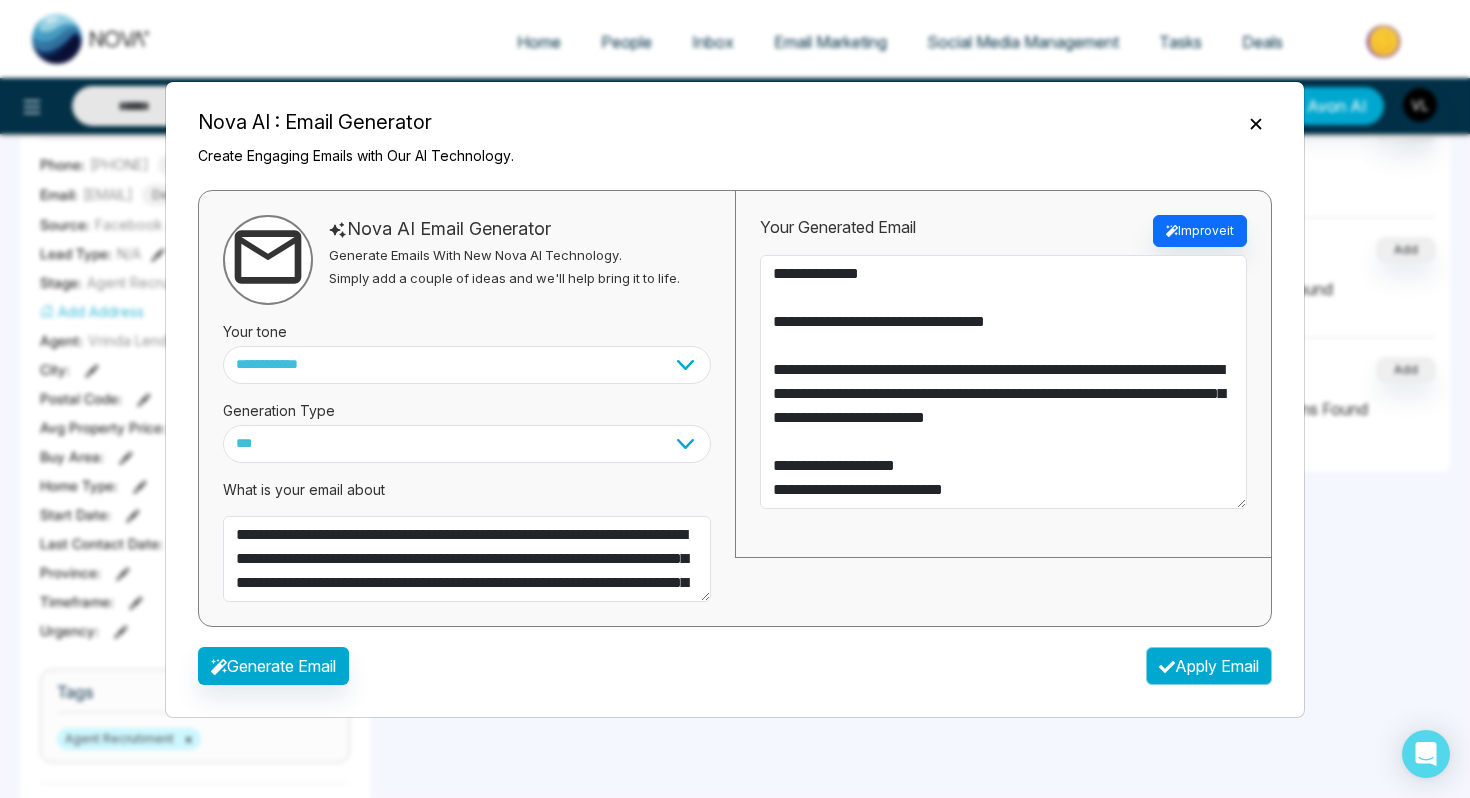 click 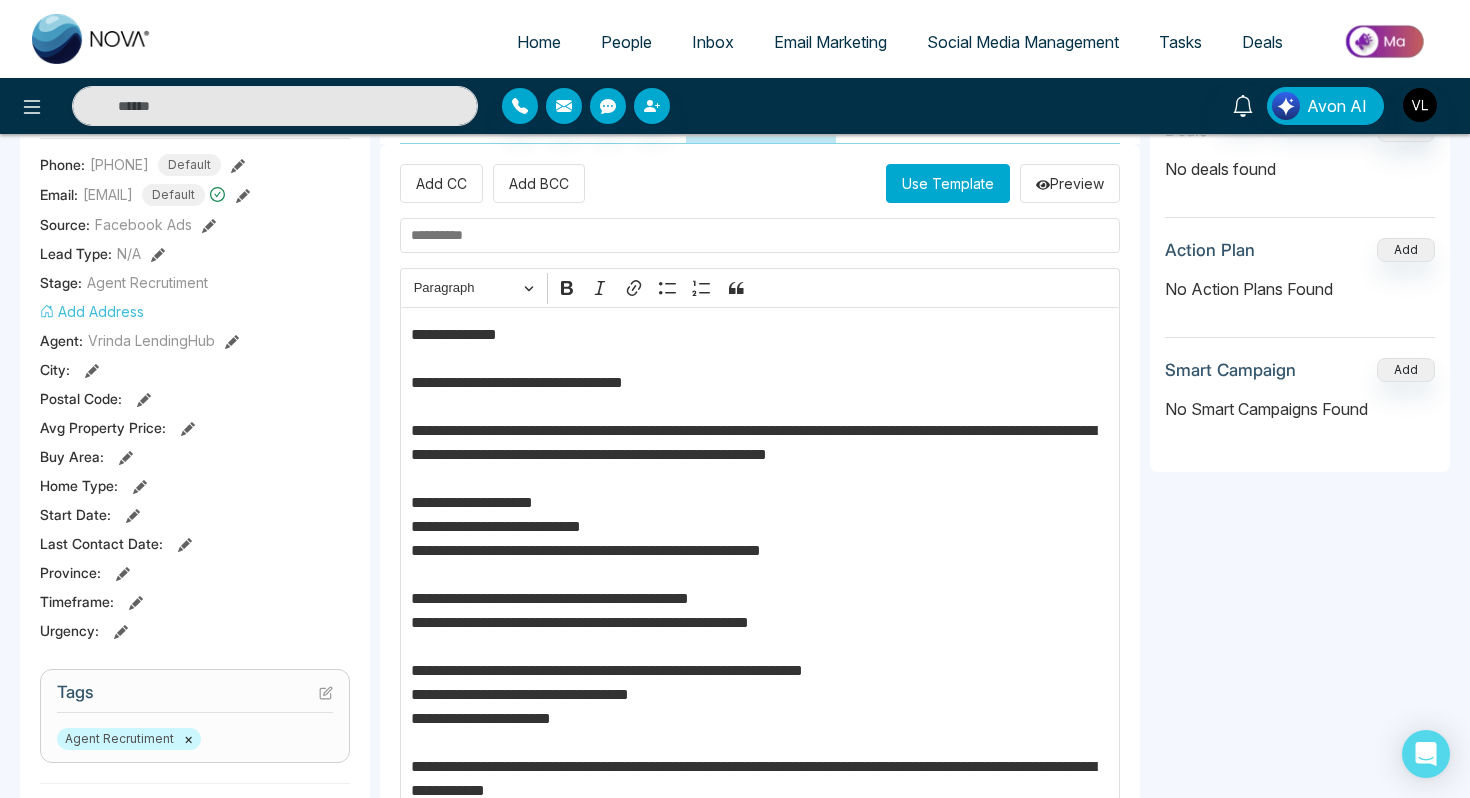 type on "**********" 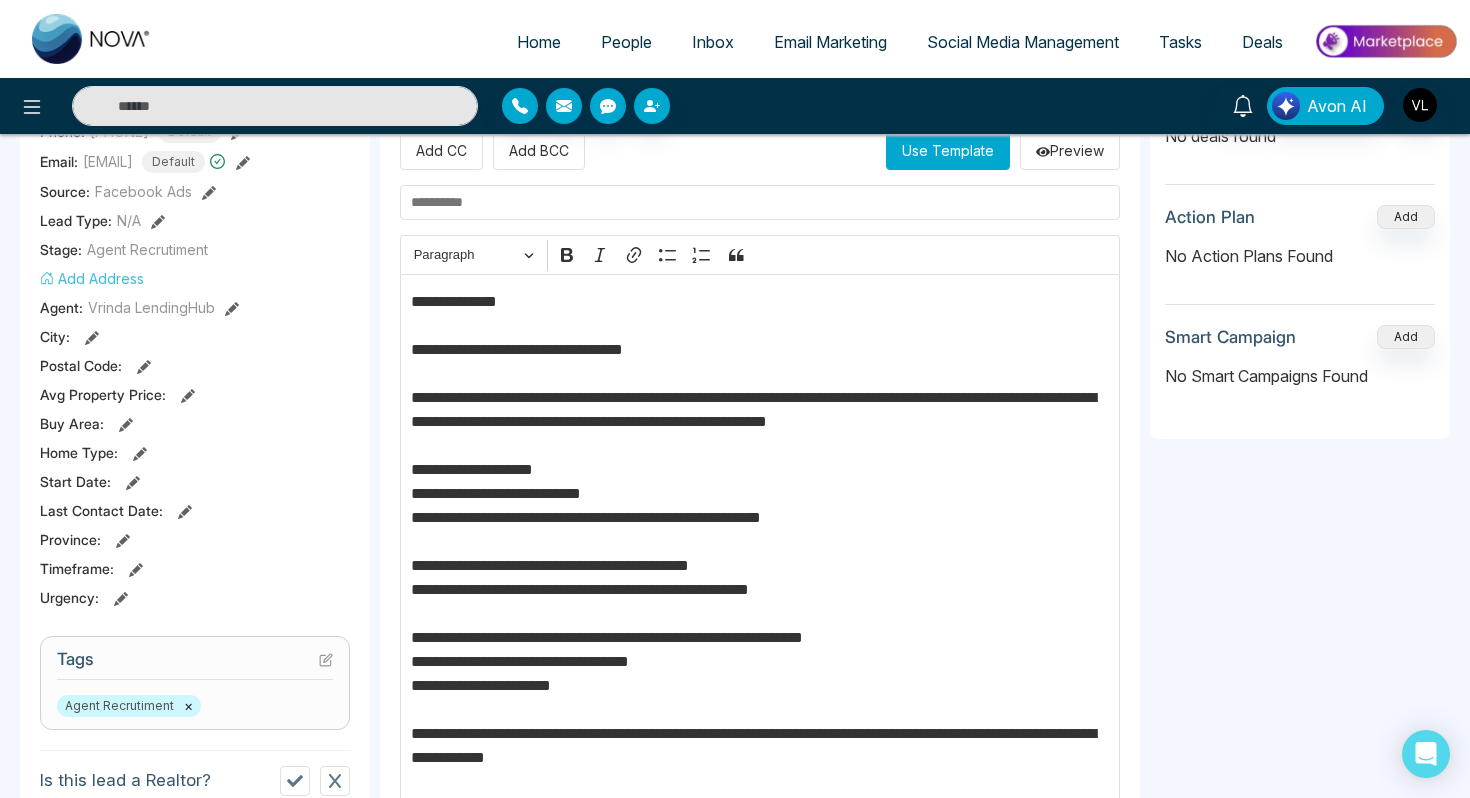 scroll, scrollTop: 330, scrollLeft: 0, axis: vertical 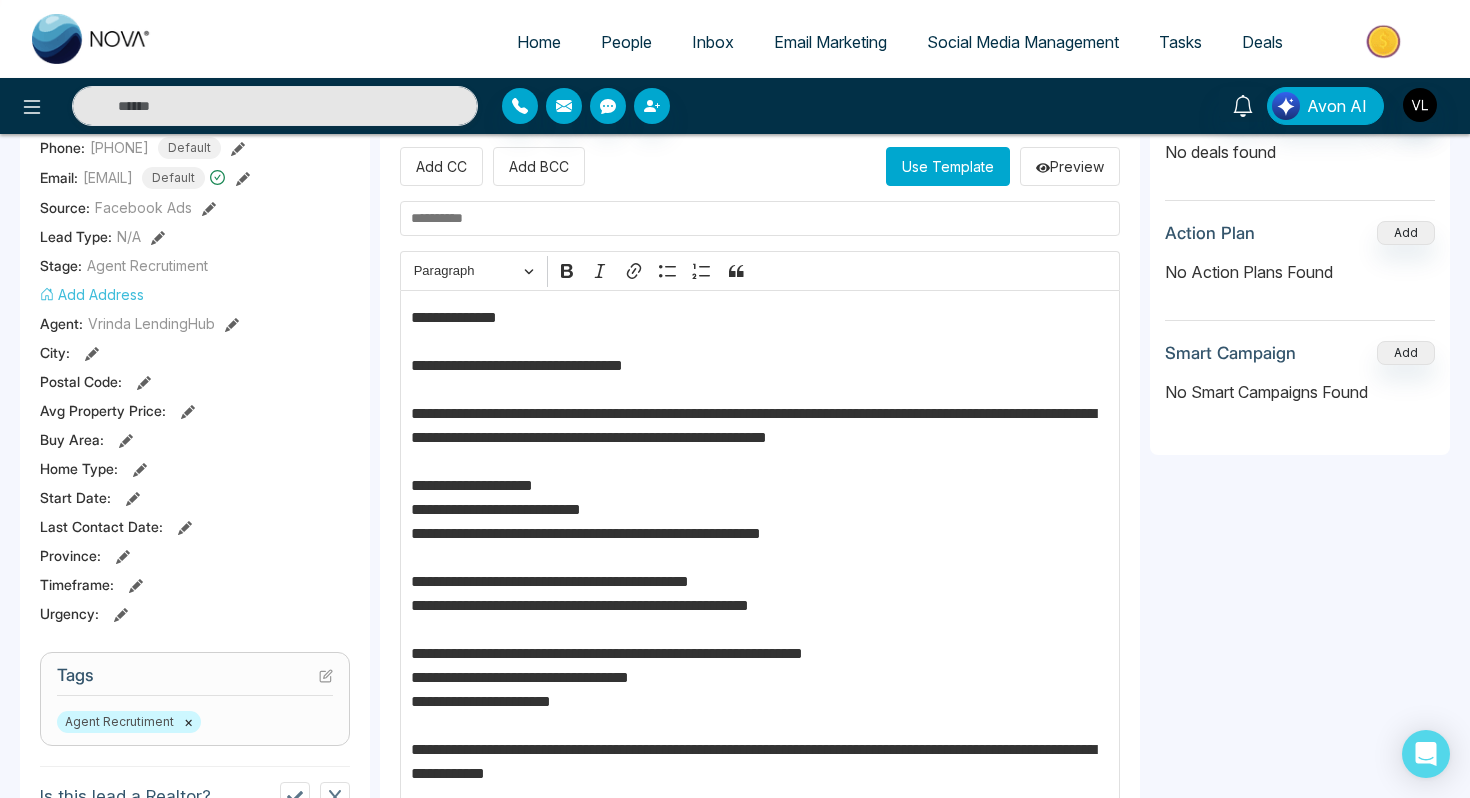 click at bounding box center [760, 218] 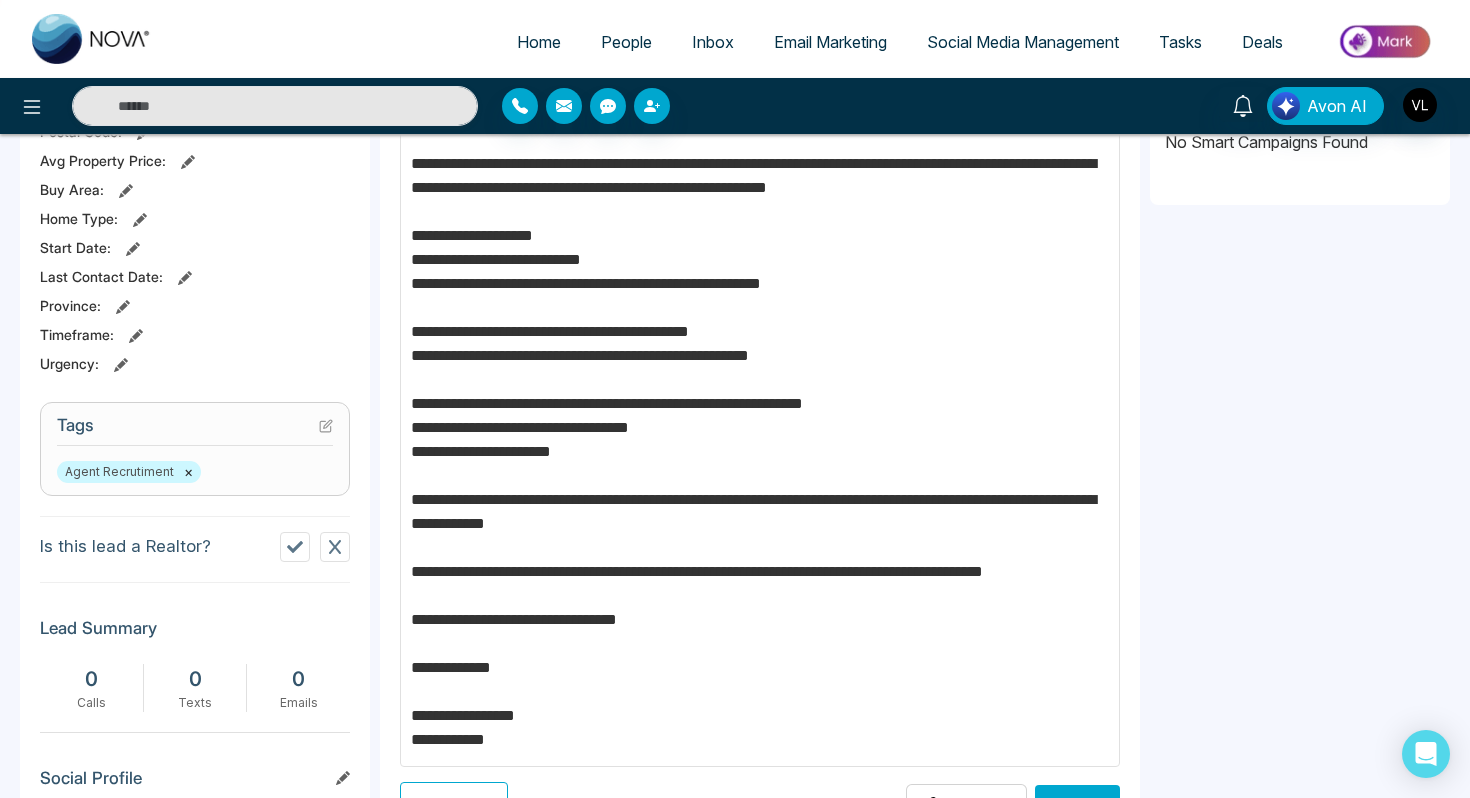 scroll, scrollTop: 588, scrollLeft: 0, axis: vertical 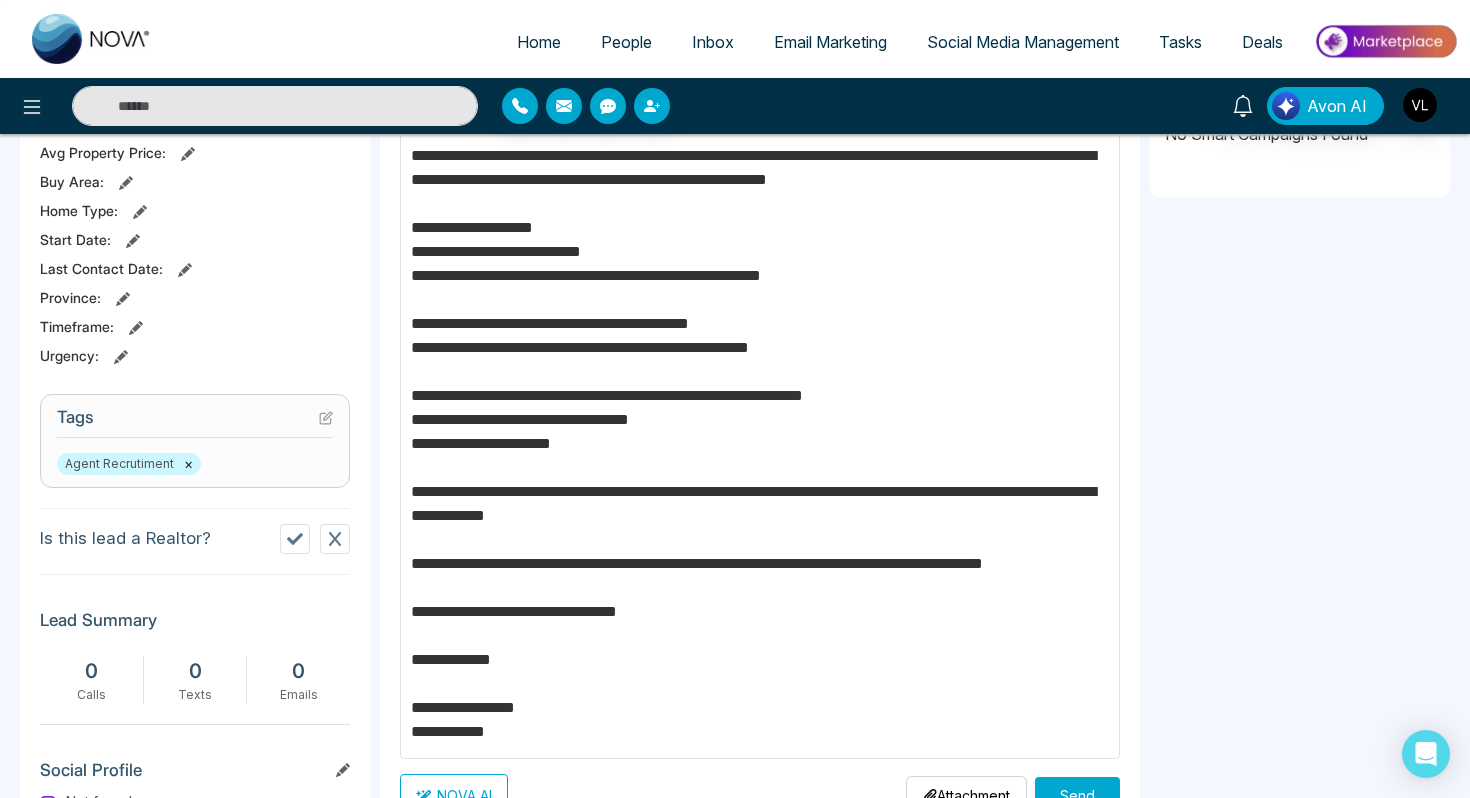 type on "**********" 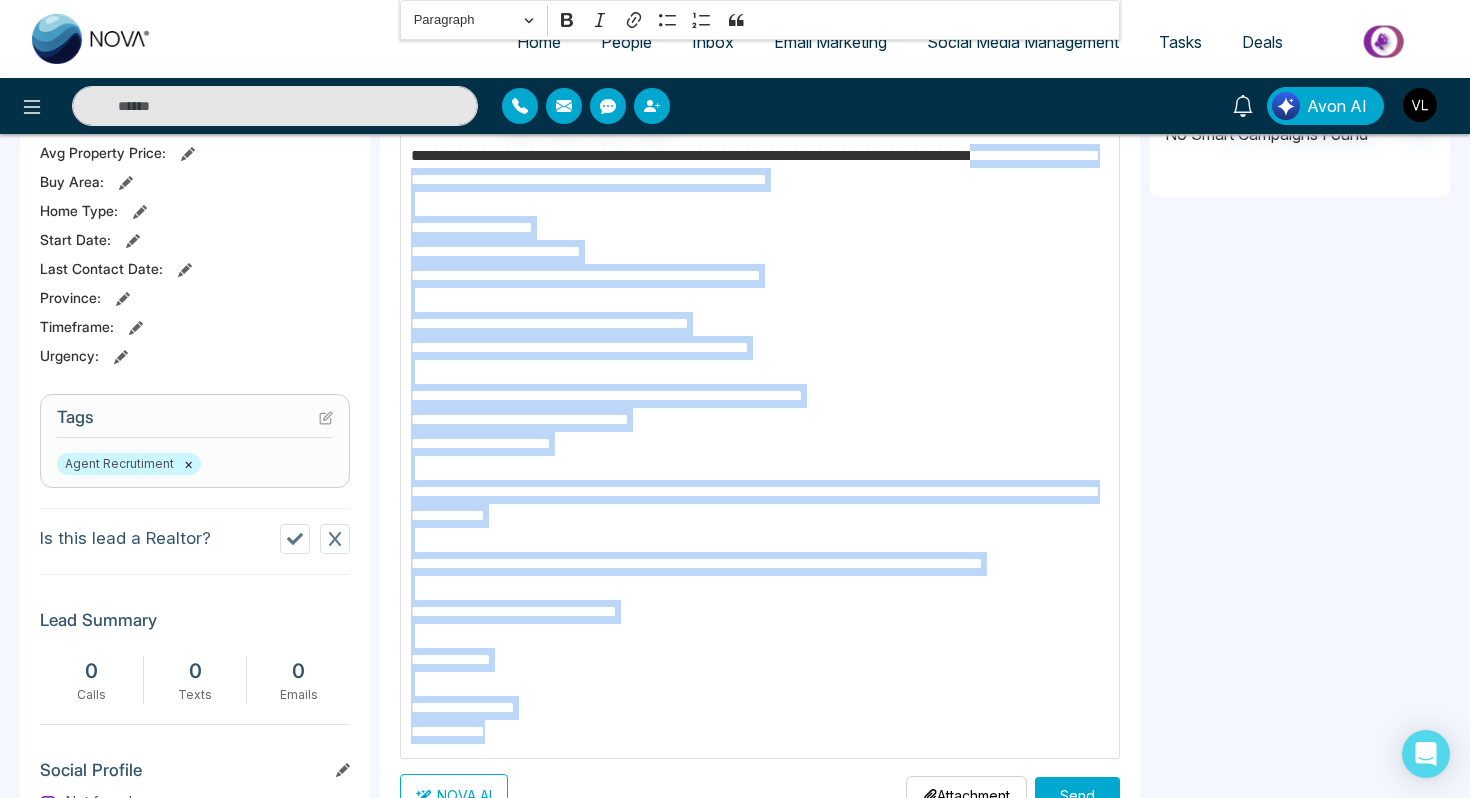 drag, startPoint x: 555, startPoint y: 740, endPoint x: 441, endPoint y: 173, distance: 578.3468 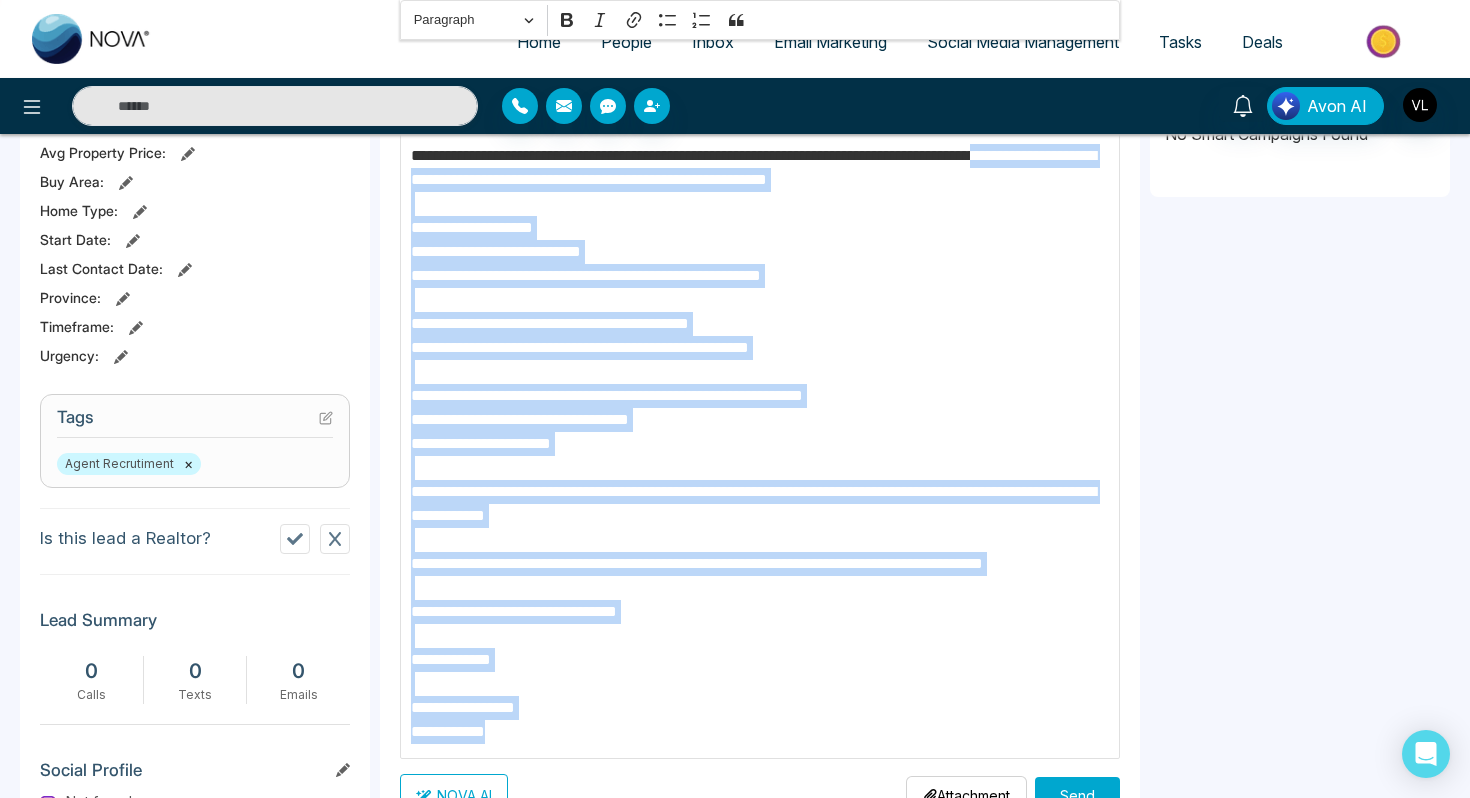 click on "**********" at bounding box center (760, 396) 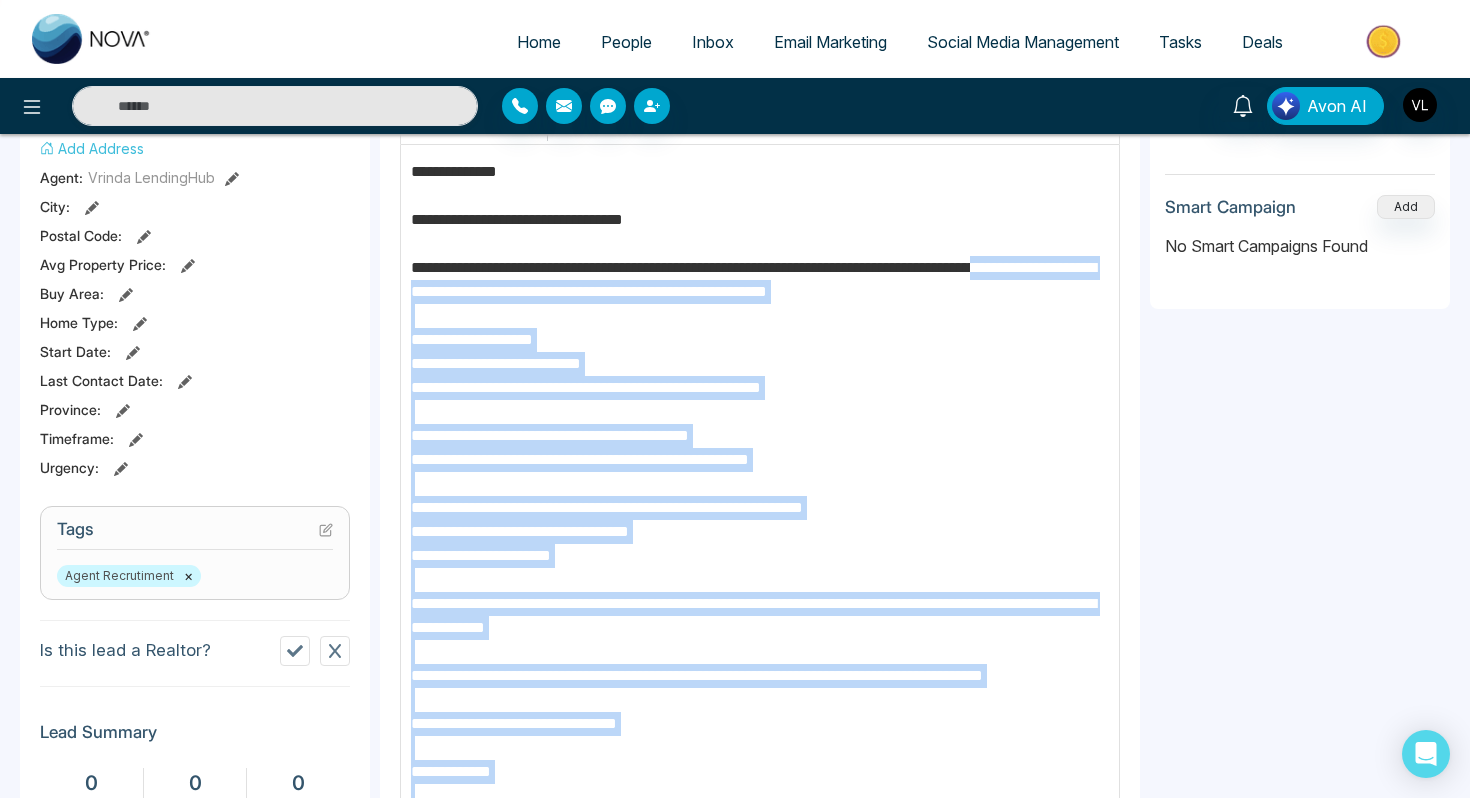 scroll, scrollTop: 474, scrollLeft: 0, axis: vertical 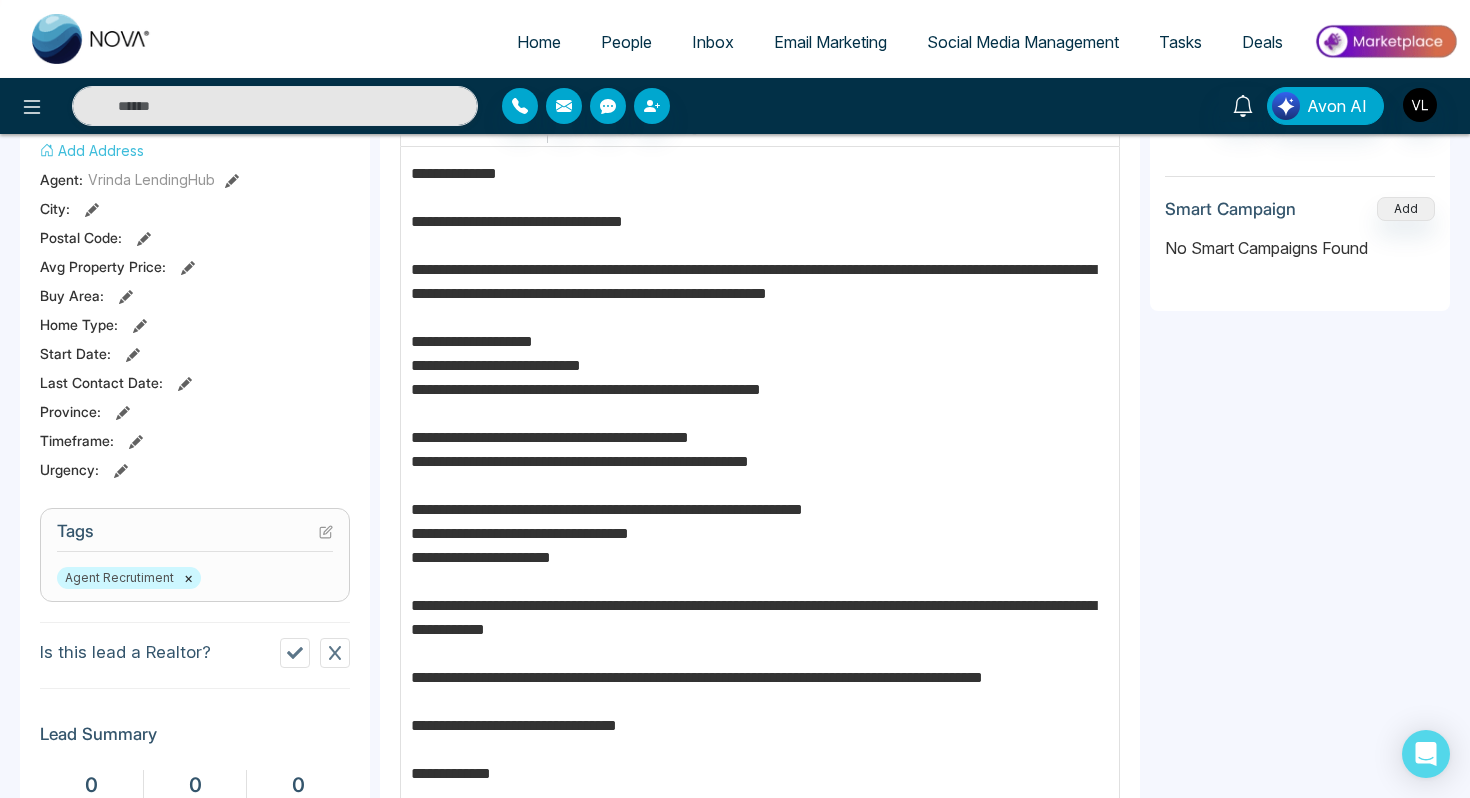 click on "**********" at bounding box center (760, 510) 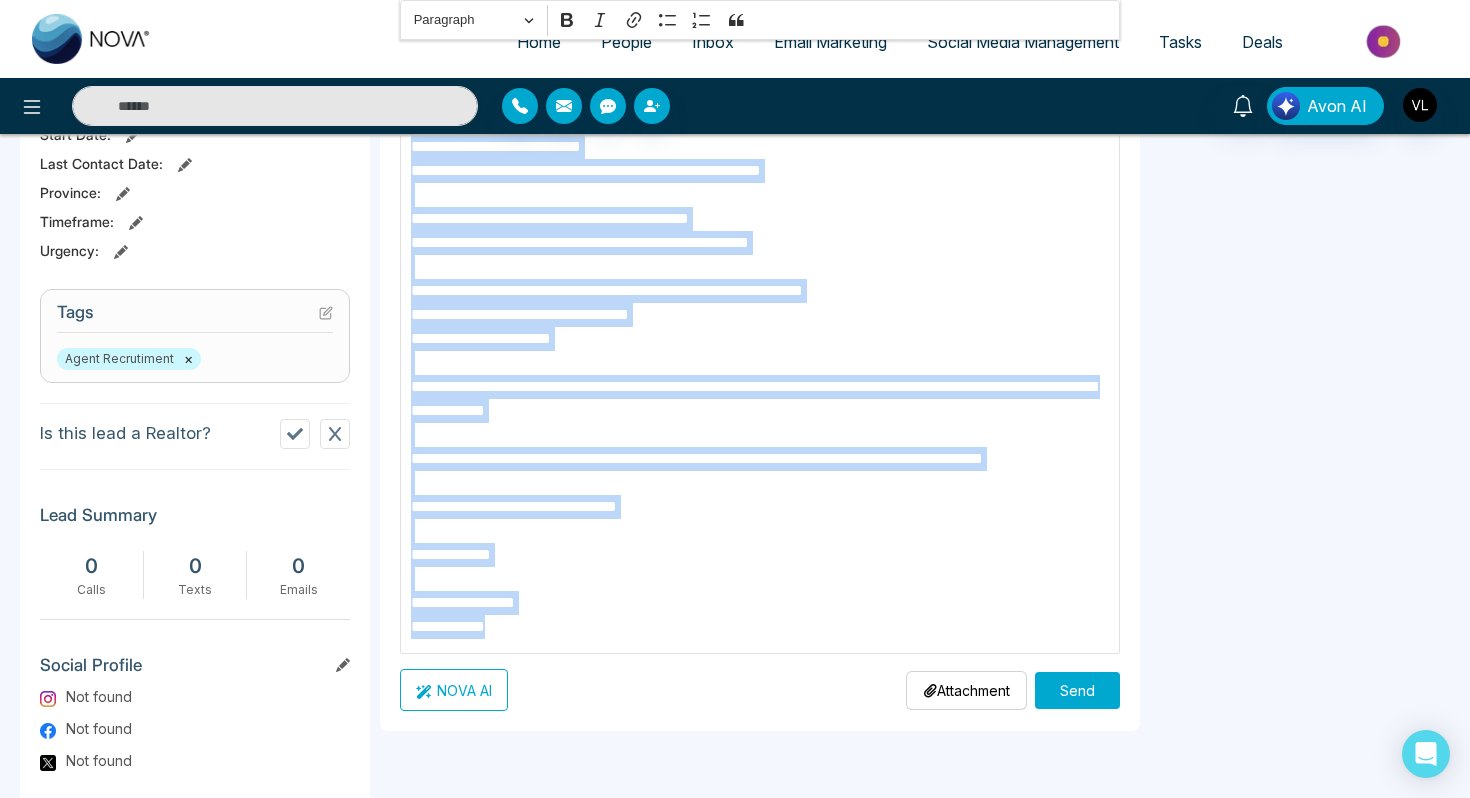 scroll, scrollTop: 709, scrollLeft: 0, axis: vertical 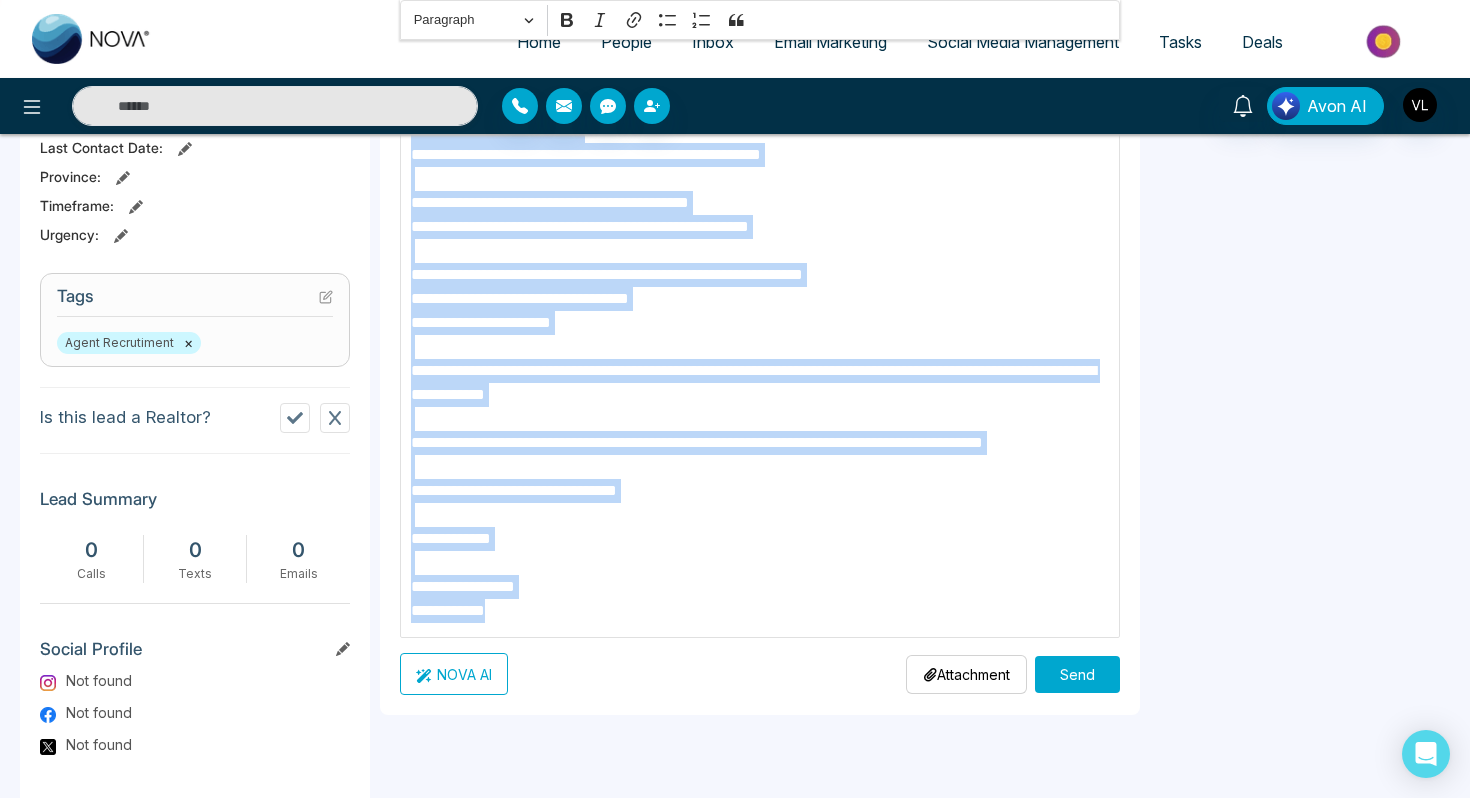 drag, startPoint x: 412, startPoint y: 165, endPoint x: 543, endPoint y: 605, distance: 459.08713 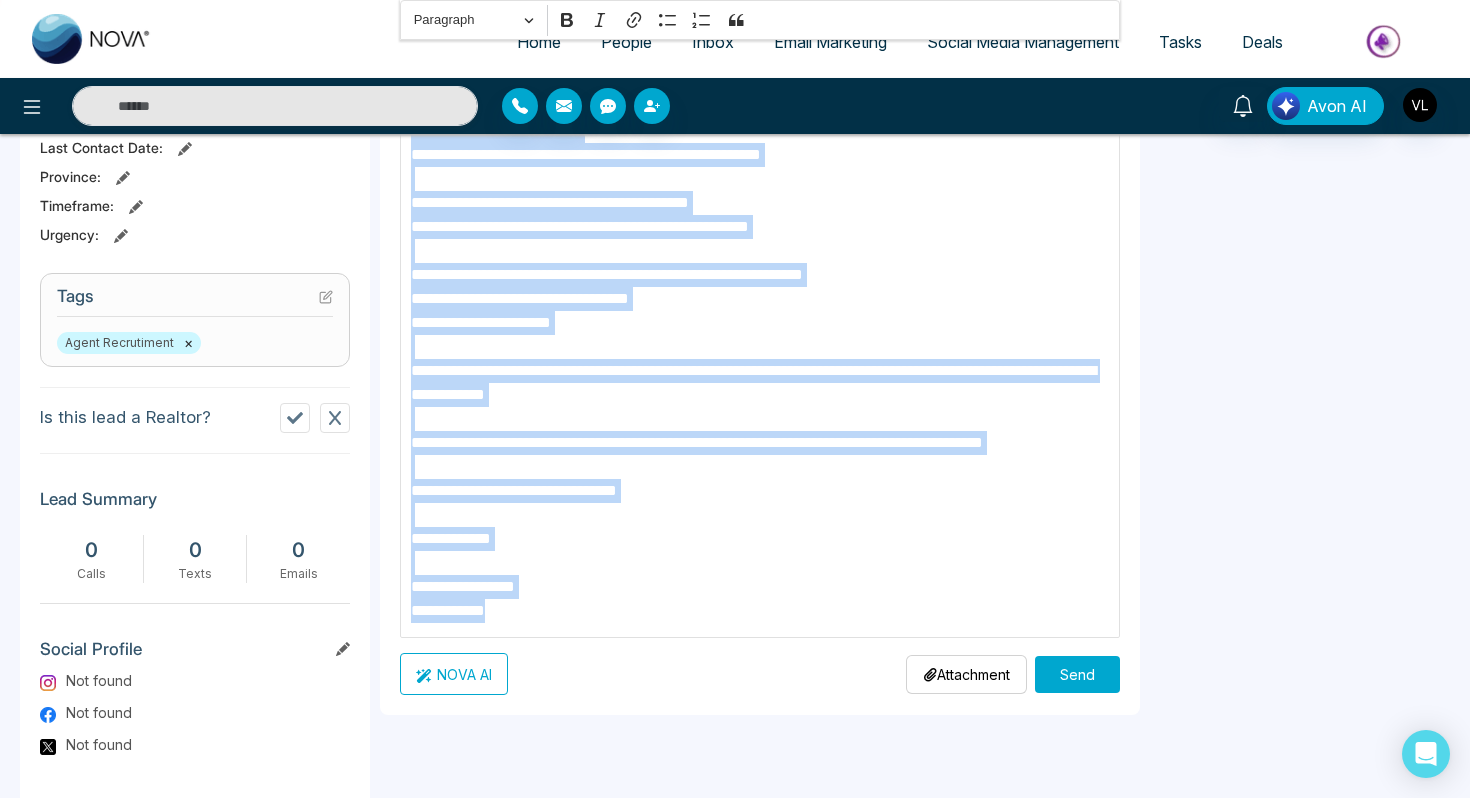 click on "**********" at bounding box center [760, 275] 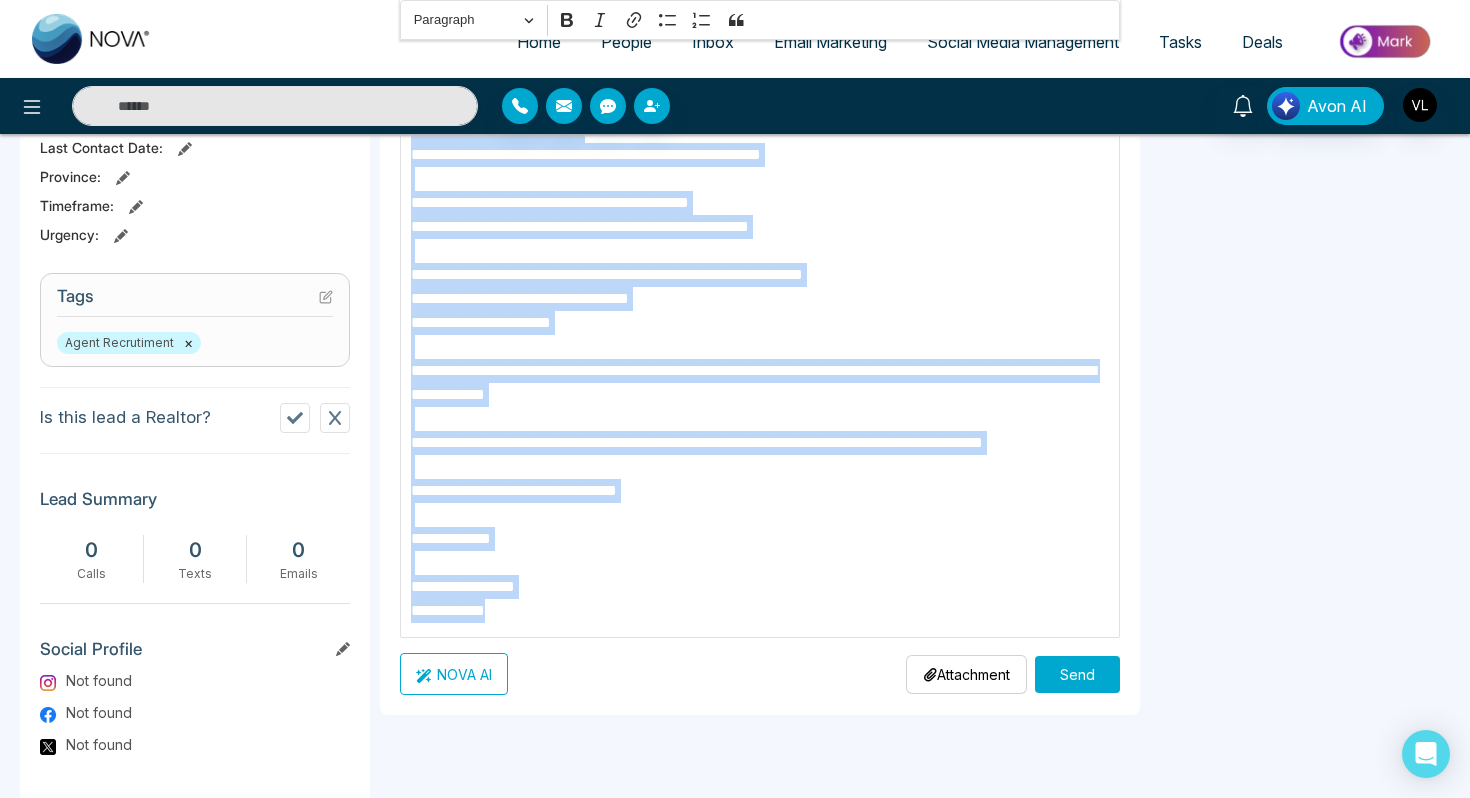 copy on "**********" 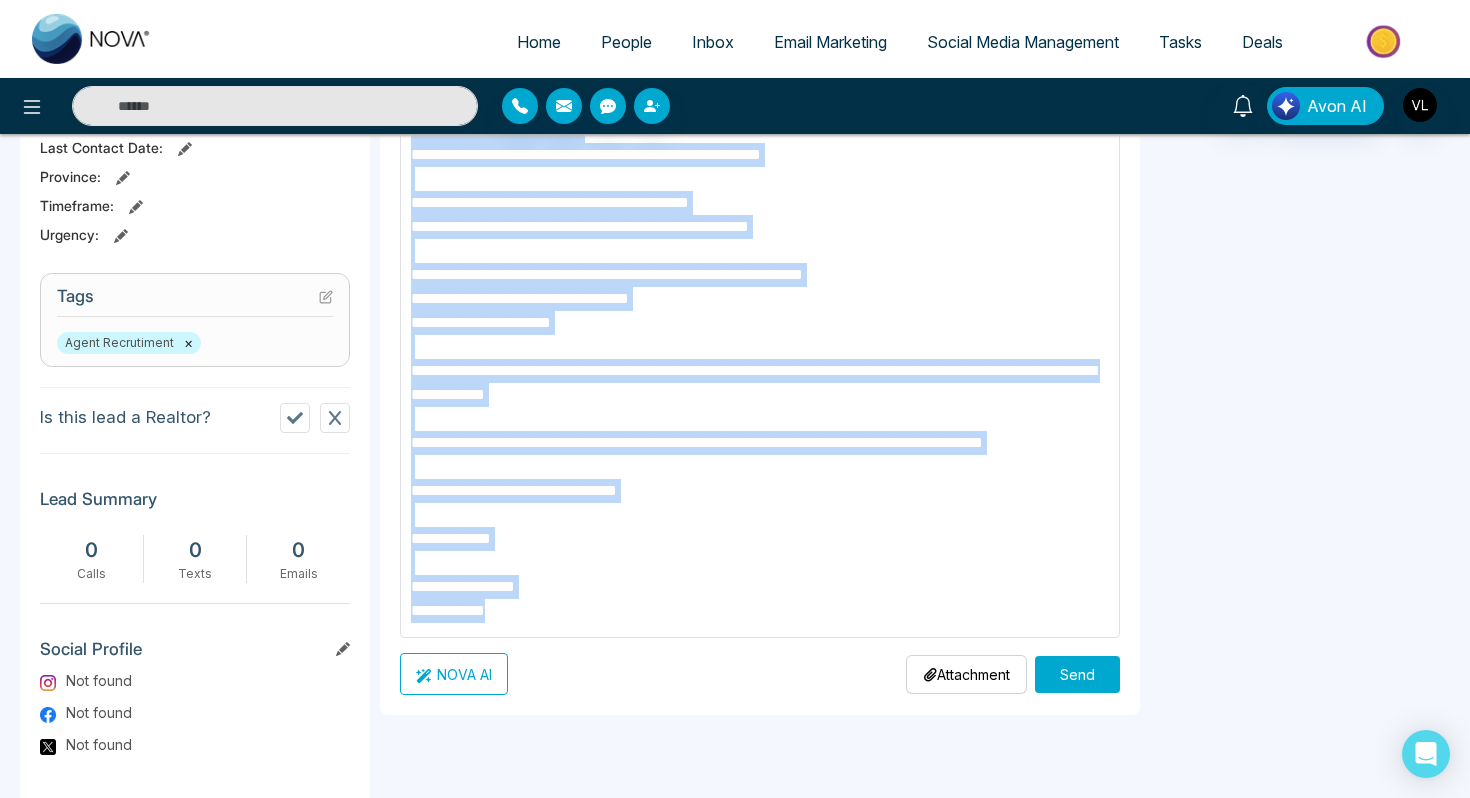 click on "Send" at bounding box center [1077, 674] 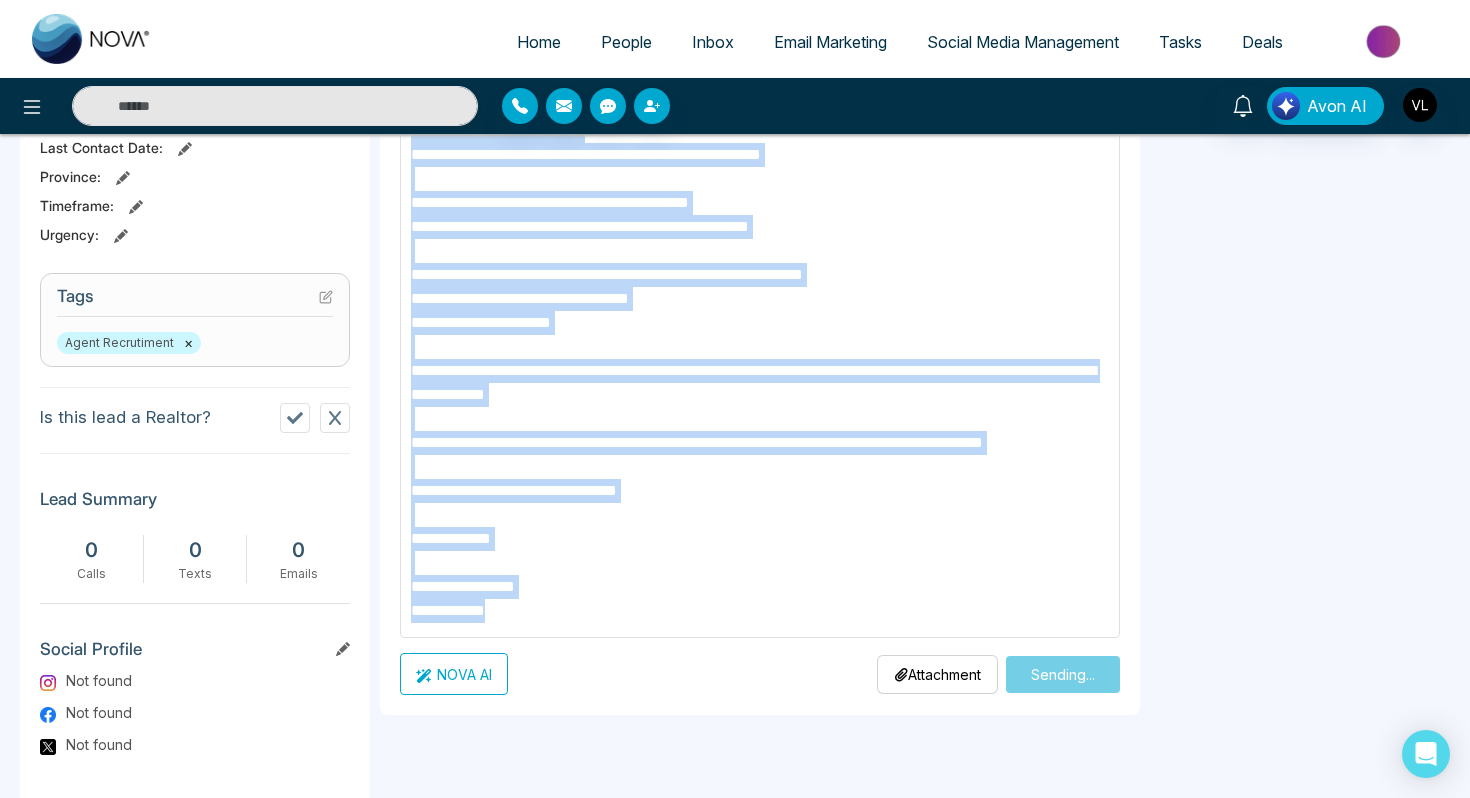 type 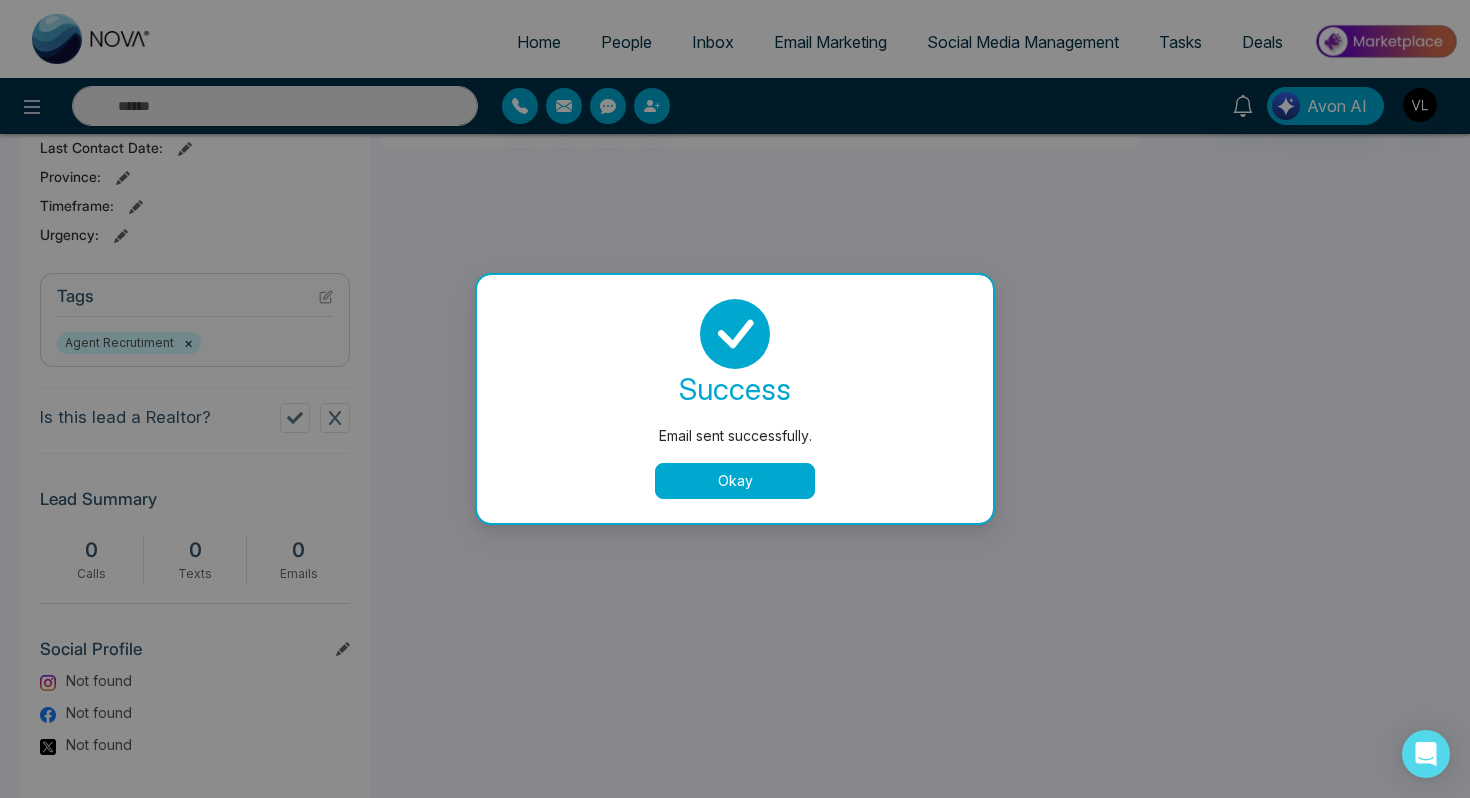 click on "Okay" at bounding box center (735, 481) 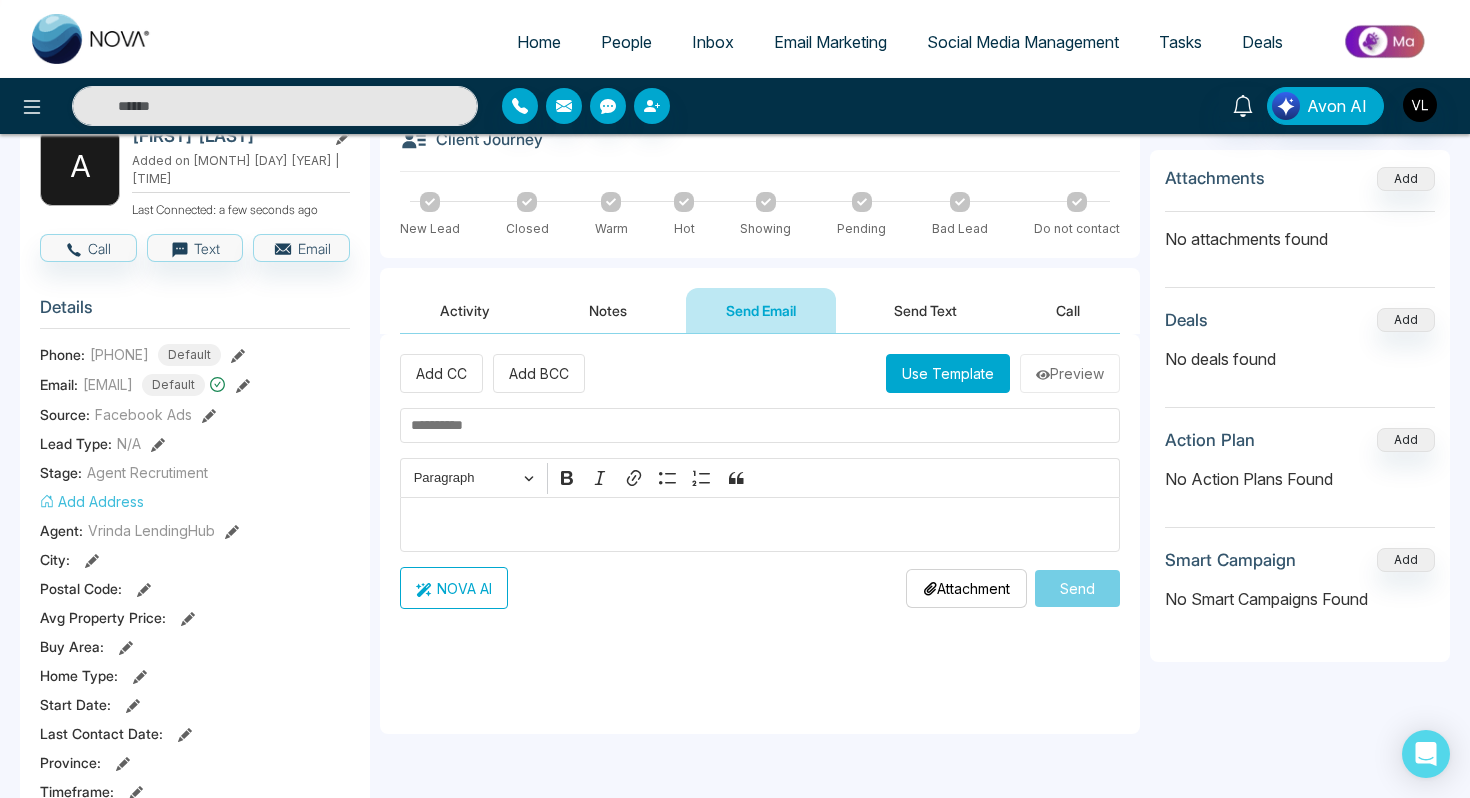 scroll, scrollTop: 0, scrollLeft: 0, axis: both 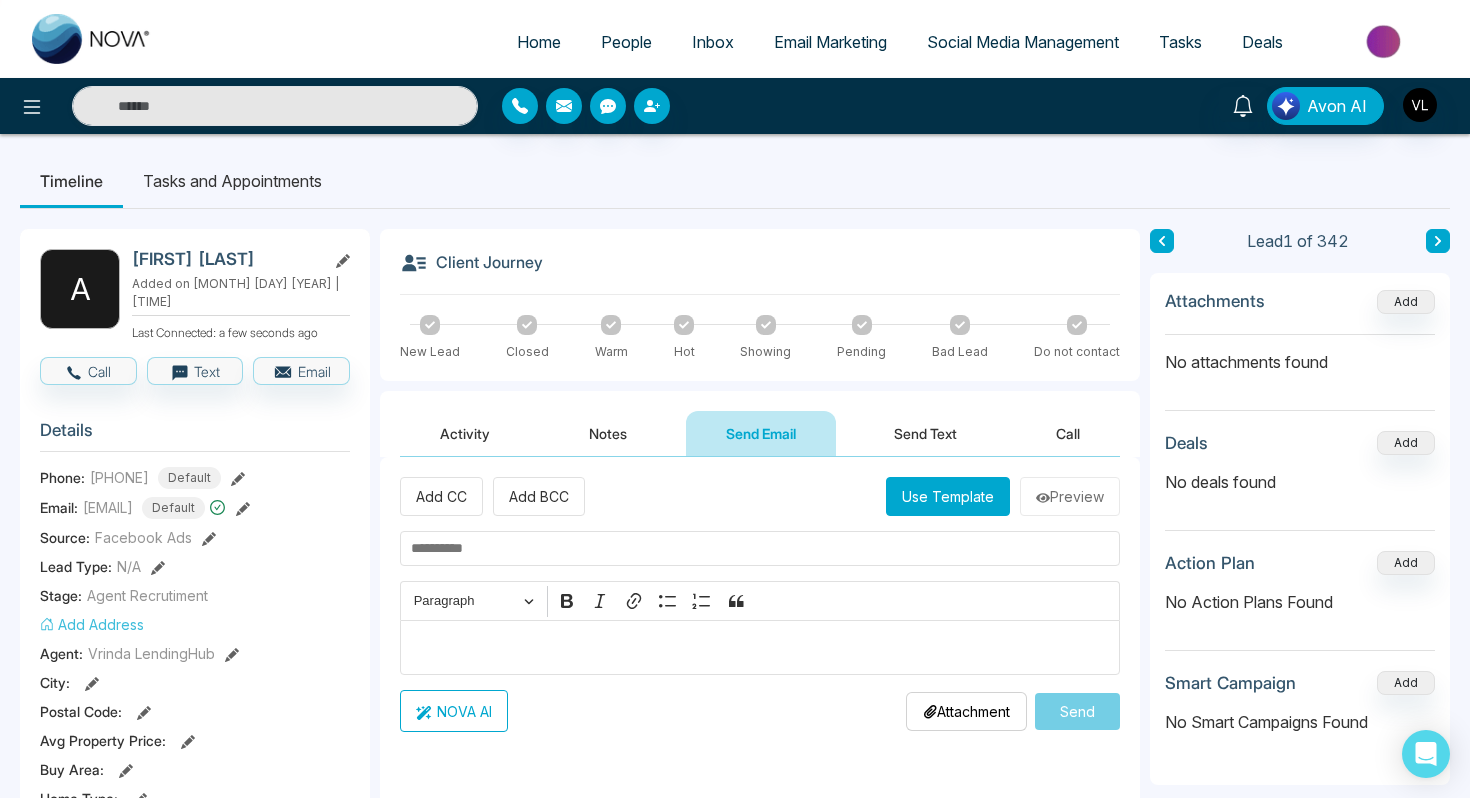 click on "Send Text" at bounding box center [925, 433] 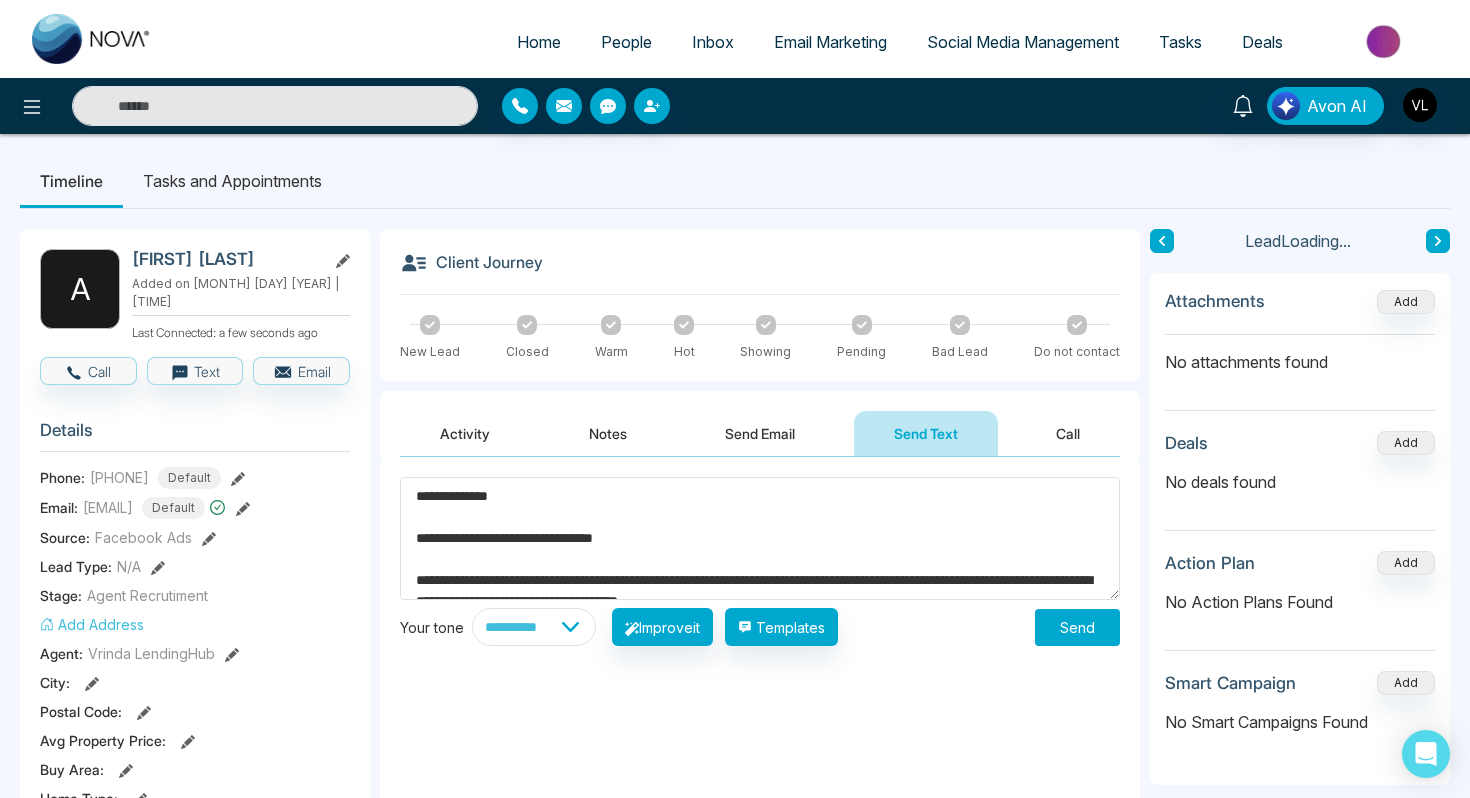 scroll, scrollTop: 494, scrollLeft: 0, axis: vertical 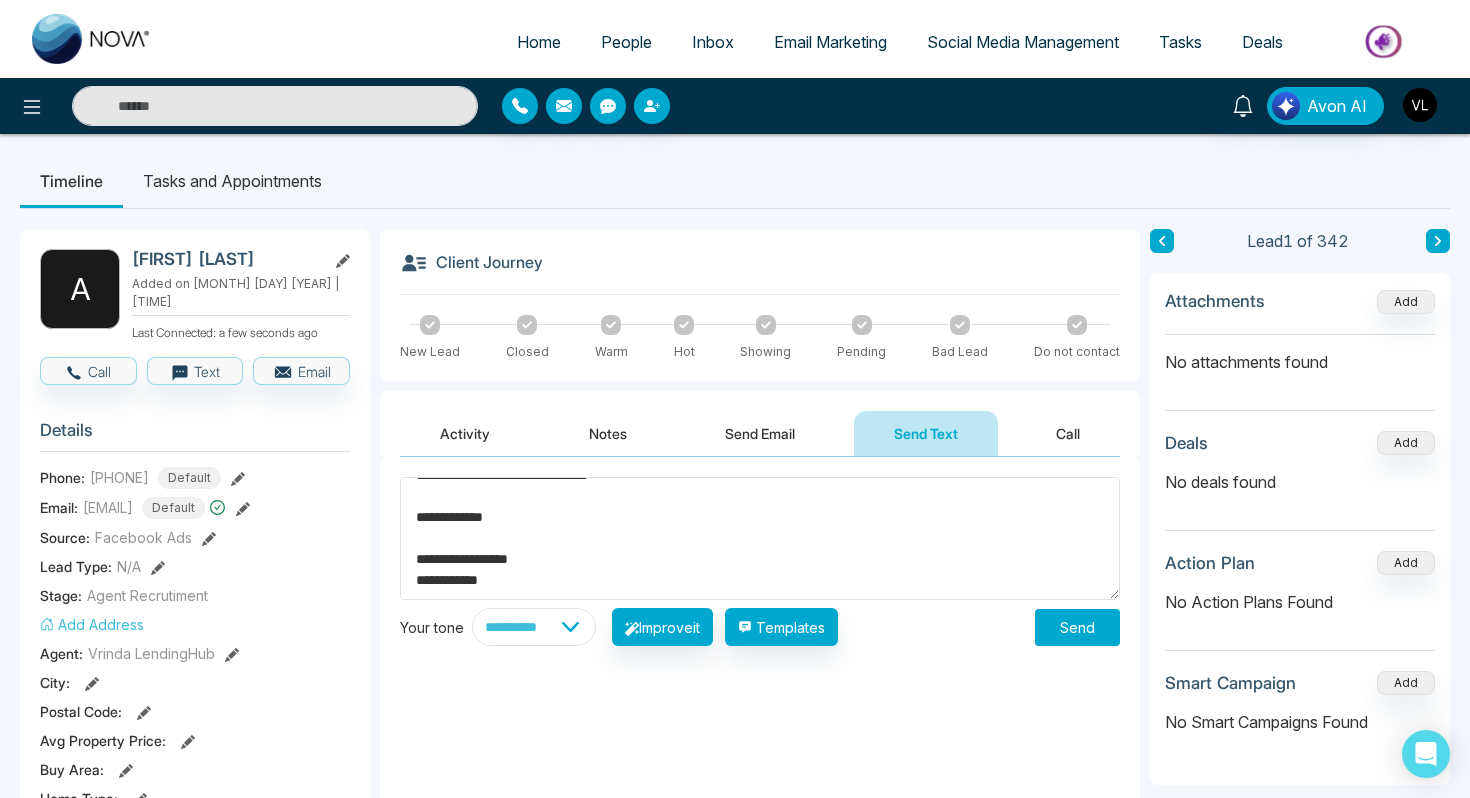 type on "**********" 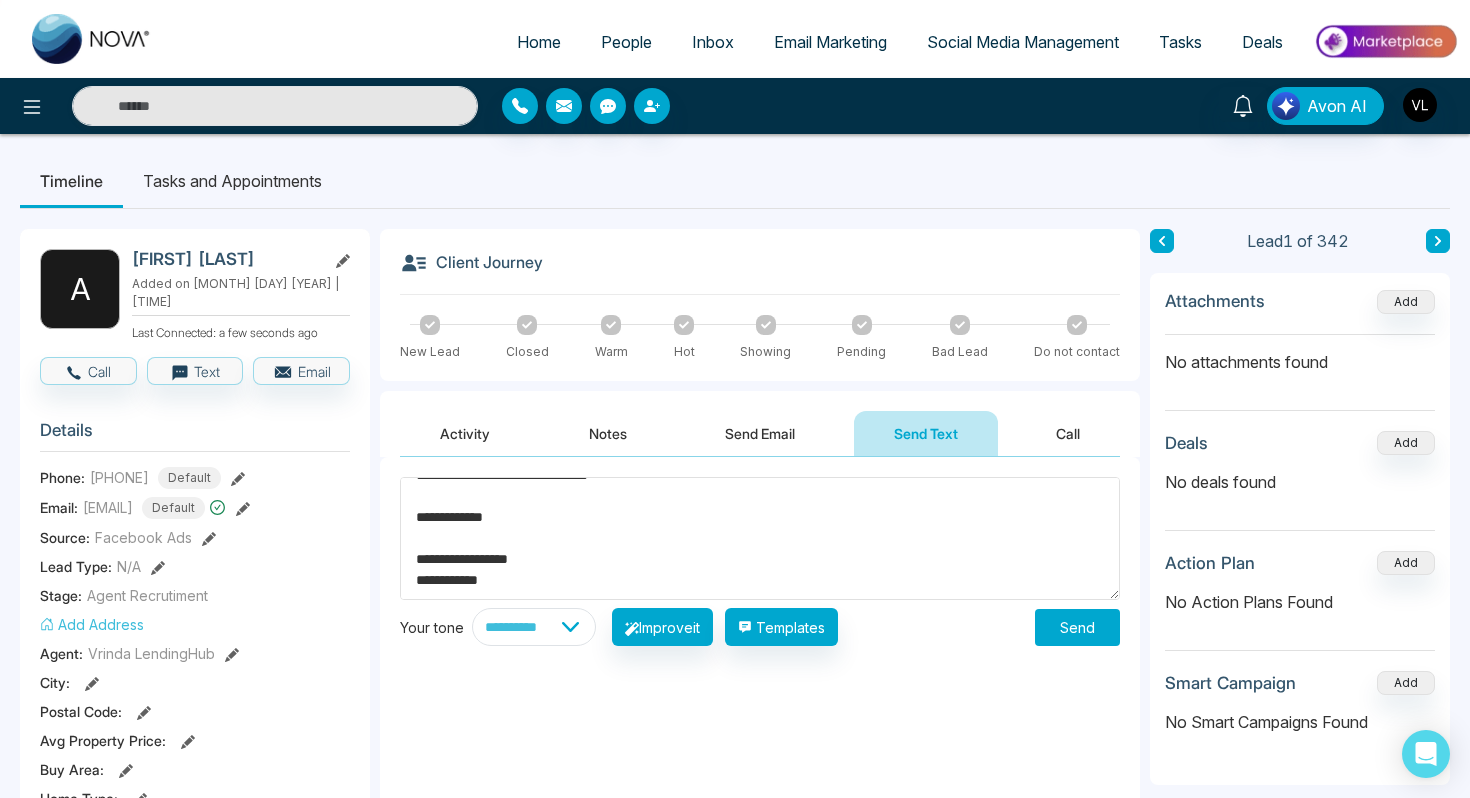 click on "Send" at bounding box center [1077, 627] 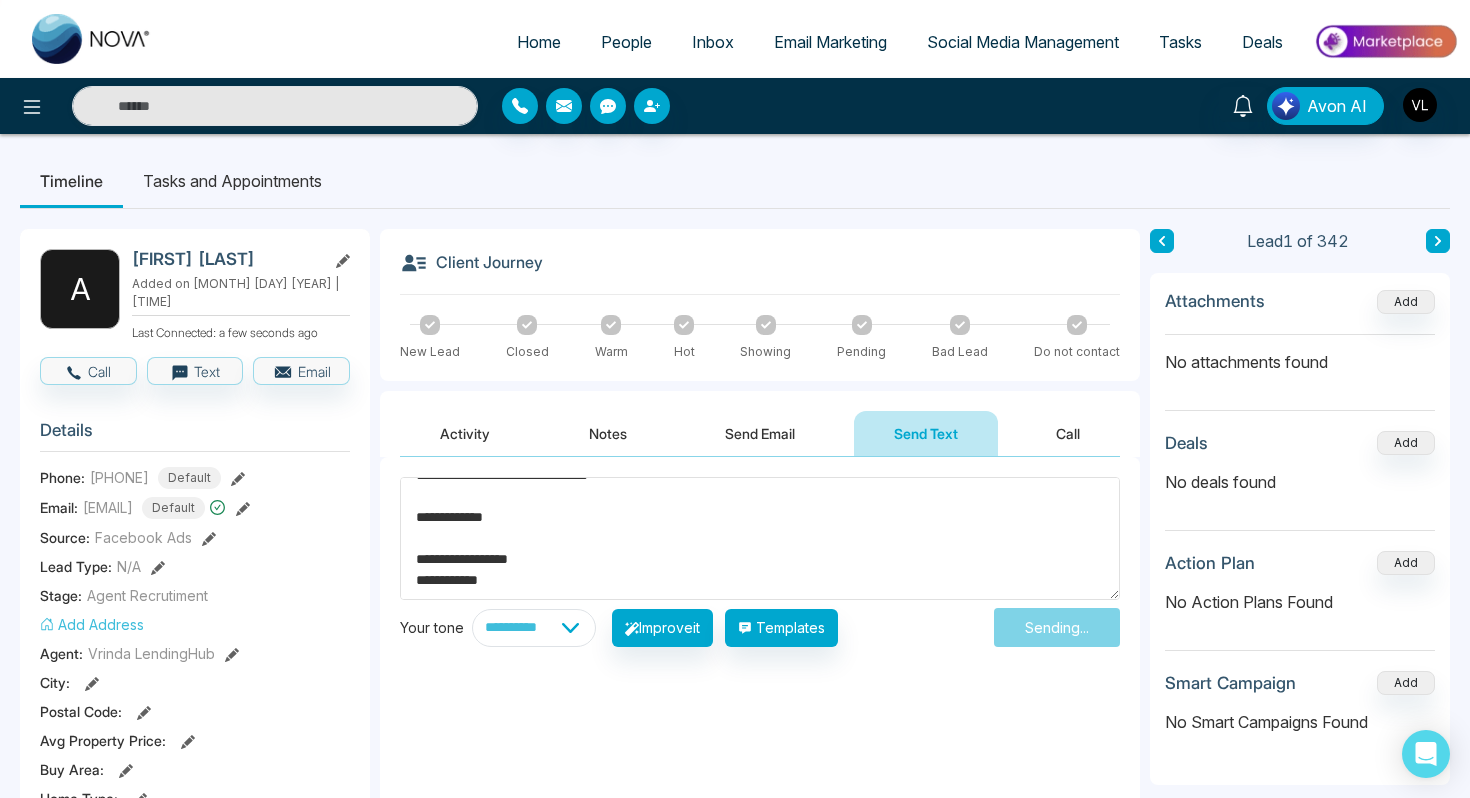 type 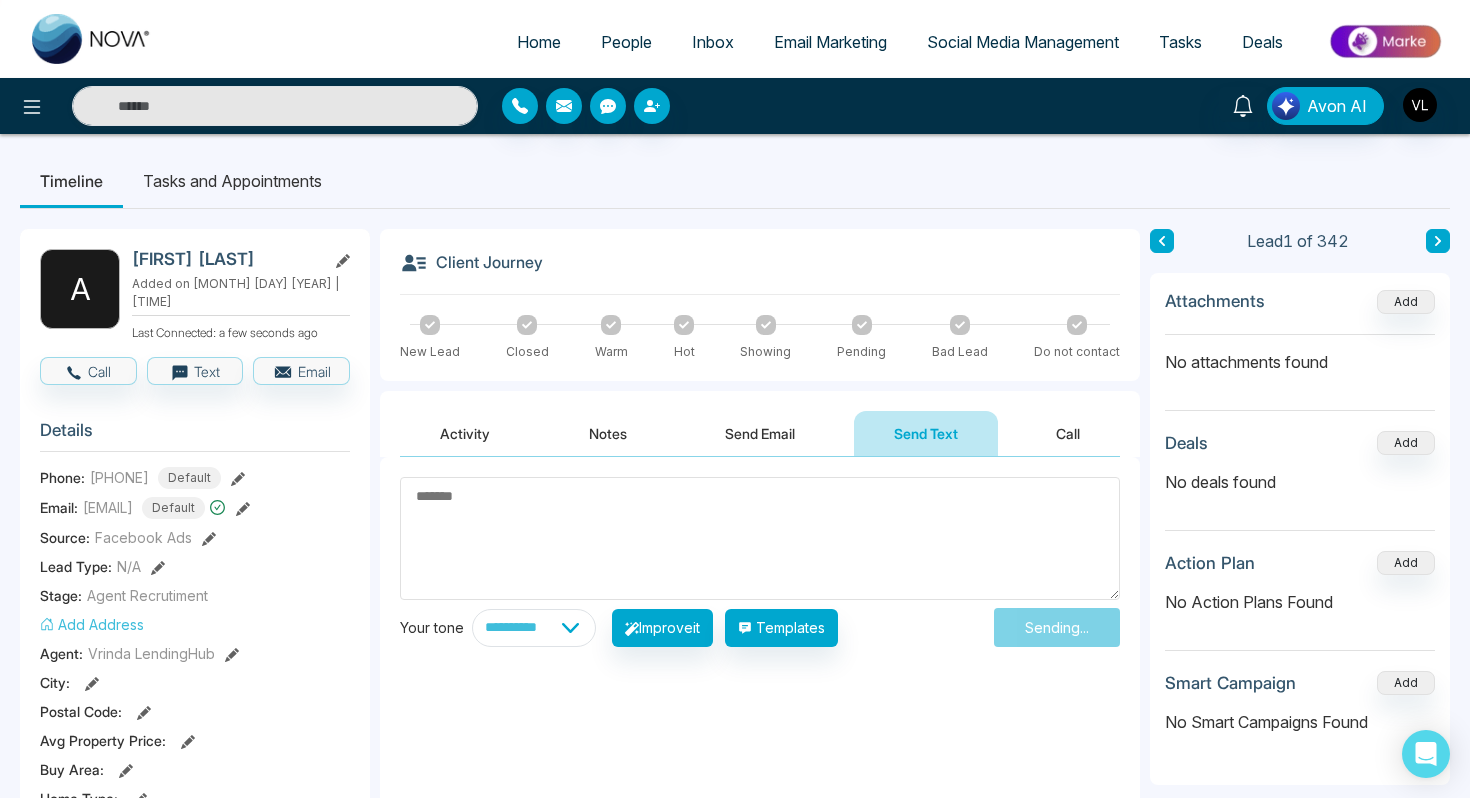 scroll, scrollTop: 0, scrollLeft: 0, axis: both 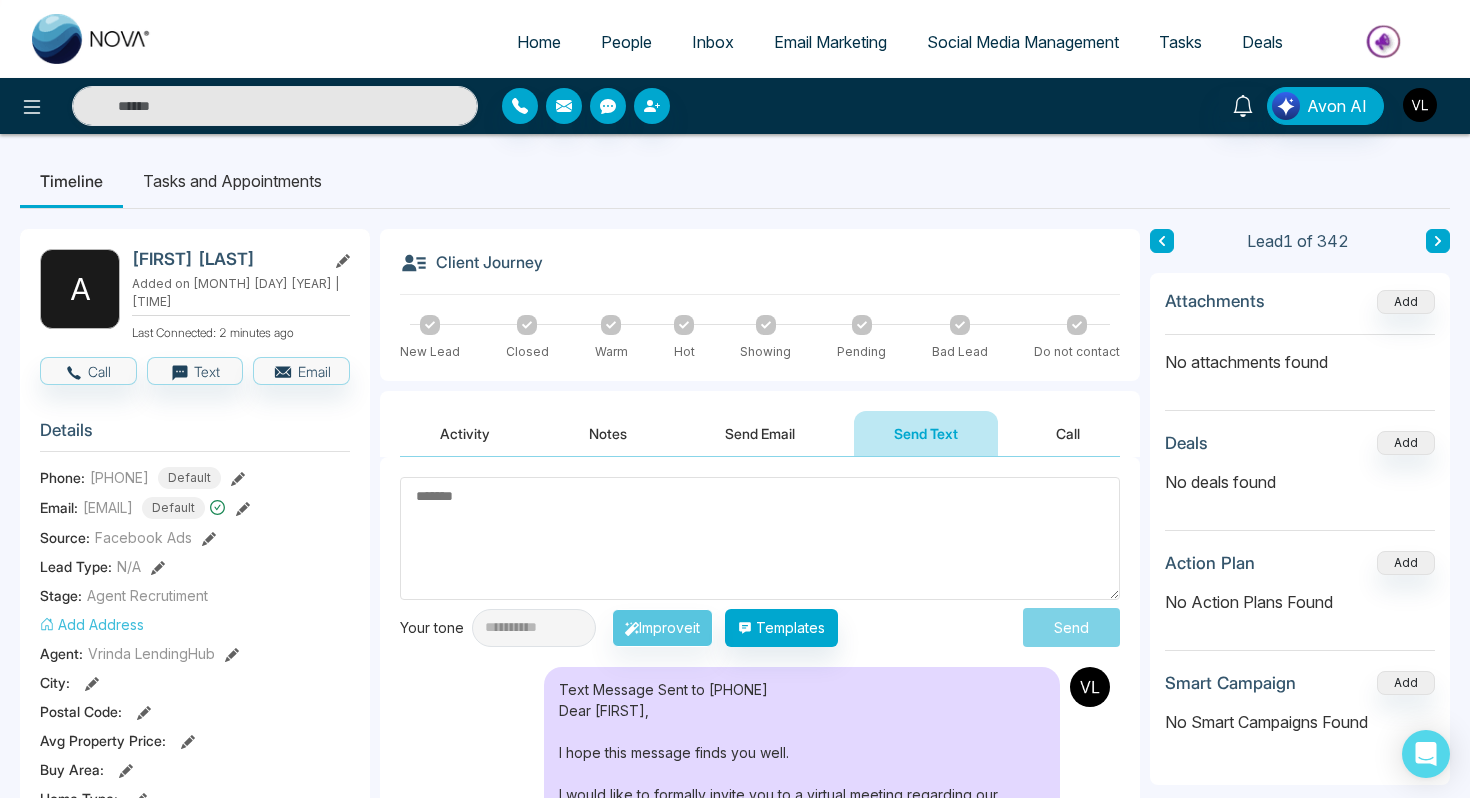 click at bounding box center [1420, 105] 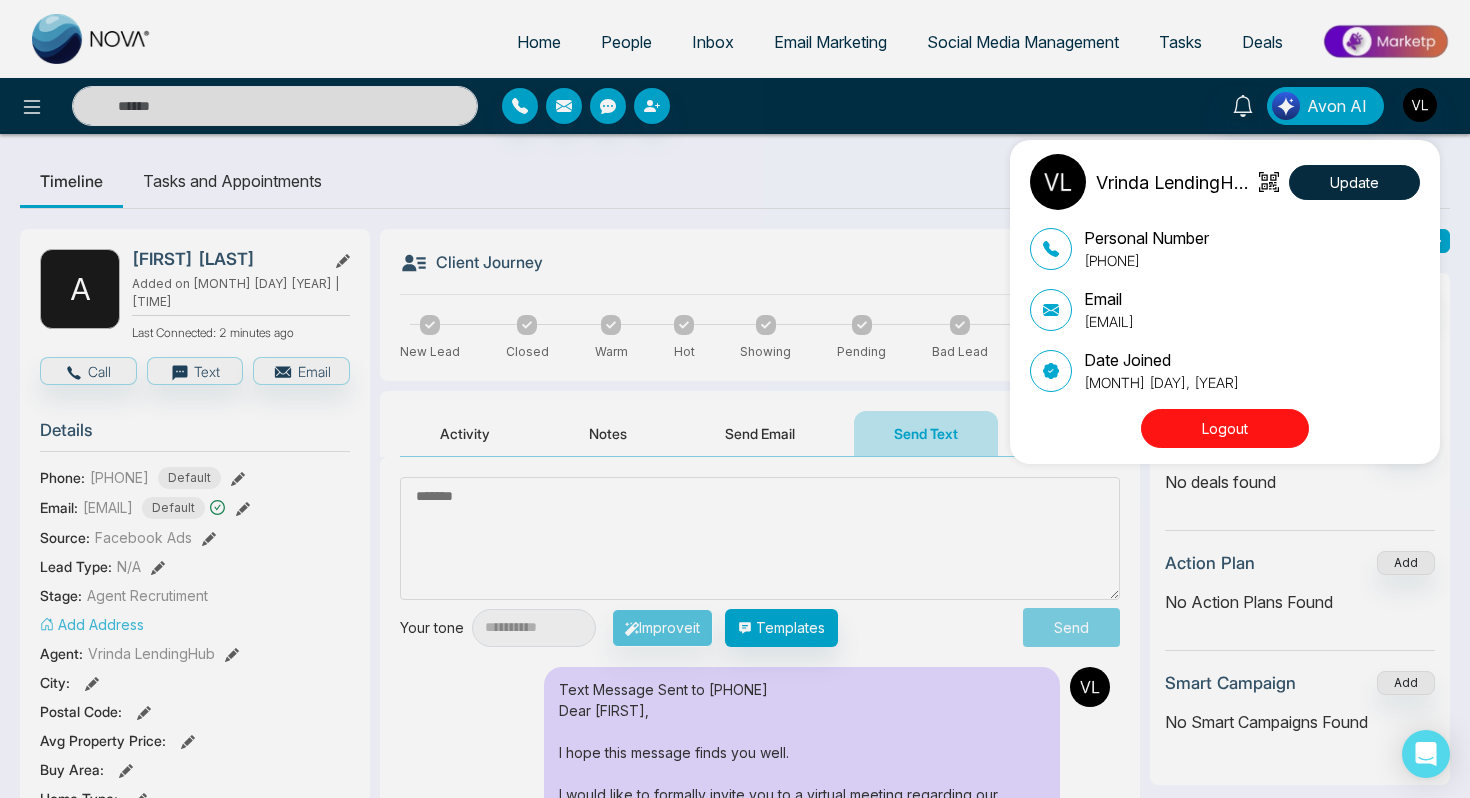 click on "Logout" at bounding box center (1225, 428) 